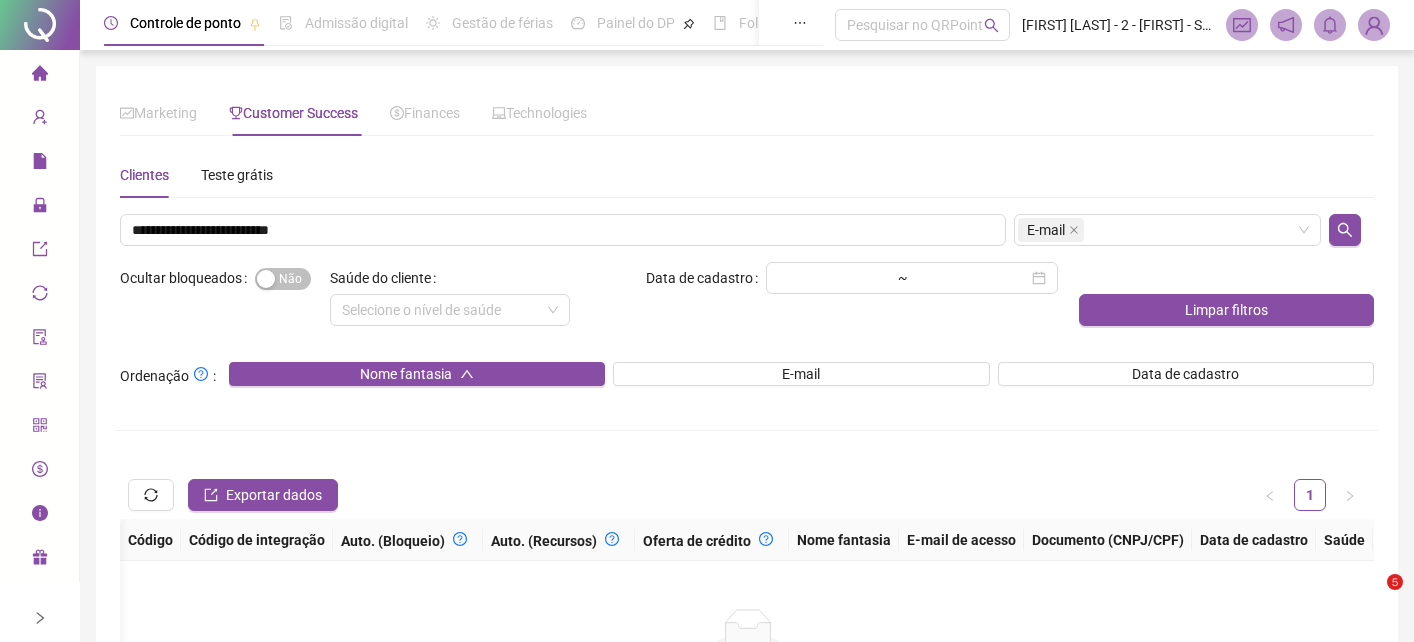 scroll, scrollTop: 0, scrollLeft: 0, axis: both 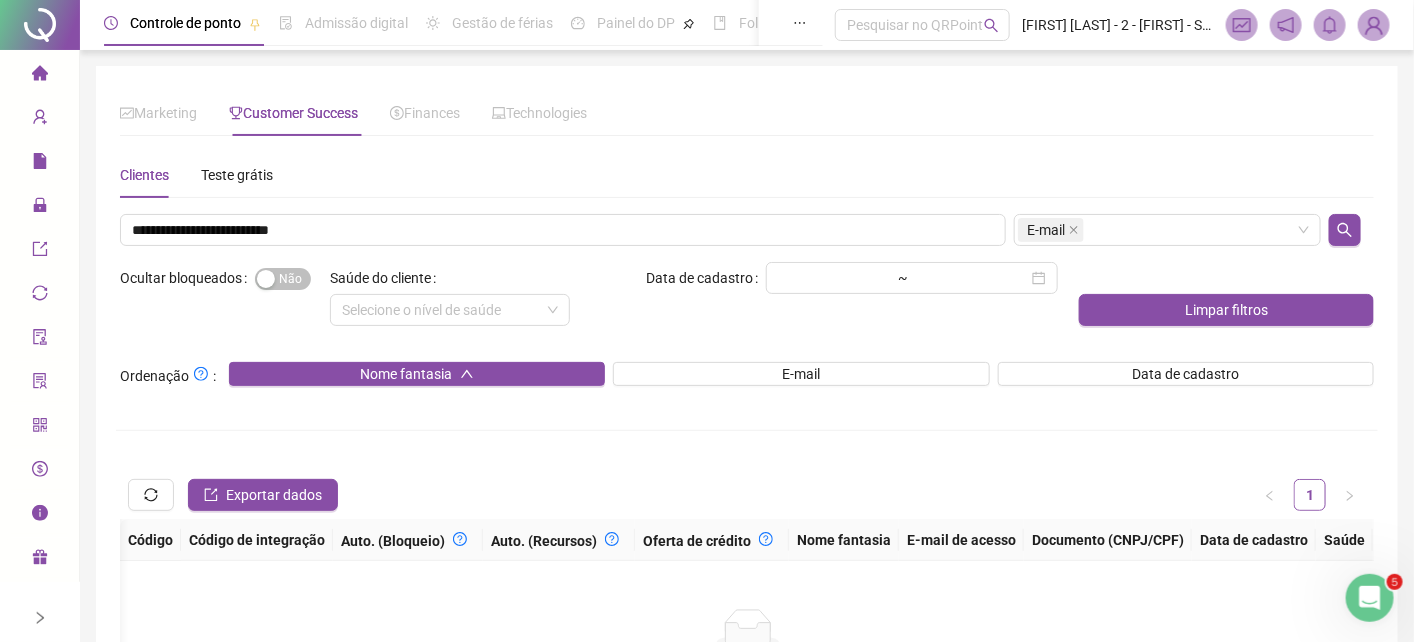 click on "**********" at bounding box center [563, 230] 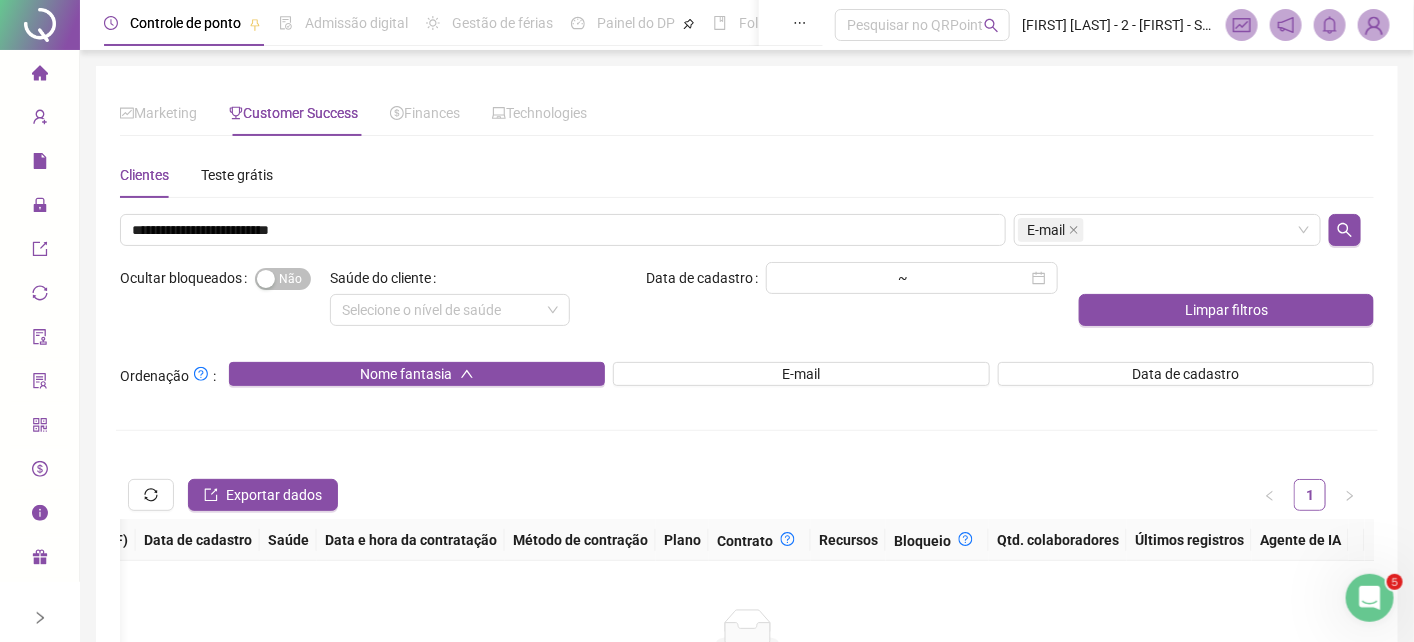 click on "**********" at bounding box center (563, 230) 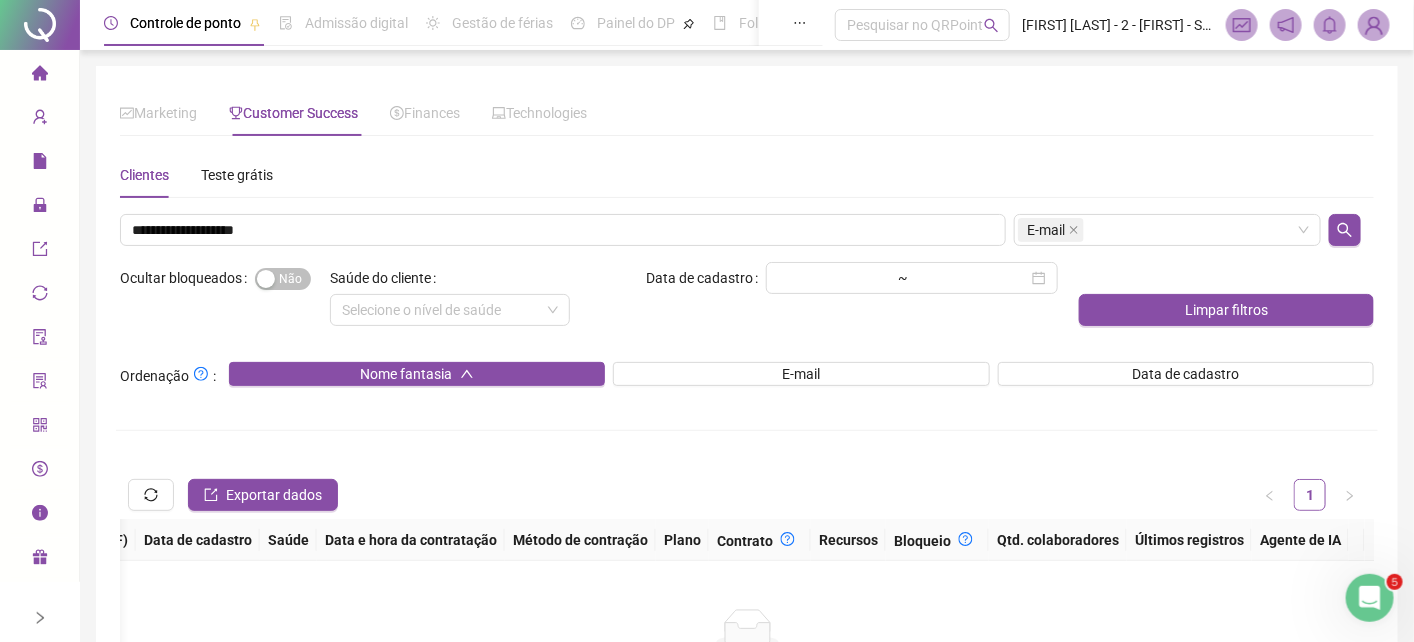 type on "**********" 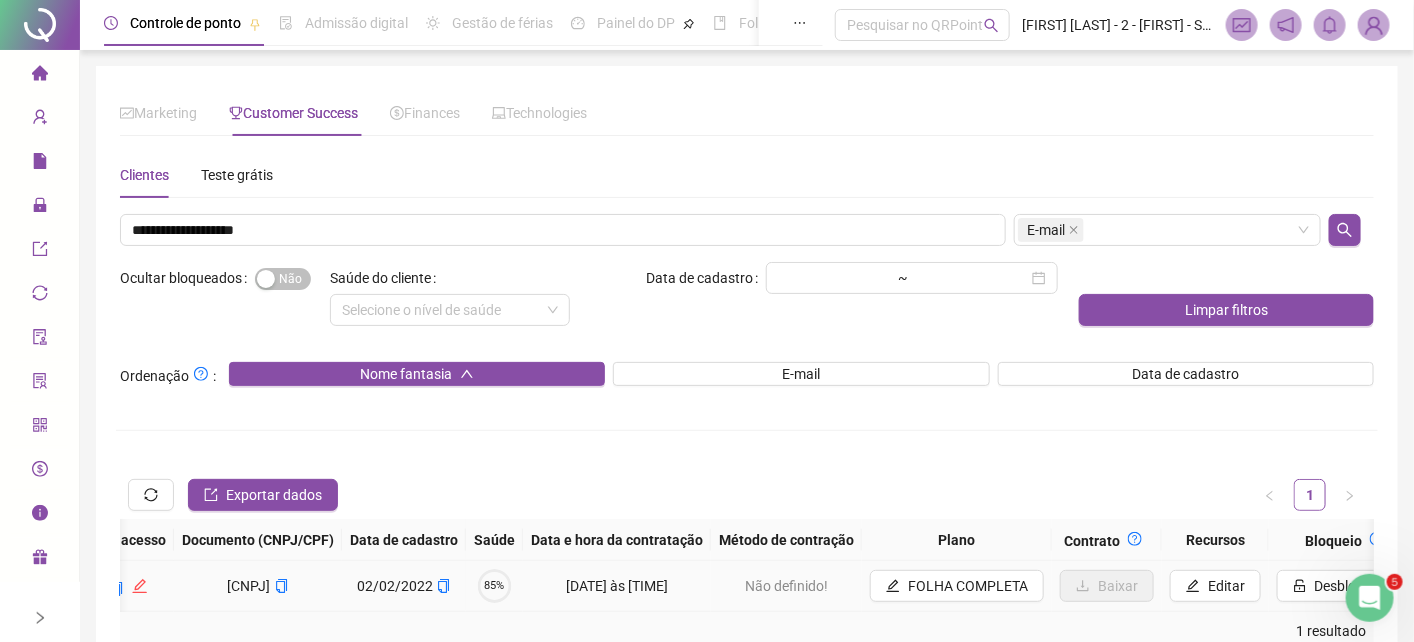 click on "Baixar" at bounding box center (1107, 586) 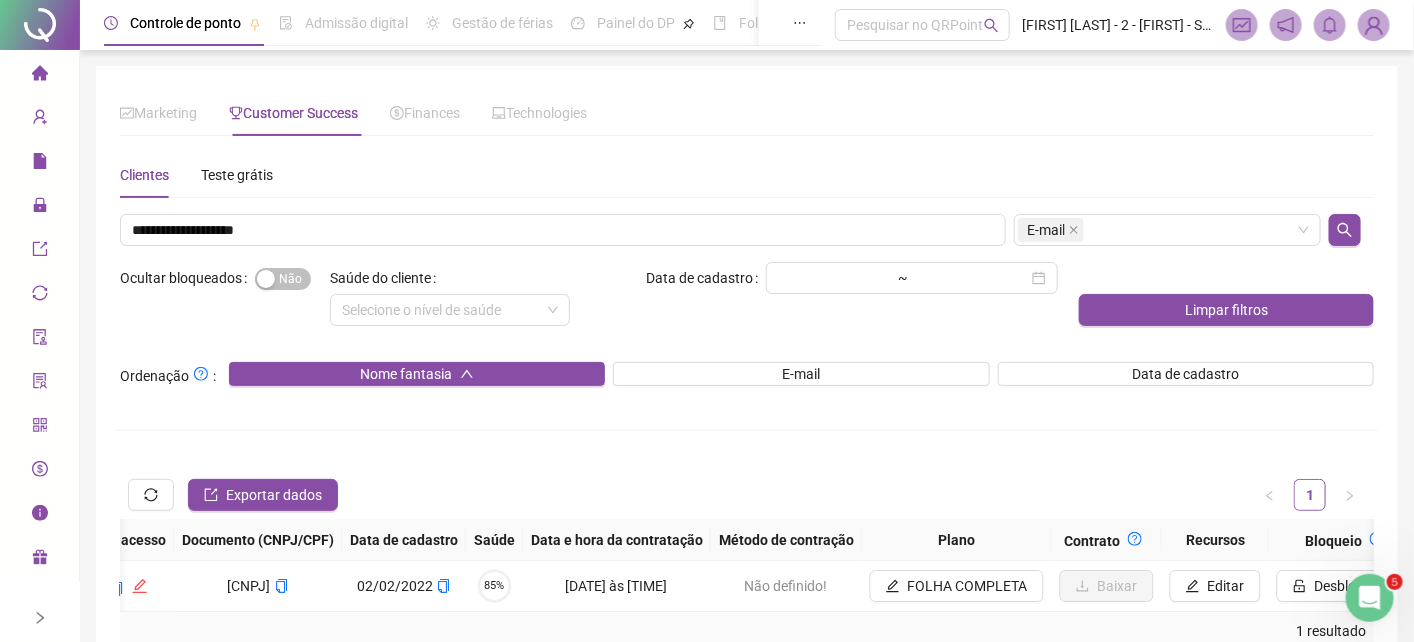 scroll, scrollTop: 0, scrollLeft: 1969, axis: horizontal 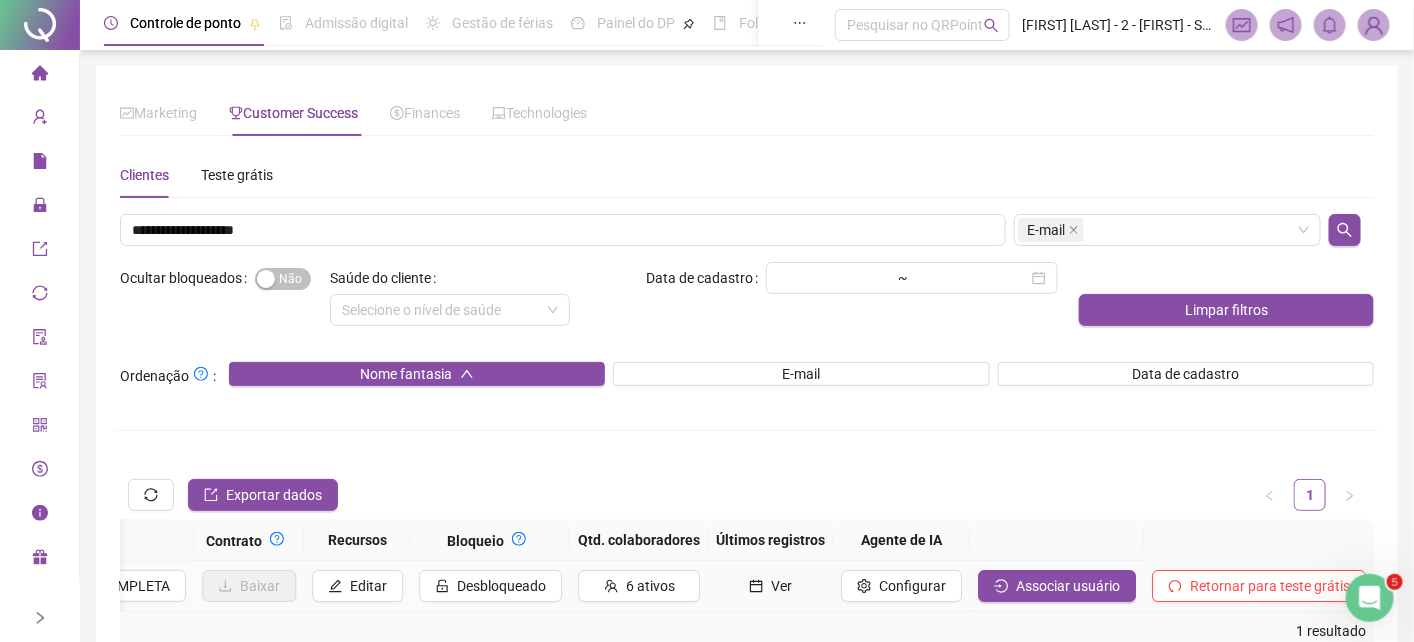 click on "Ver" at bounding box center [770, 586] 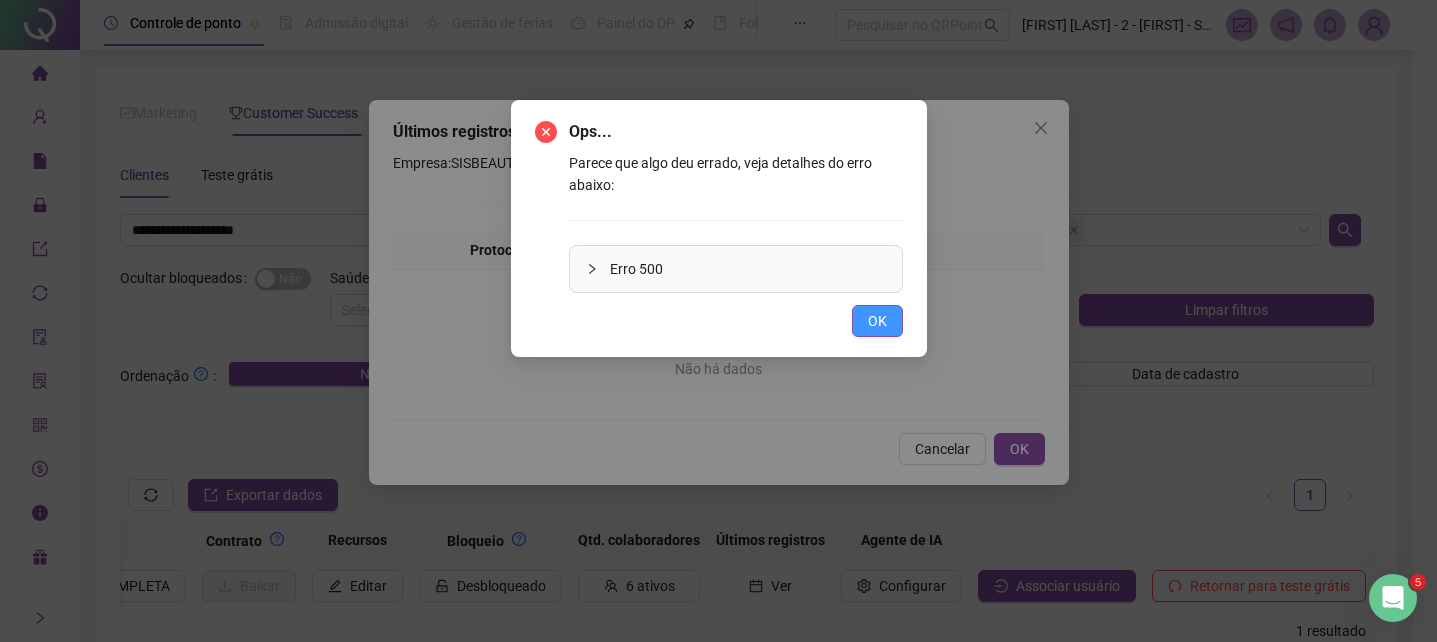 click on "OK" at bounding box center (877, 321) 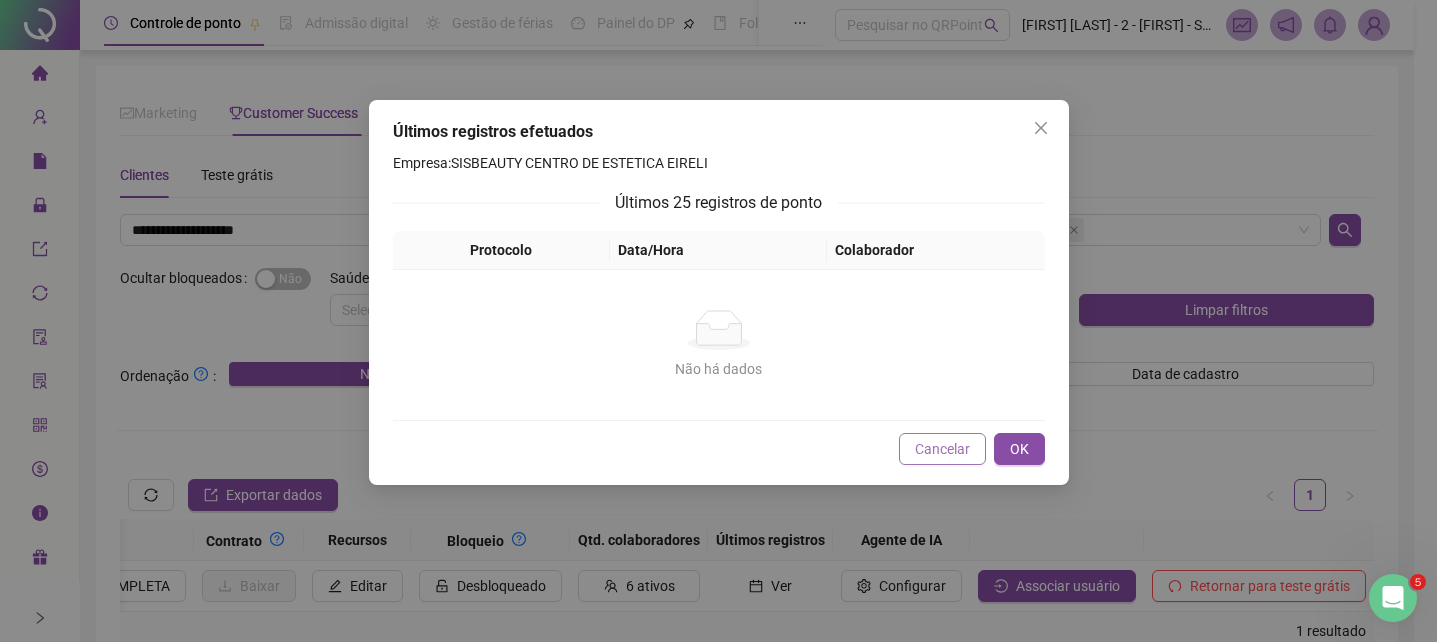 click on "Cancelar" at bounding box center [942, 449] 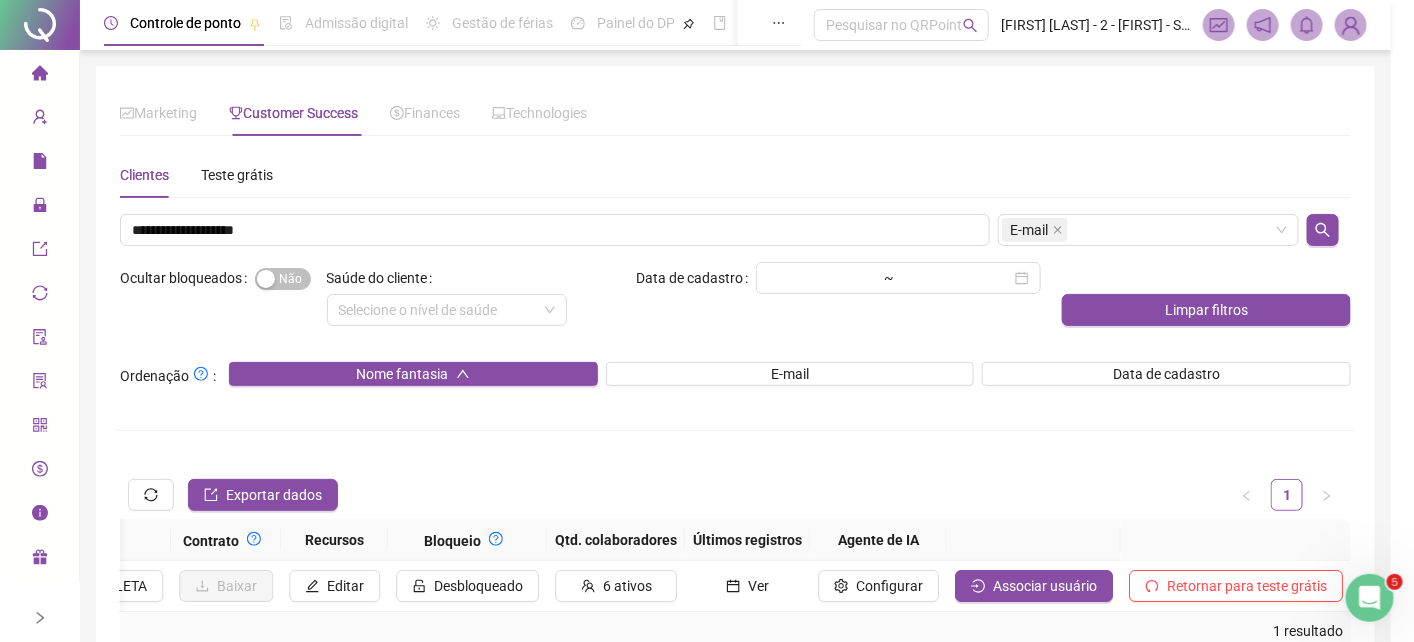 scroll, scrollTop: 0, scrollLeft: 1947, axis: horizontal 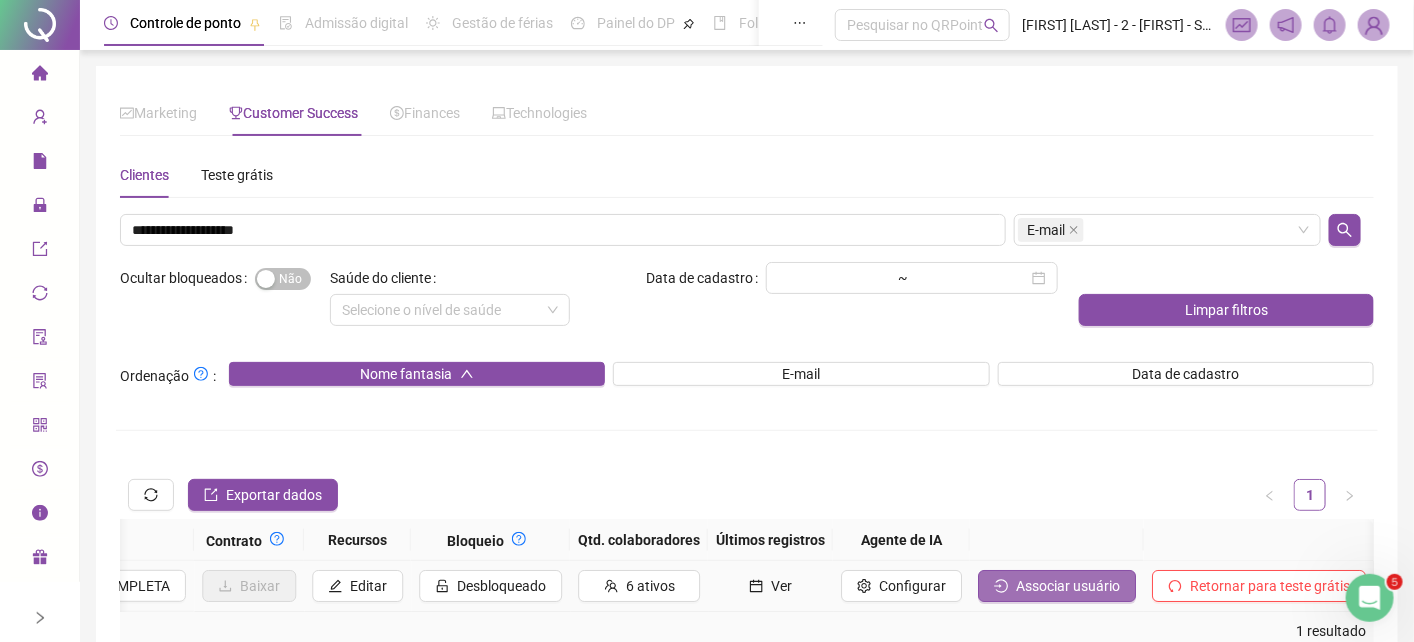 click on "Associar usuário" at bounding box center (1068, 586) 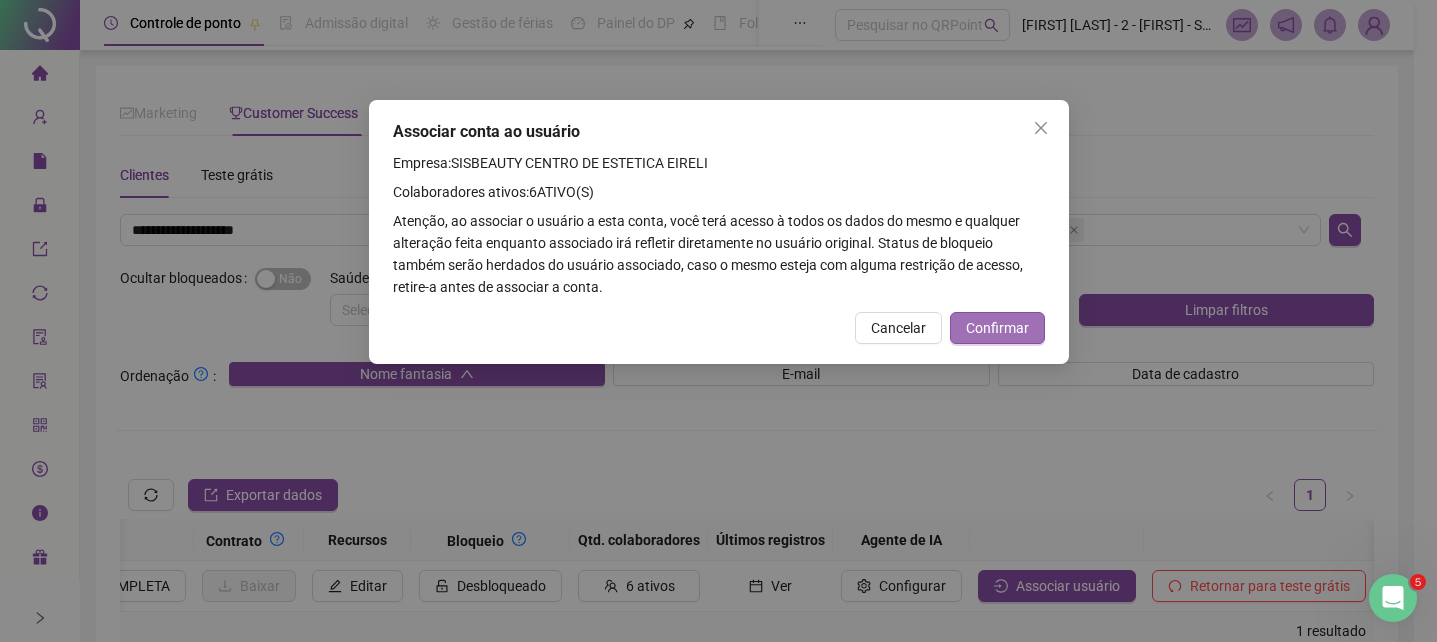 click on "Confirmar" at bounding box center [997, 328] 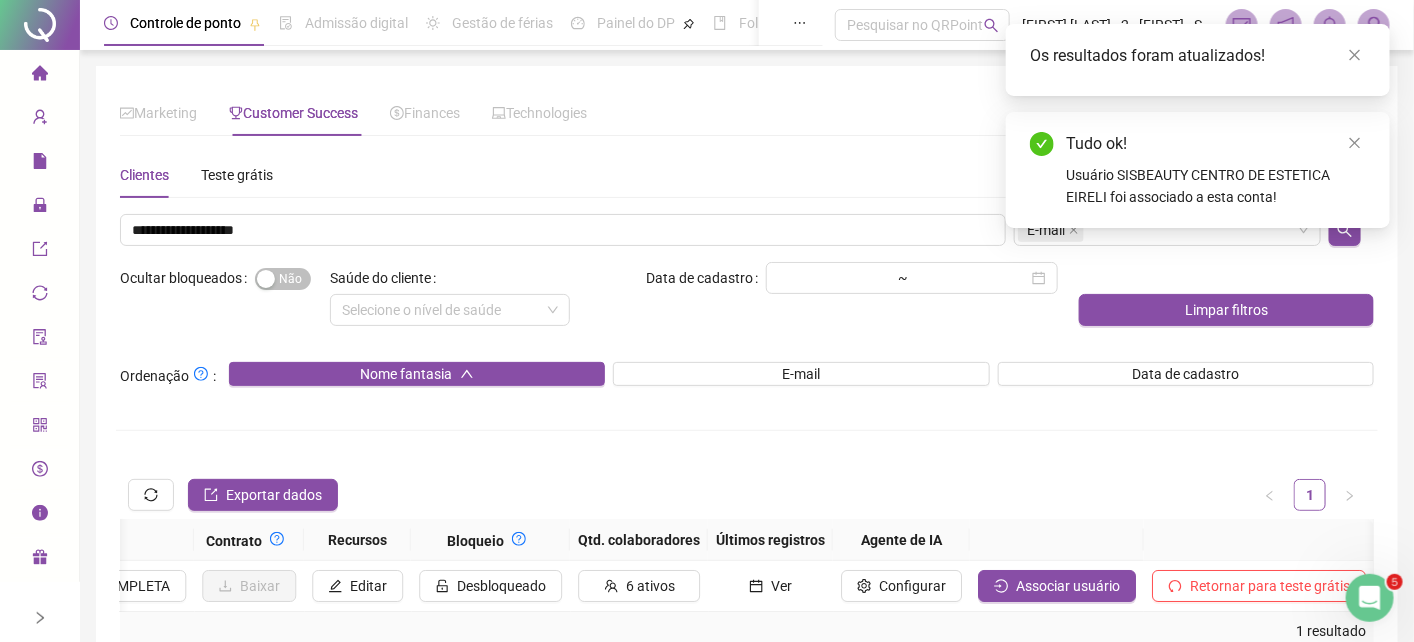 type 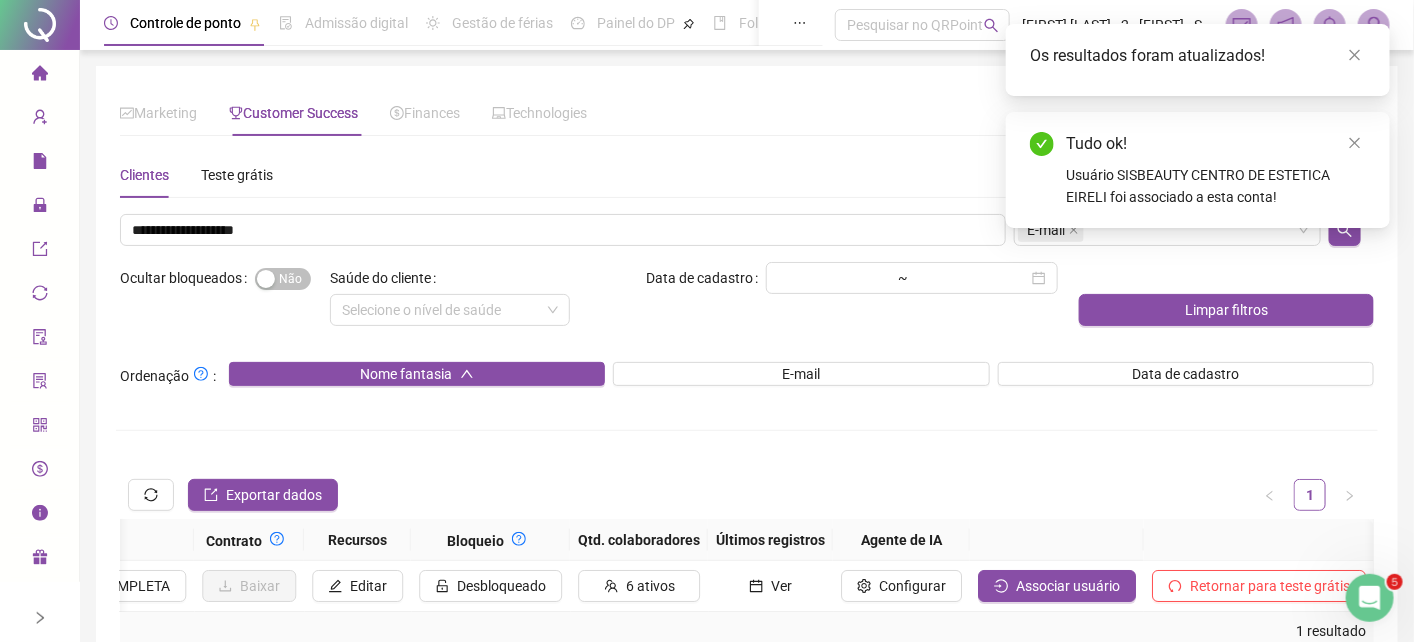 click at bounding box center (40, 25) 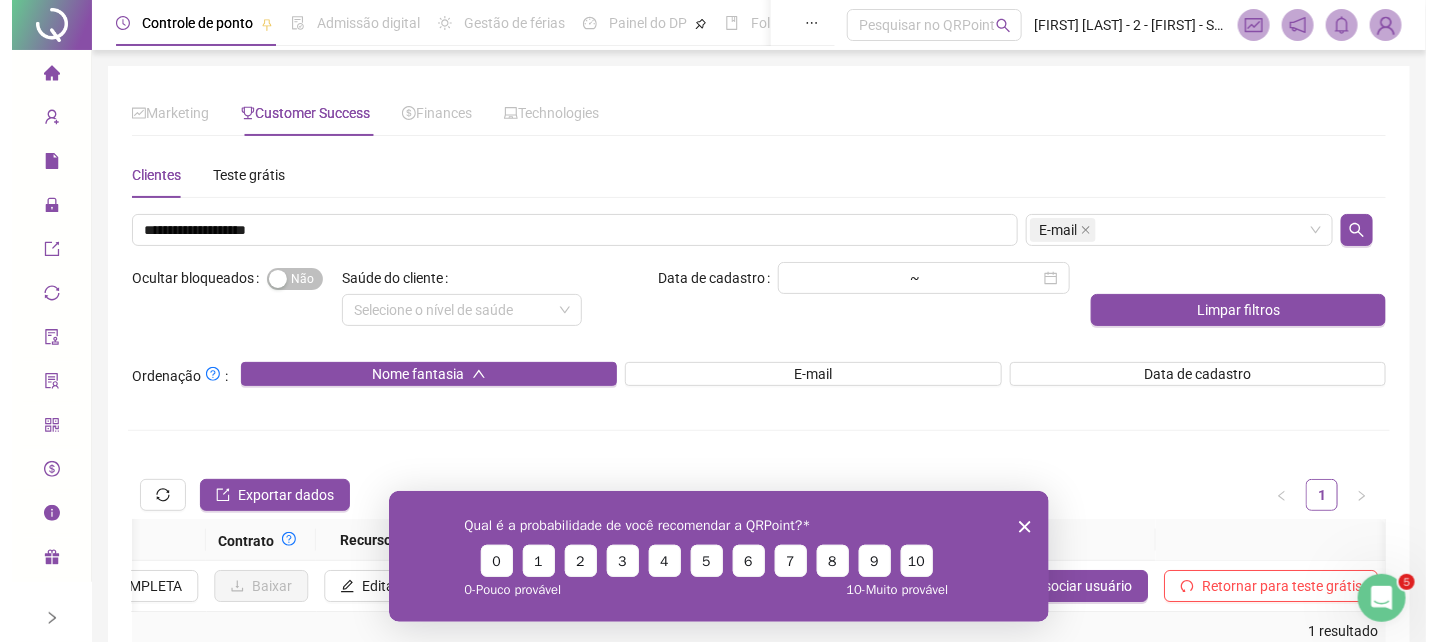 scroll, scrollTop: 0, scrollLeft: 0, axis: both 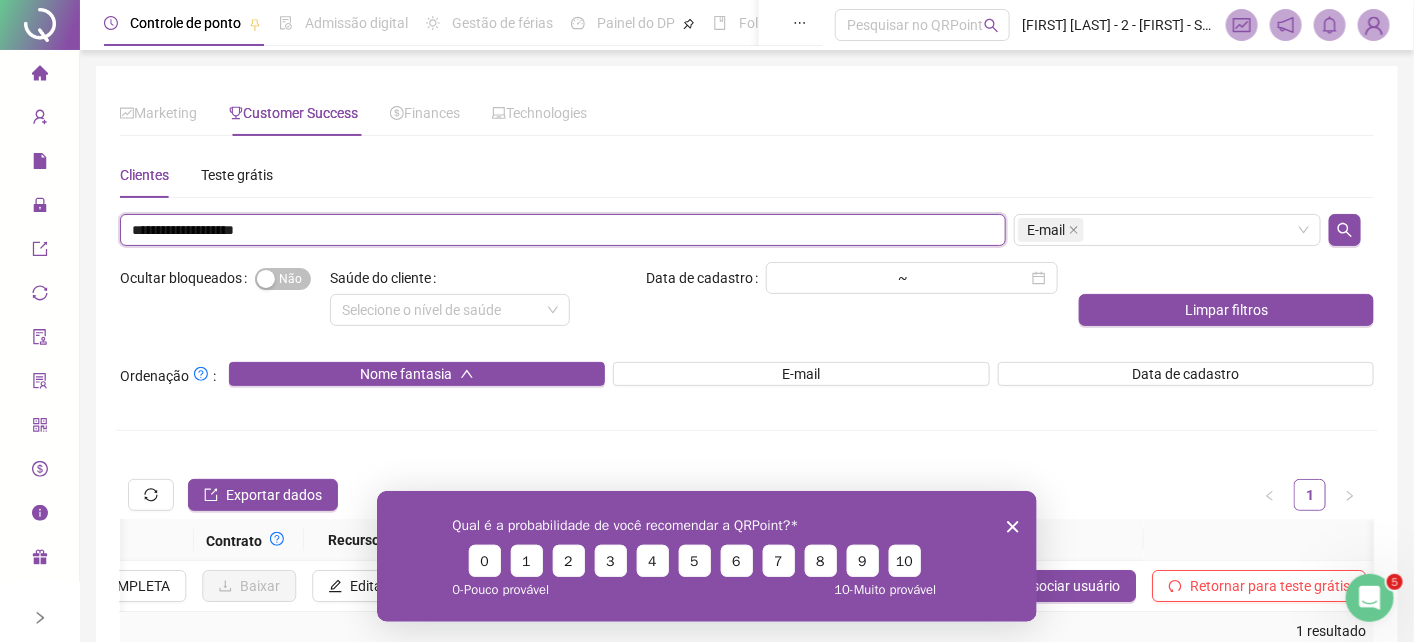 click on "**********" at bounding box center [563, 230] 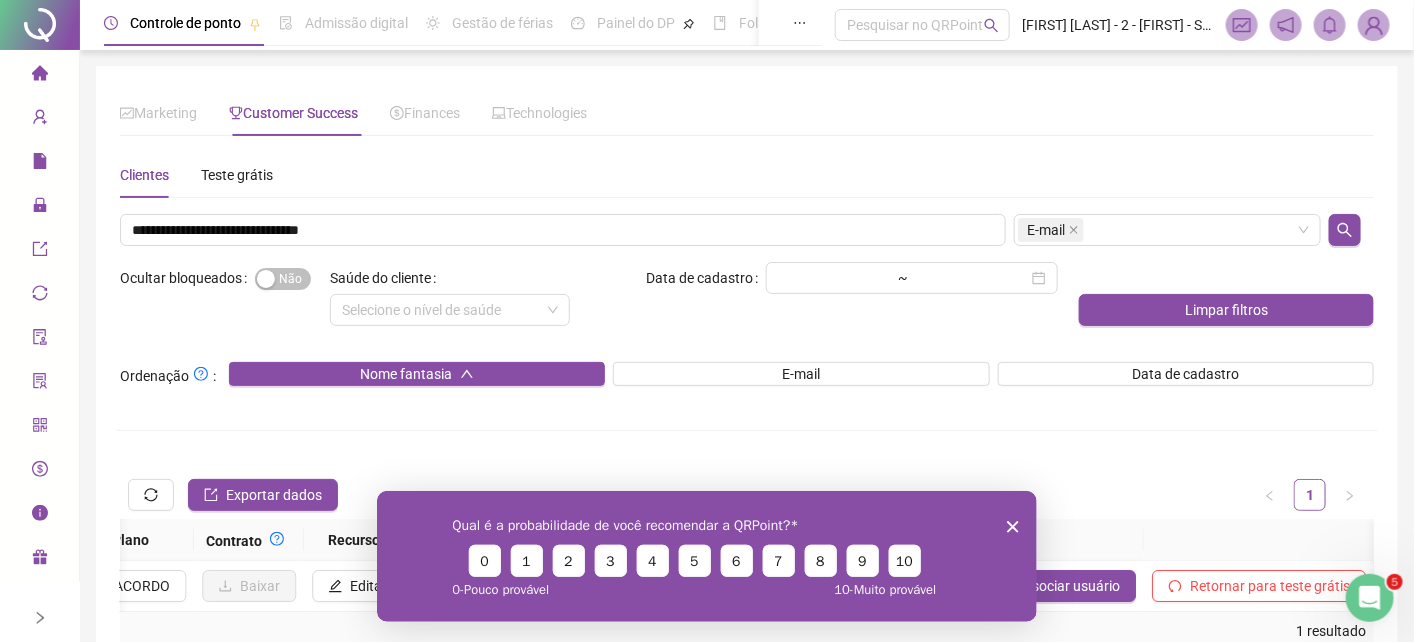click 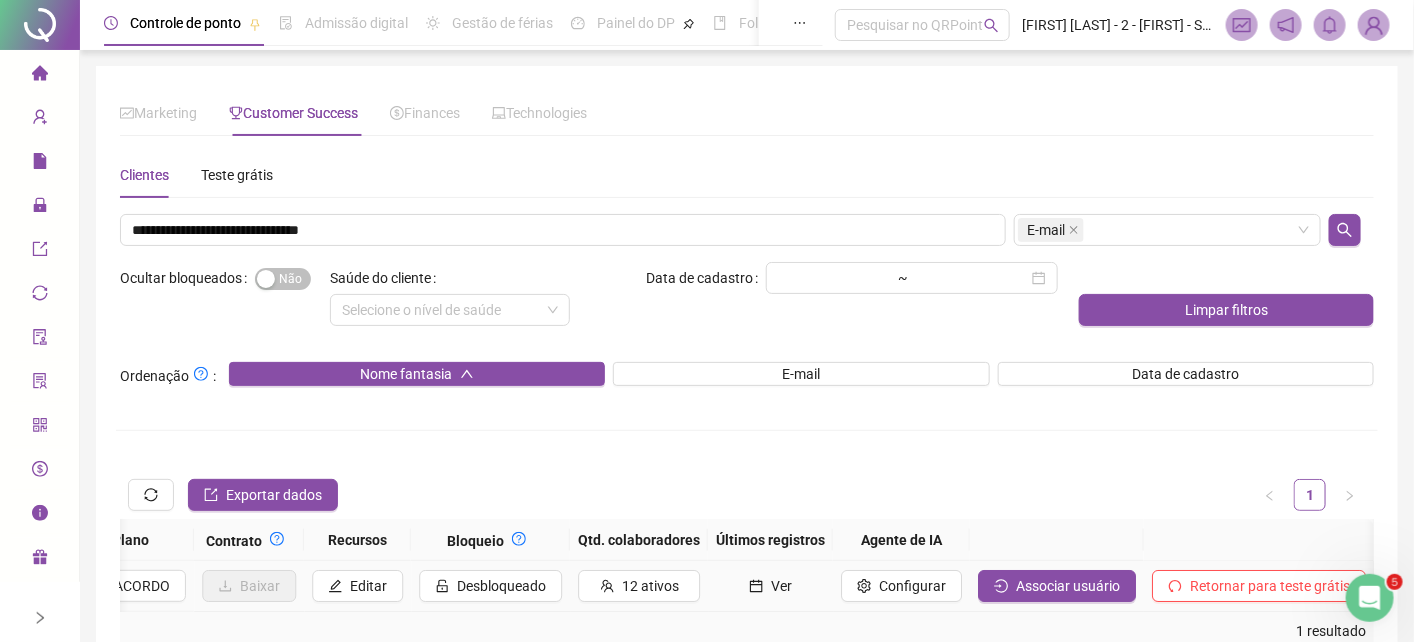 click on "Ver" at bounding box center (781, 586) 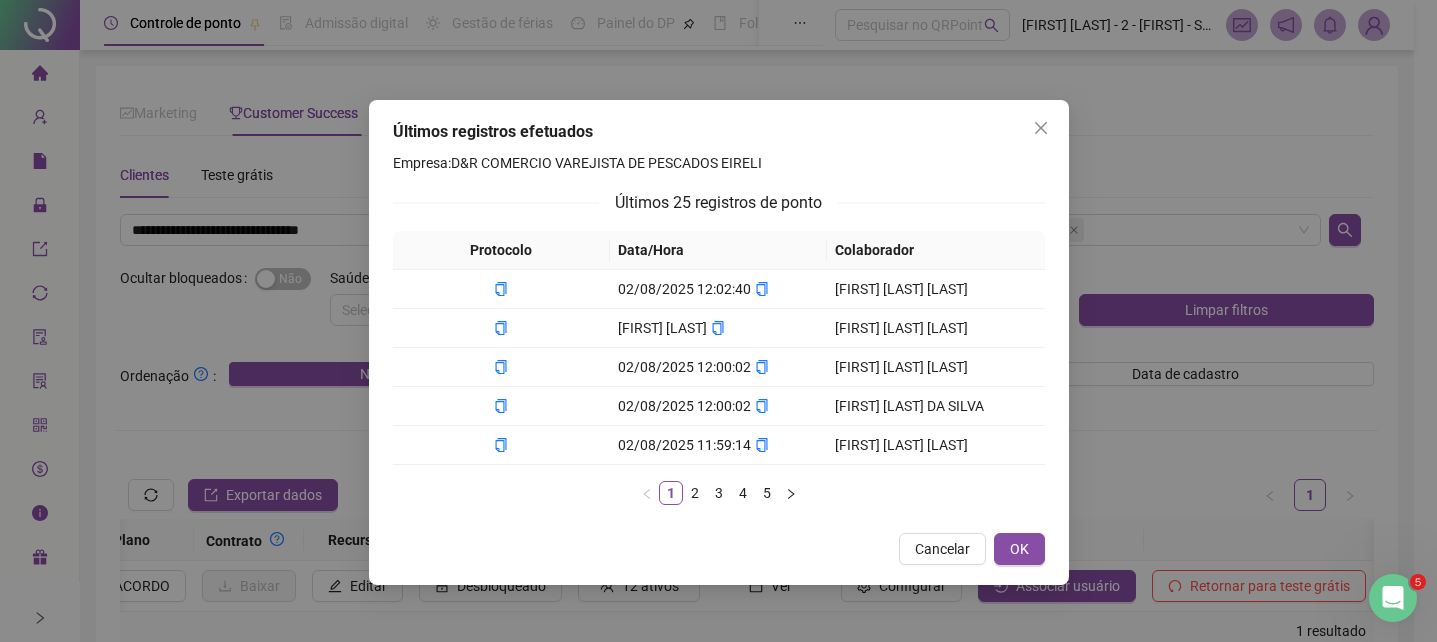 click on "Cancelar" at bounding box center (942, 549) 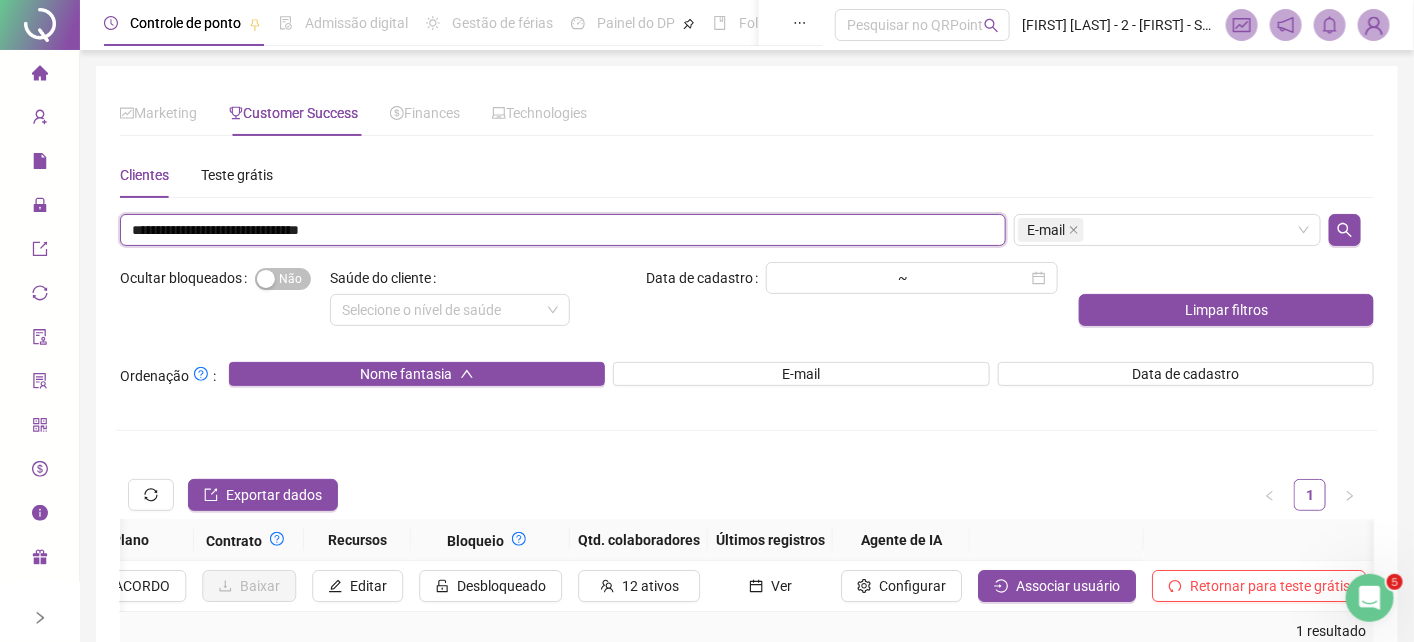 click on "**********" at bounding box center (563, 230) 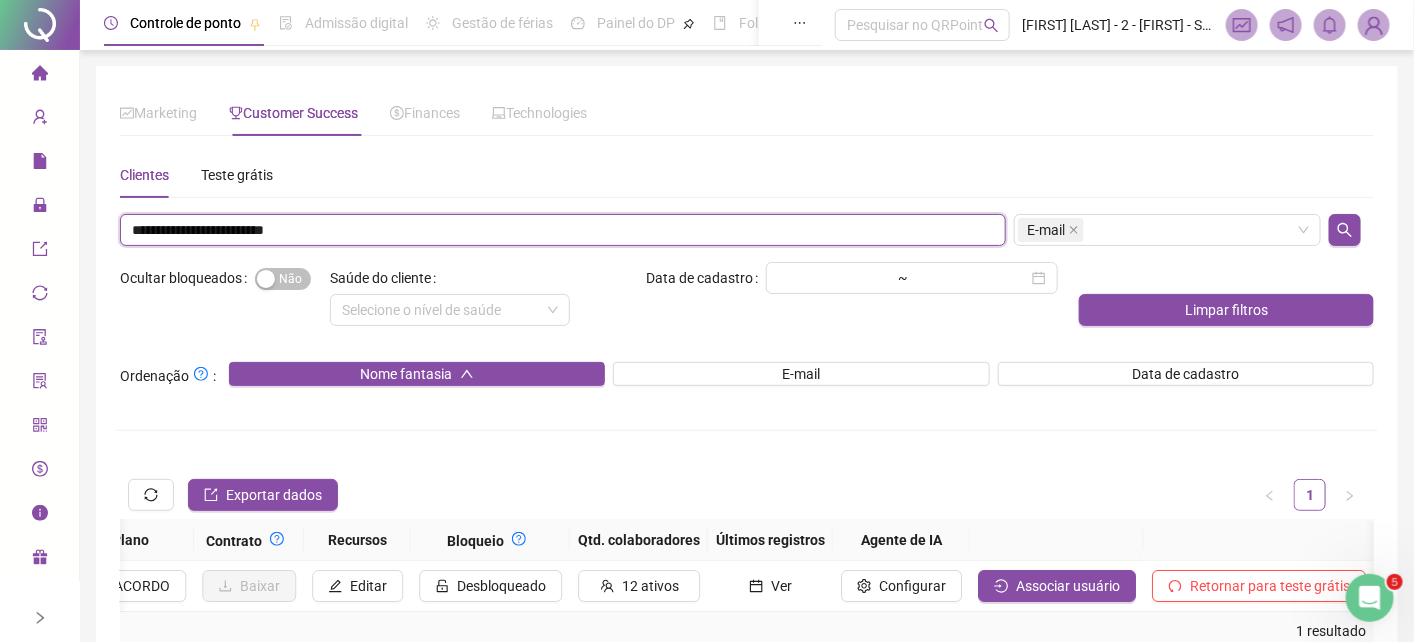 type on "**********" 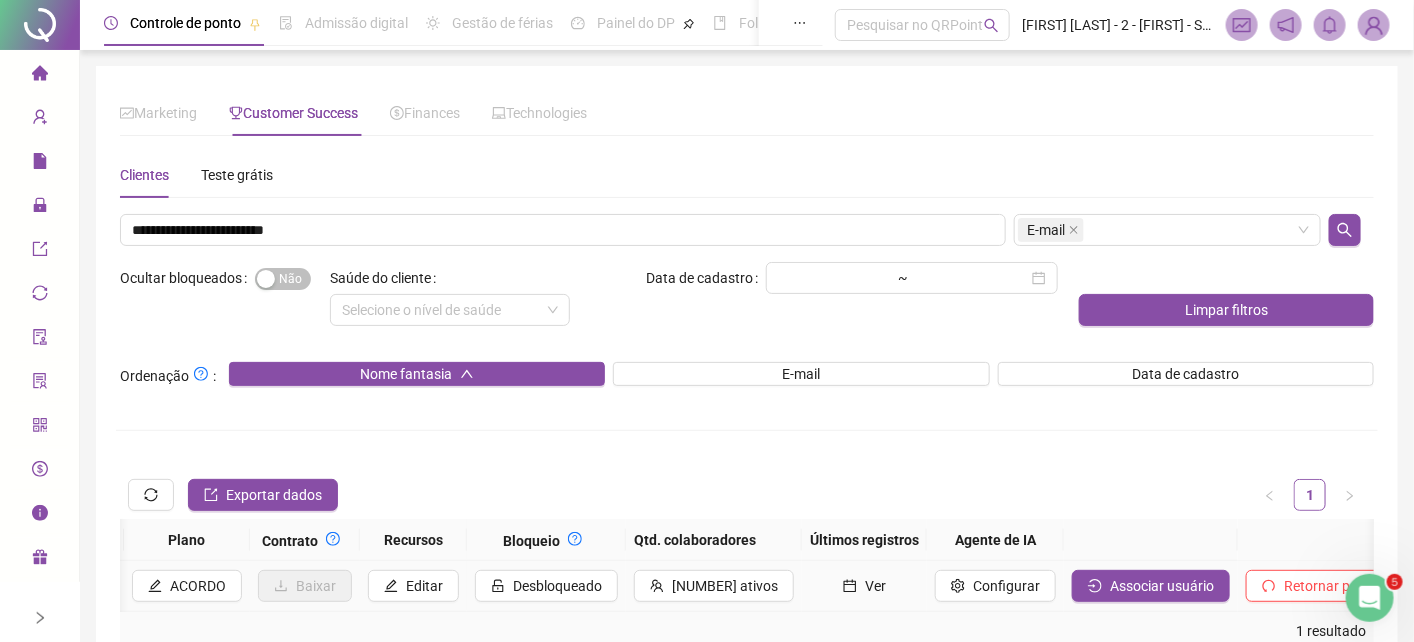 click on "Ver" at bounding box center (875, 586) 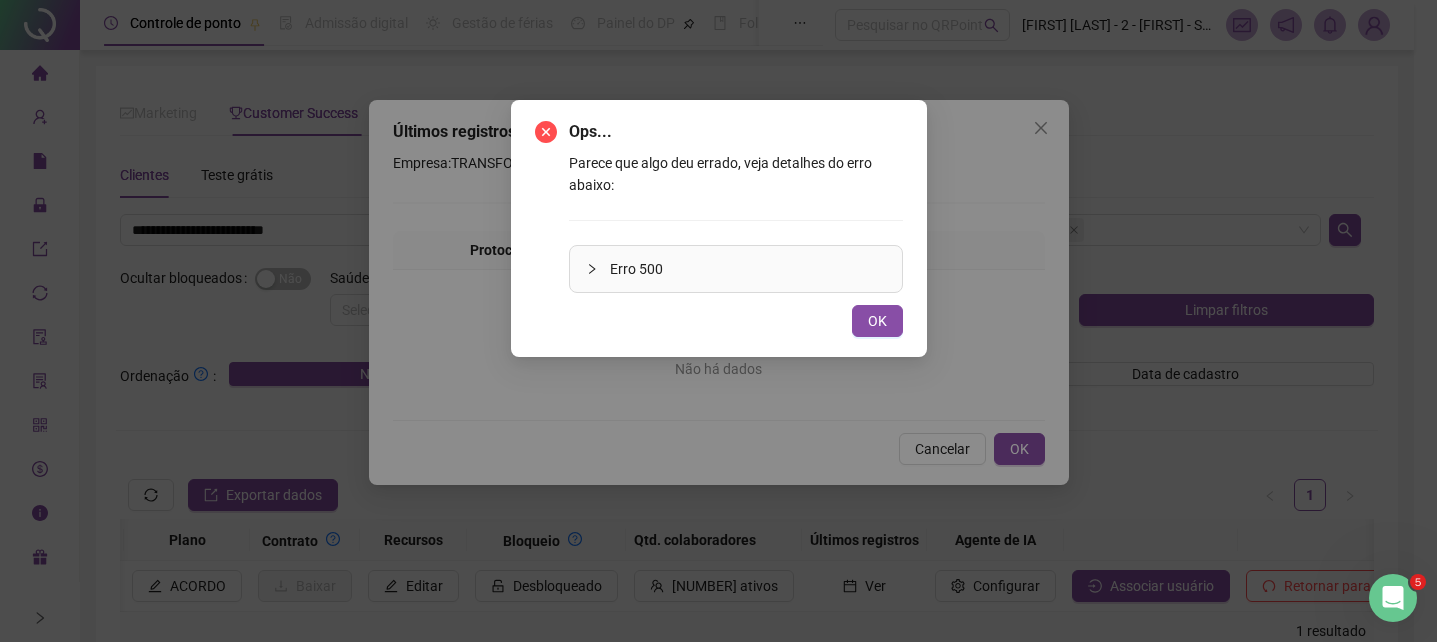click on "OK" at bounding box center (877, 321) 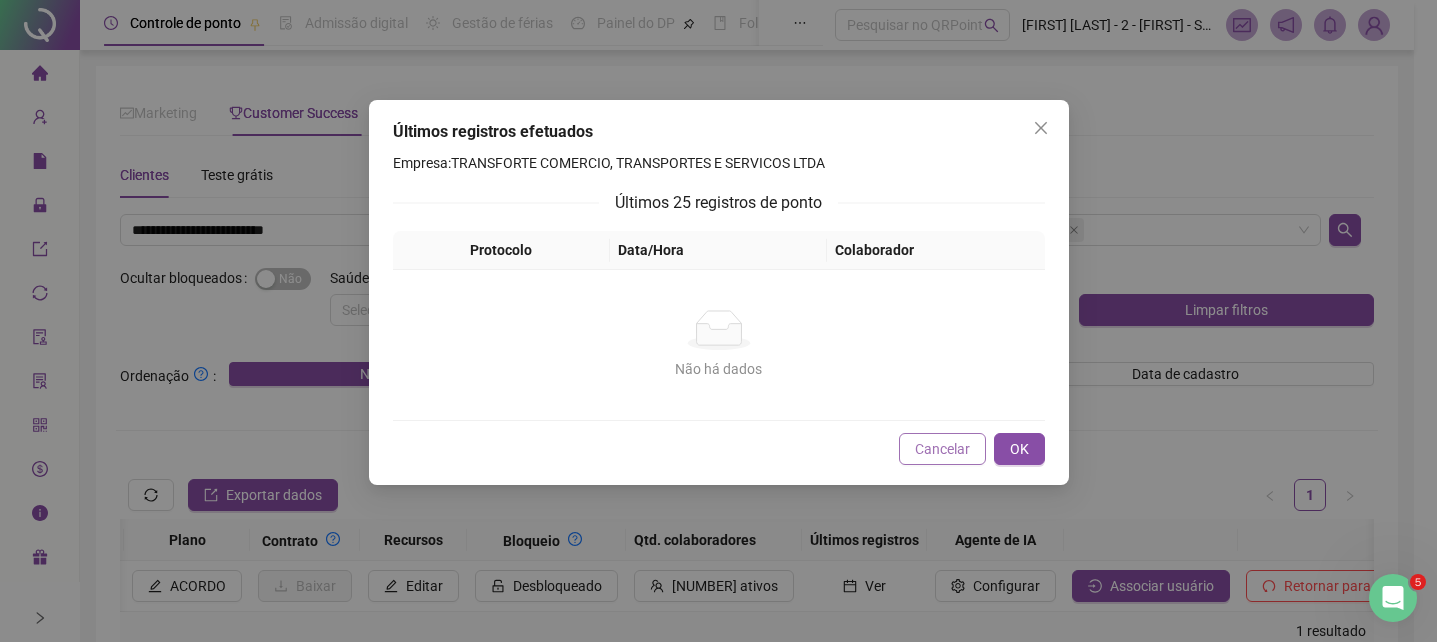 click on "Cancelar" at bounding box center (942, 449) 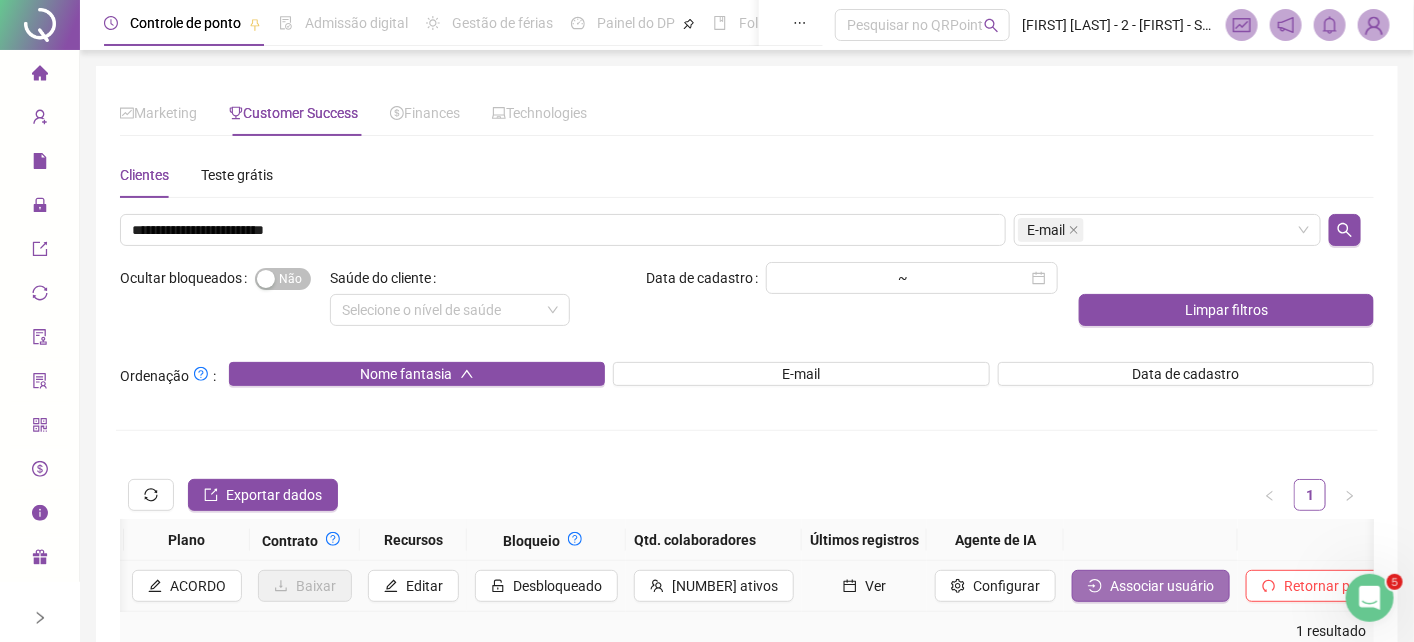click on "Associar usuário" at bounding box center [1162, 586] 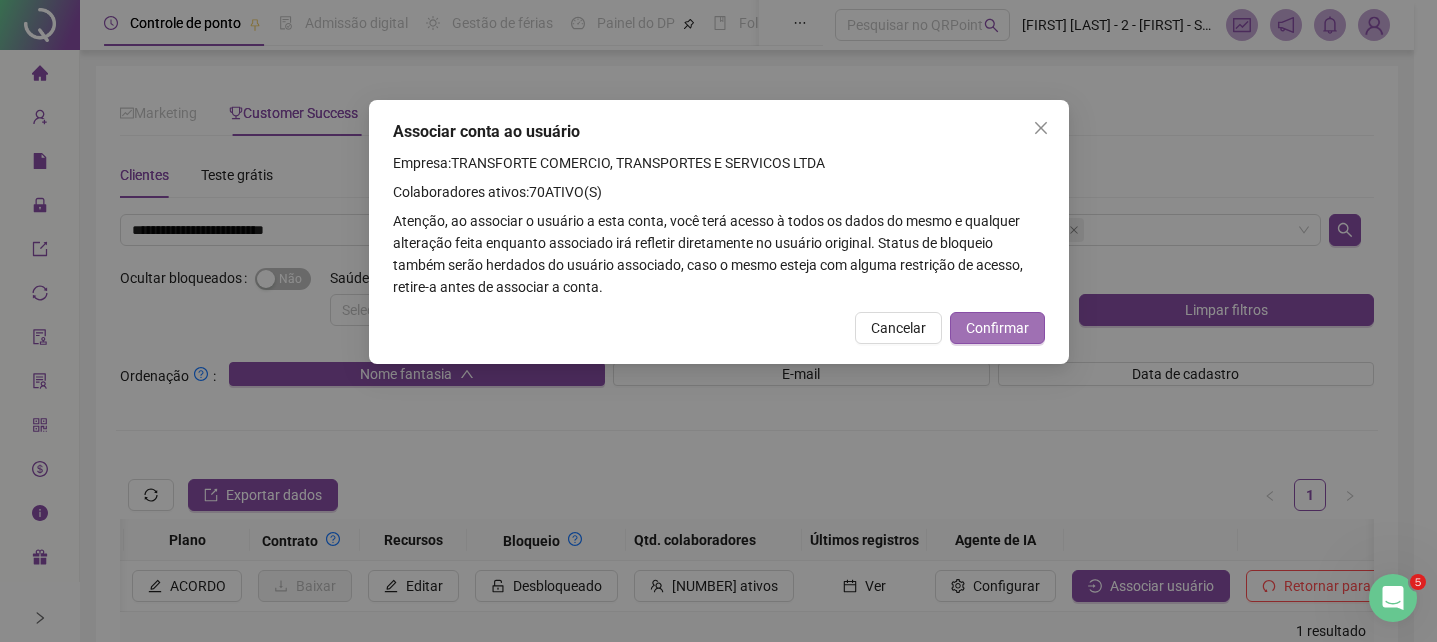 click on "Confirmar" at bounding box center (997, 328) 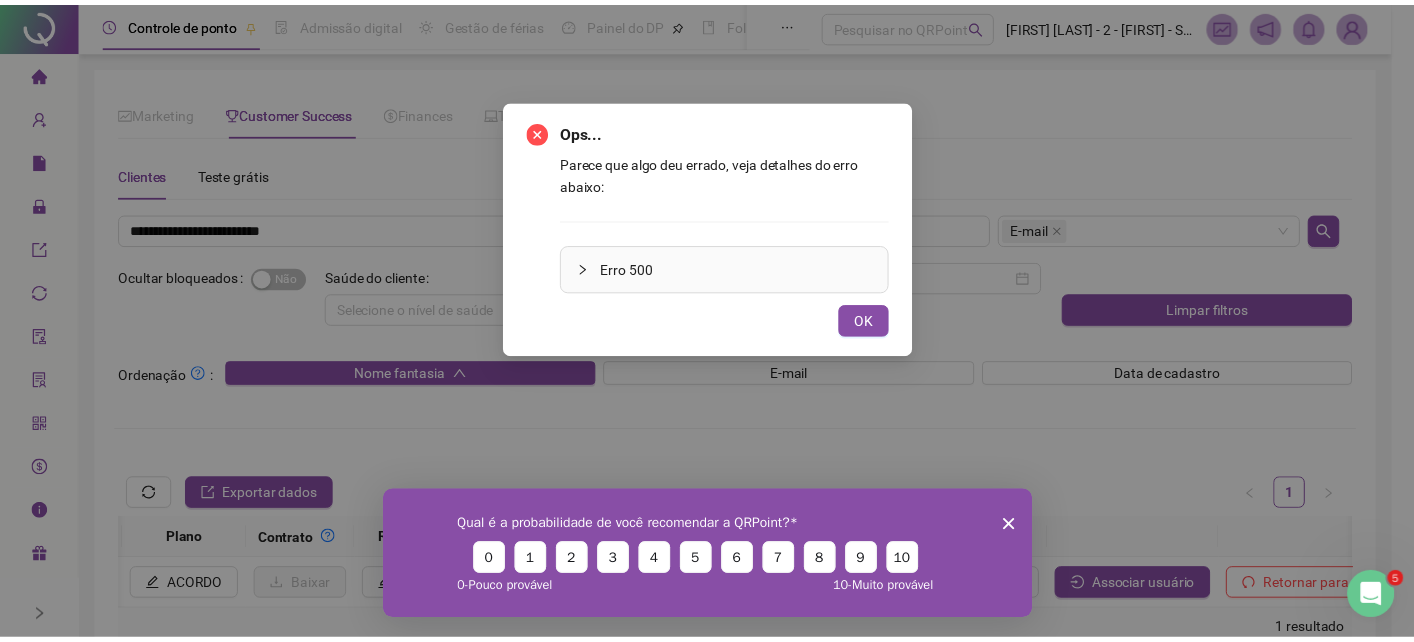 scroll, scrollTop: 0, scrollLeft: 0, axis: both 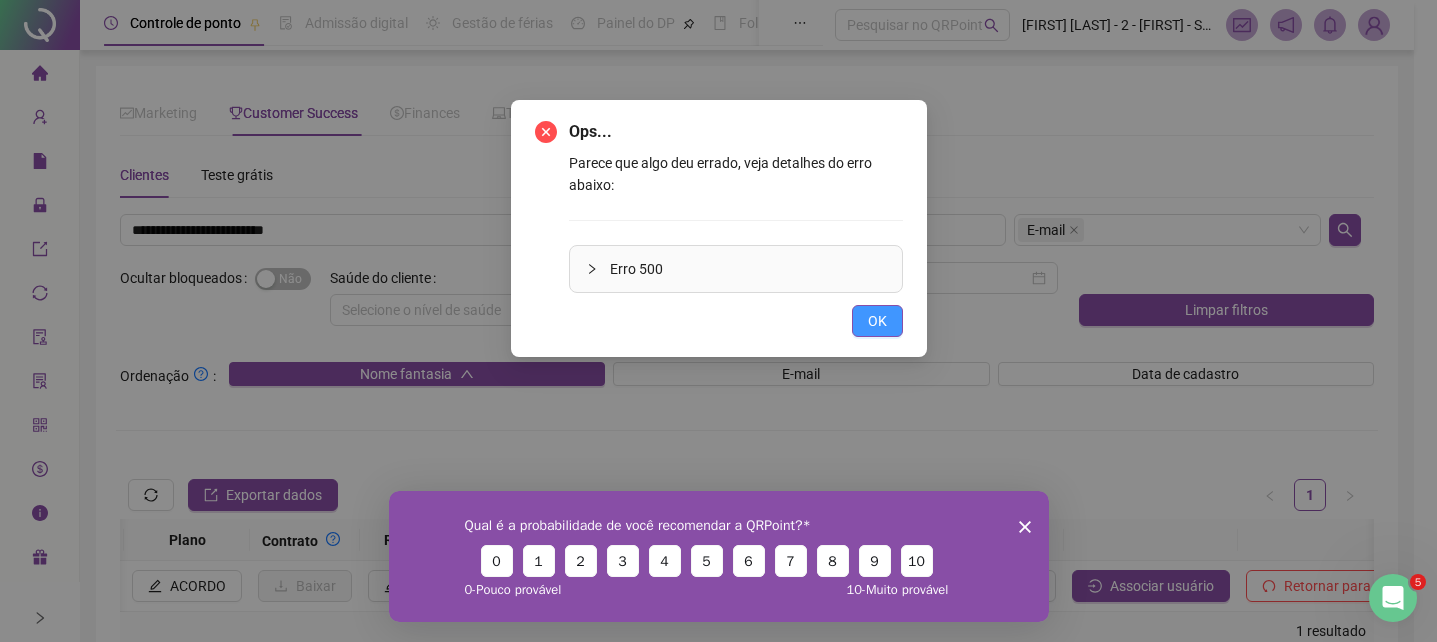click on "OK" at bounding box center (877, 321) 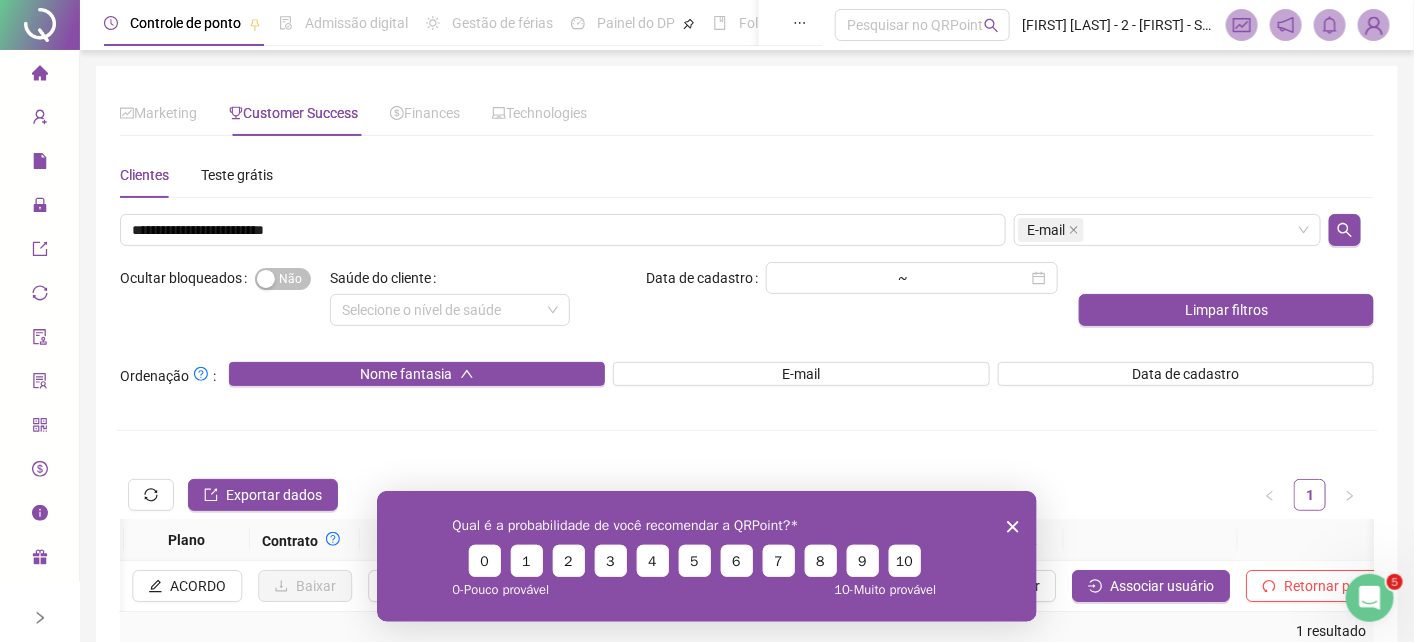 click on "Qual é a probabilidade de você recomendar a QRPoint? 0 1 2 3 4 5 6 7 8 9 10 0  -  Pouco provável 10  -  Muito provável" at bounding box center (706, 555) 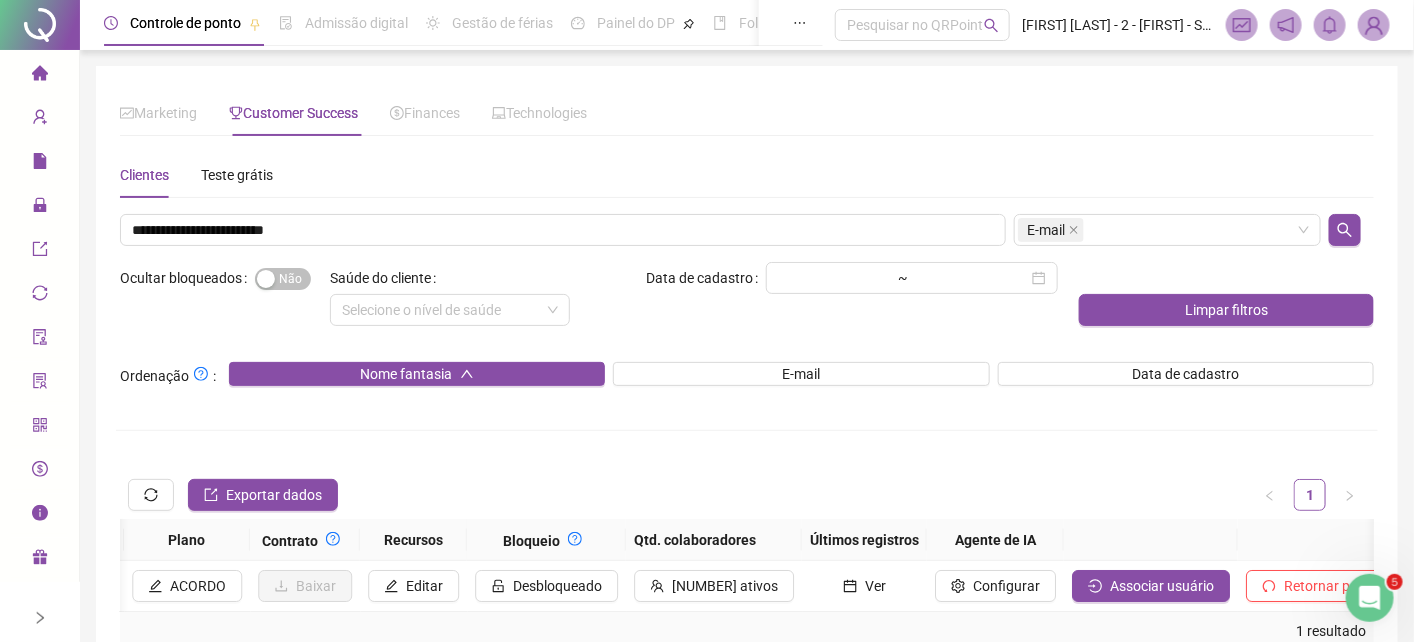 scroll, scrollTop: 0, scrollLeft: 850, axis: horizontal 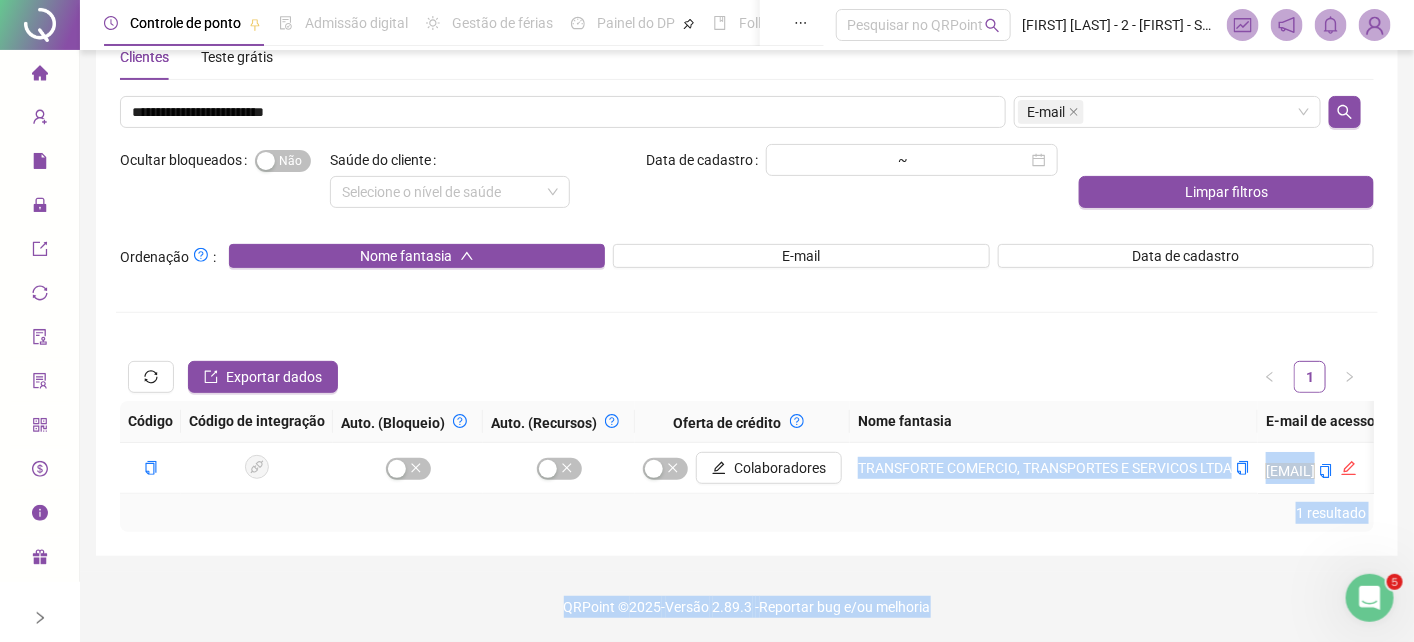 drag, startPoint x: 391, startPoint y: 613, endPoint x: 1020, endPoint y: 600, distance: 629.13434 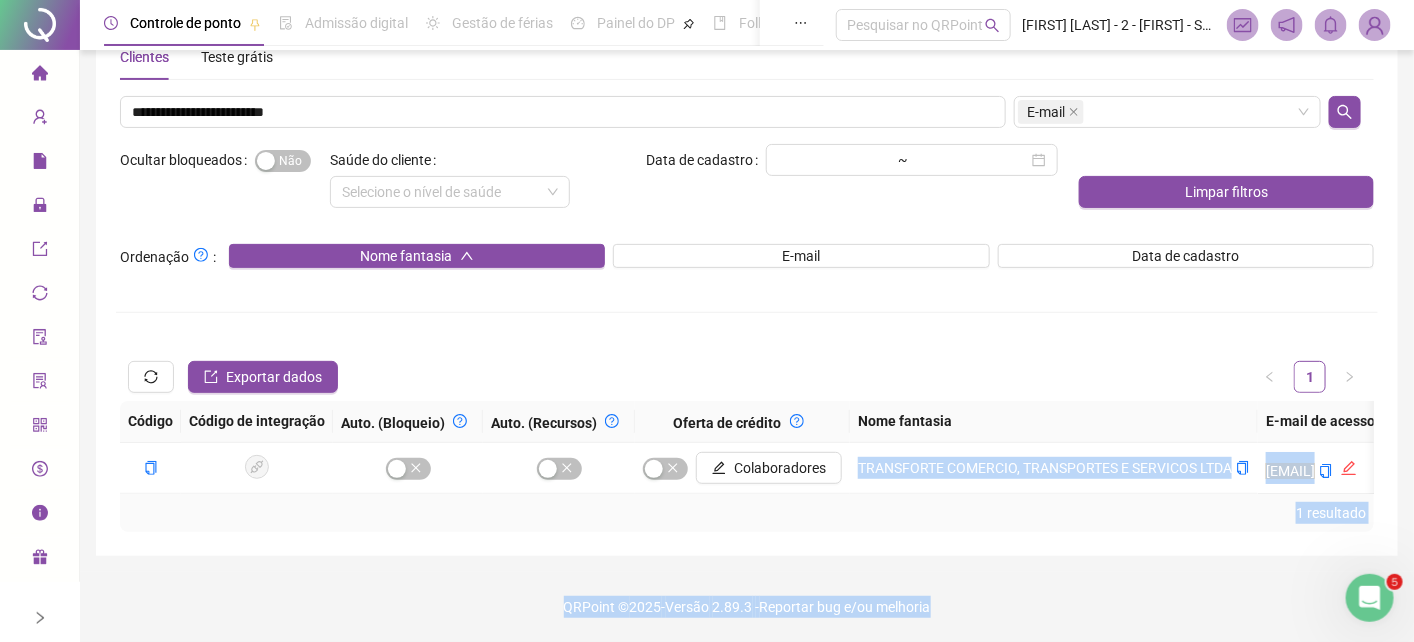 click on "Controle de ponto Admissão digital Gestão de férias Painel do DP Folha de pagamento   Pesquisar no QRPoint Tatiane Silva Santos - 2 - João Victor - Sucesso do Cliente QRPoint  Marketing  Customer Success  Finances  Technologies   Escolha um ou mais filtros Situação de PQL Pouco engajamento Ocultar bloqueados Sim Não Data de cadastro ~   Limpar filtros Ordenação : Nome fantasia   E-mail   Data de cadastro   Dias restantes de teste grátis   Quantidade de colaboradores ativos   Exportar dados 1 2 3 4 5 ••• 1770 Código Código de integração Nome fantasia E-mail de acesso Data de cadastro Tempo restante de teste PQL Bloqueio Produtos Qtd. colaboradores Últimos registros                       SEM NOME wevertonlucas020@gmail.com 12/05/2022 expirado 0% Desbloqueado Editar 1 ativo Ver SEM NOME dudaribeiro029@gmail.com 13/05/2022 expirado 0% Desbloqueado Editar 1 ativo Ver SEM NOME marcosnunes3539@gmail.com 06/04/2022 expirado 0% Desbloqueado Editar 1 ativo Ver SEM NOME 0% Ver" at bounding box center [747, 262] 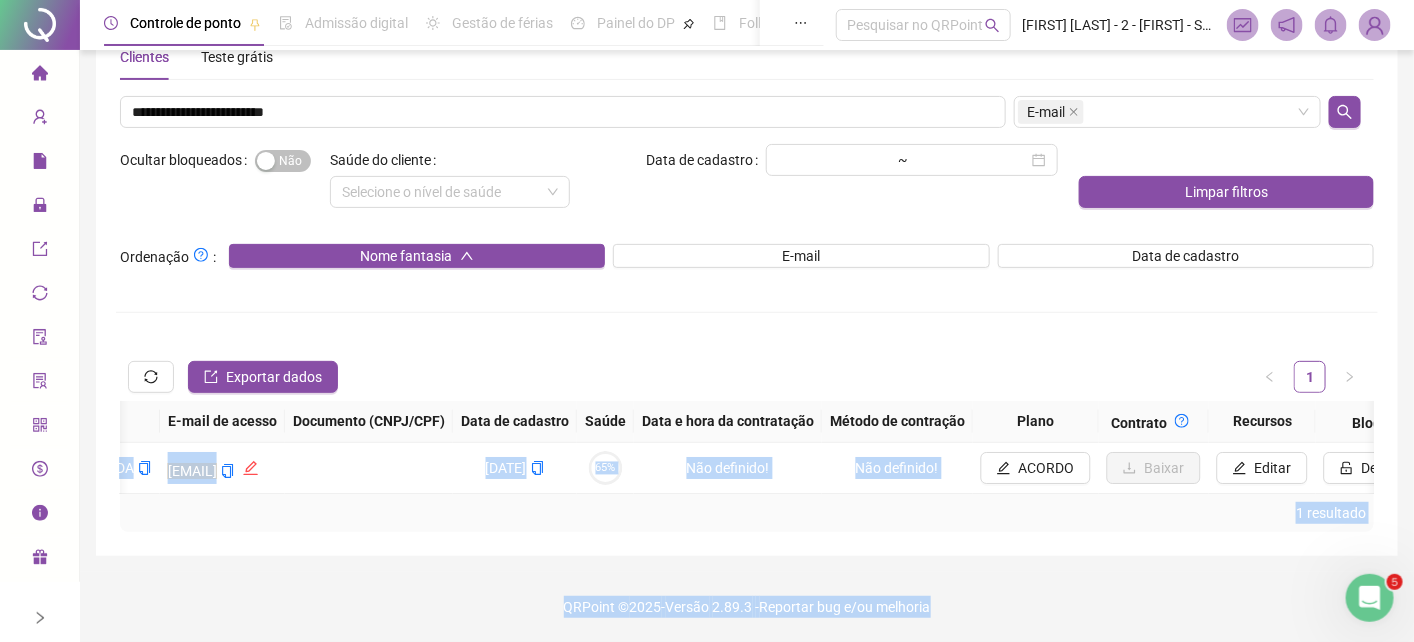 click on "Marketing  Customer Success  Finances  Technologies   Escolha um ou mais filtros Situação de PQL Pouco engajamento Ocultar bloqueados Sim Não Data de cadastro ~   Limpar filtros Ordenação : Nome fantasia   E-mail   Data de cadastro   Dias restantes de teste grátis   Quantidade de colaboradores ativos   Exportar dados 1 2 3 4 5 ••• 1770 Código Código de integração Nome fantasia E-mail de acesso Data de cadastro Tempo restante de teste PQL Bloqueio Produtos Qtd. colaboradores Últimos registros                       SEM NOME wevertonlucas020@gmail.com 12/05/2022 expirado 0% Desbloqueado Editar 1 ativo Ver SEM NOME dudaribeiro029@gmail.com 13/05/2022 expirado 0% Desbloqueado Editar 1 ativo Ver SEM NOME marcosnunes3539@gmail.com 06/04/2022 expirado 0% Desbloqueado Editar 1 ativo Ver SEM NOME ramostojaritiele@gmail.com 15/05/2022 expirado 0% Desbloqueado Editar 1 ativo Ver SEM NOME raianedossantosfontes7@gmail.com 21/05/2022 expirado 4% Desbloqueado Editar 1 ativo Ver SEM NOME" at bounding box center (747, 252) 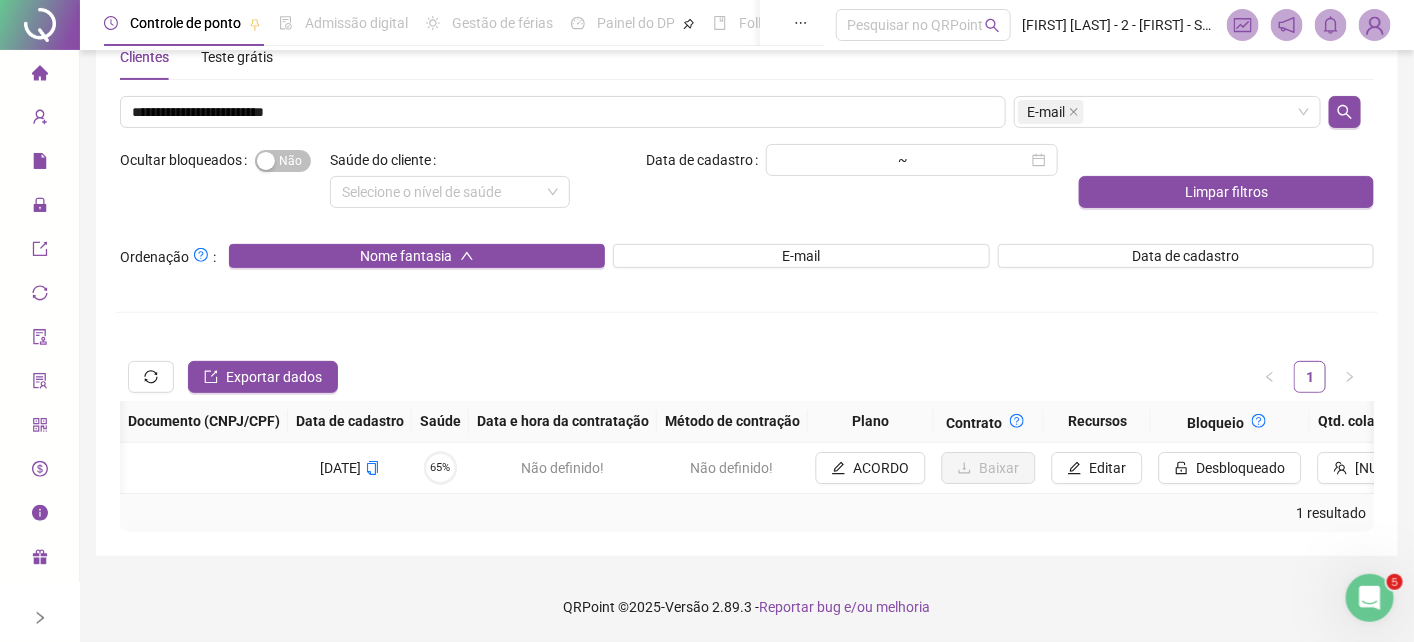 scroll, scrollTop: 0, scrollLeft: 1275, axis: horizontal 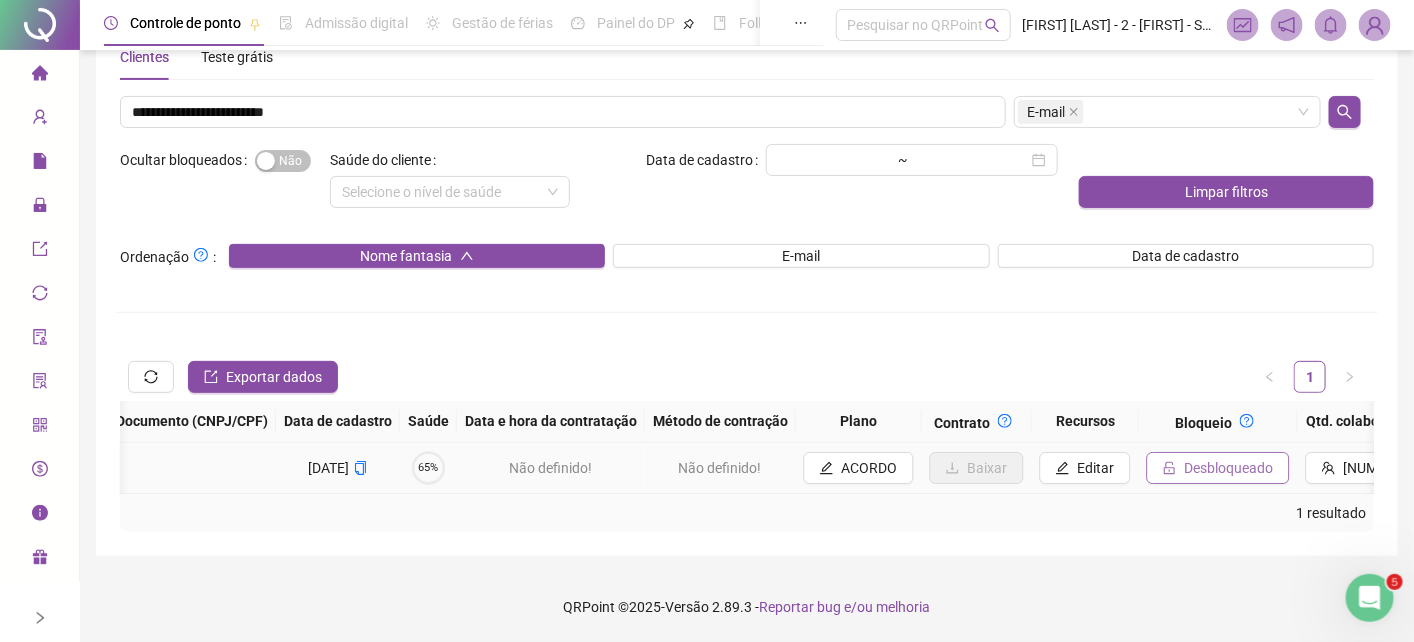 click on "Desbloqueado" at bounding box center [1229, 468] 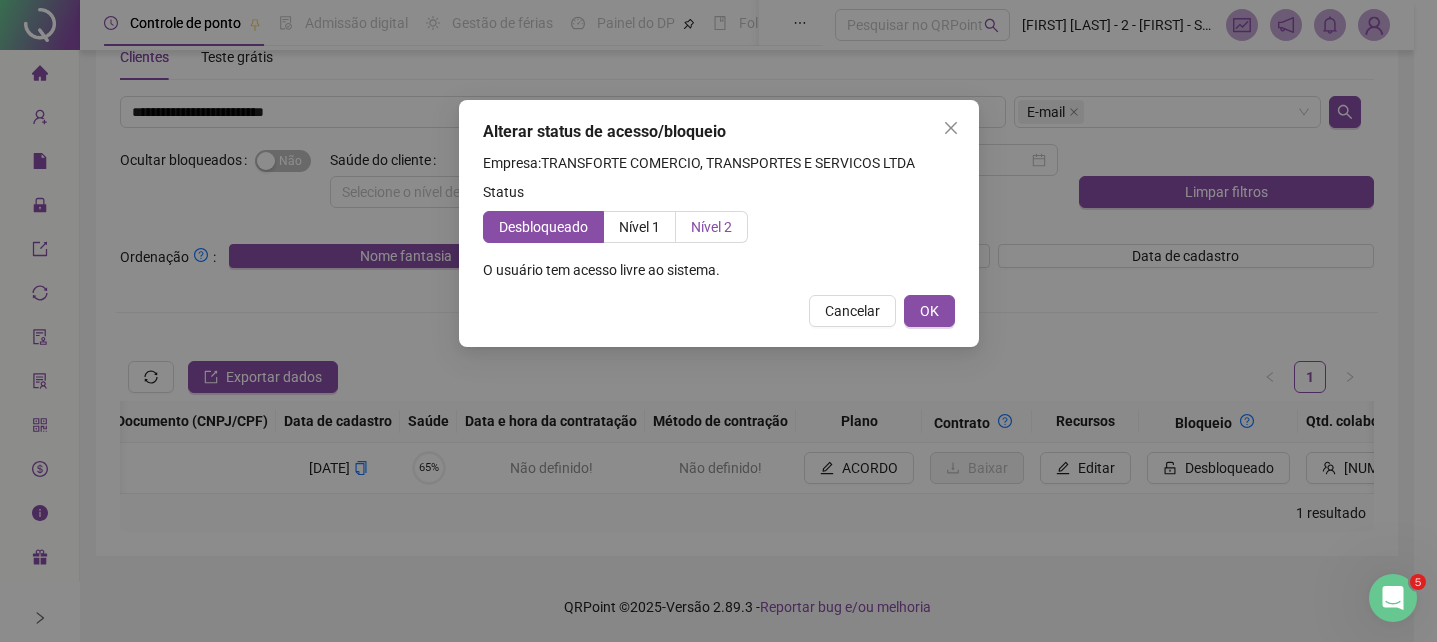 click on "Nível 2" at bounding box center [711, 227] 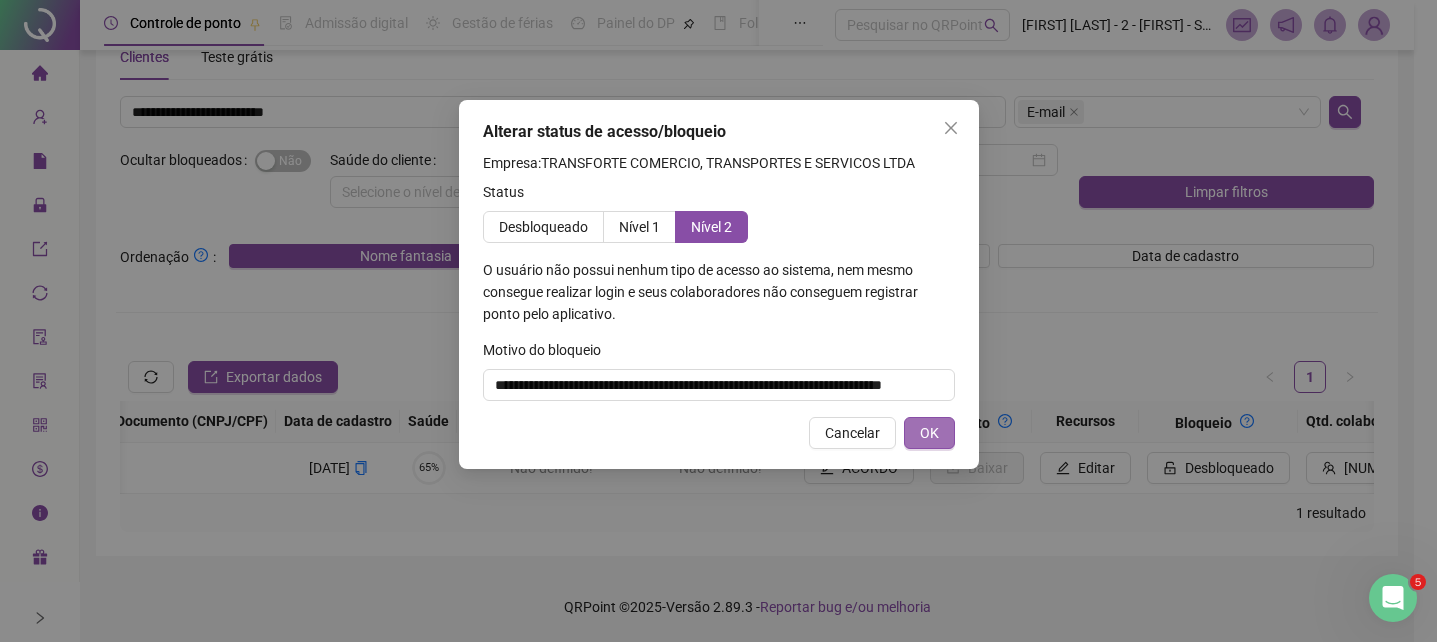 click on "OK" at bounding box center [929, 433] 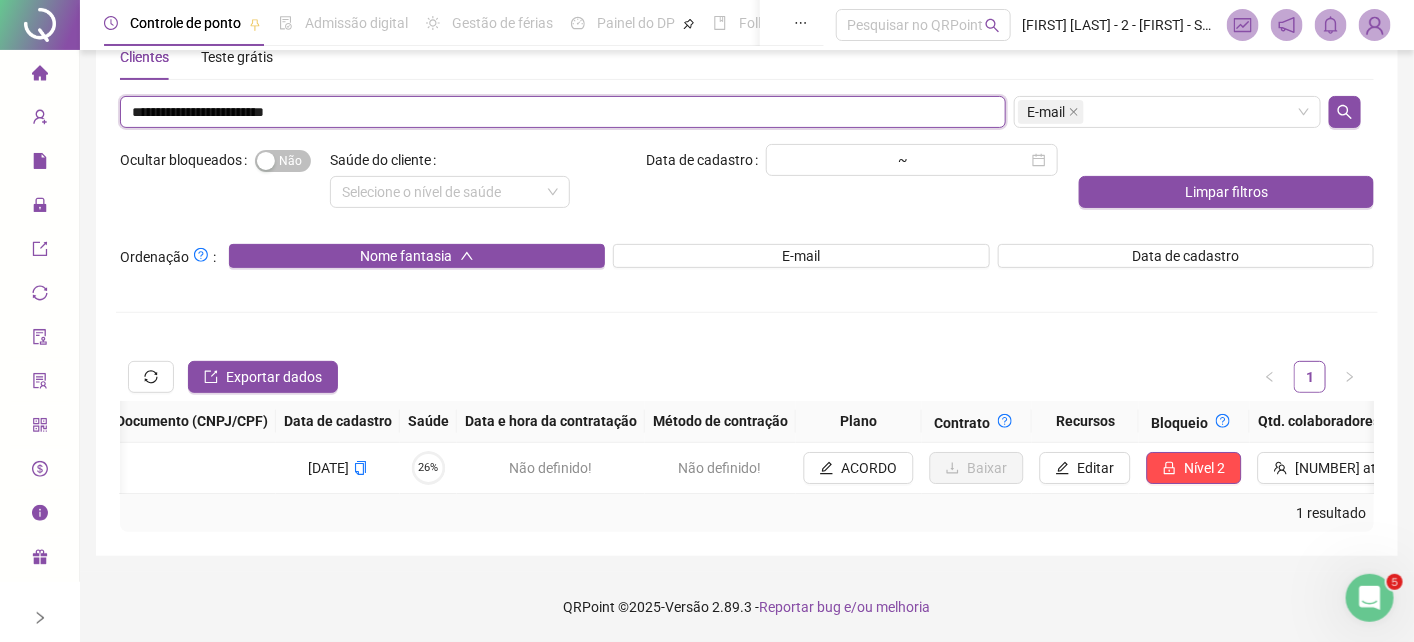 click on "**********" at bounding box center [563, 112] 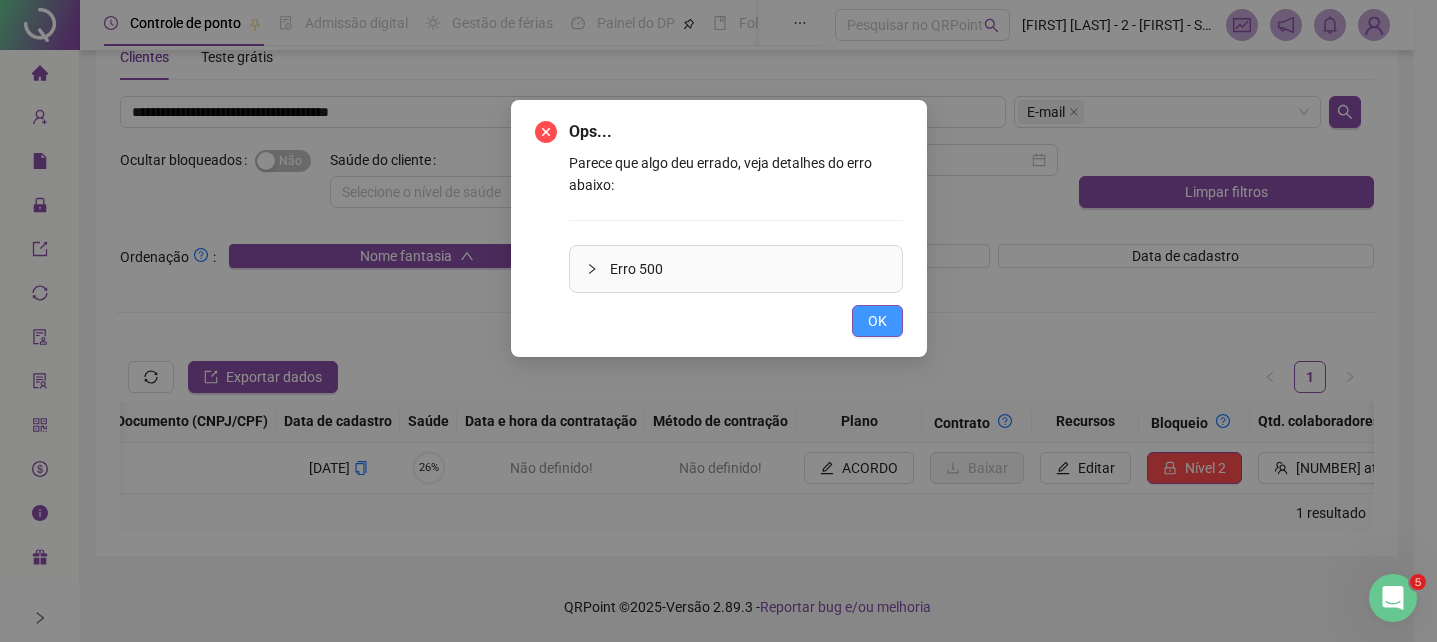 click on "OK" at bounding box center [877, 321] 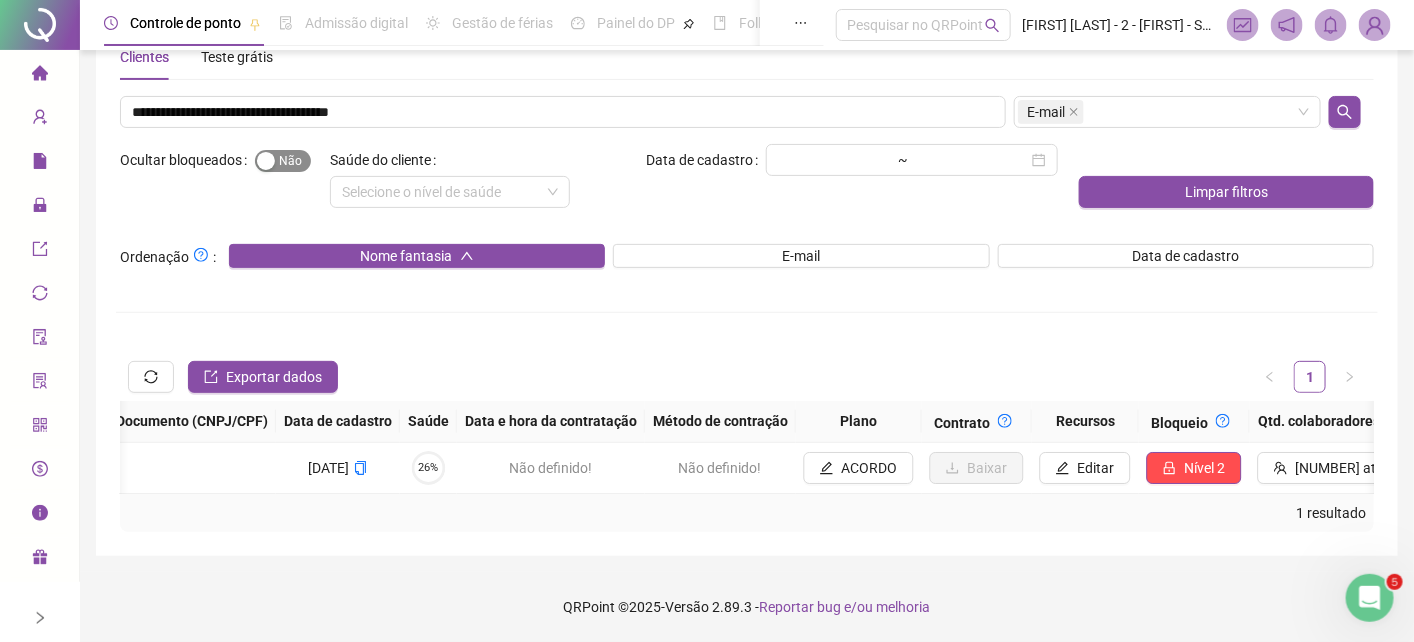 click on "Sim Não" at bounding box center (283, 161) 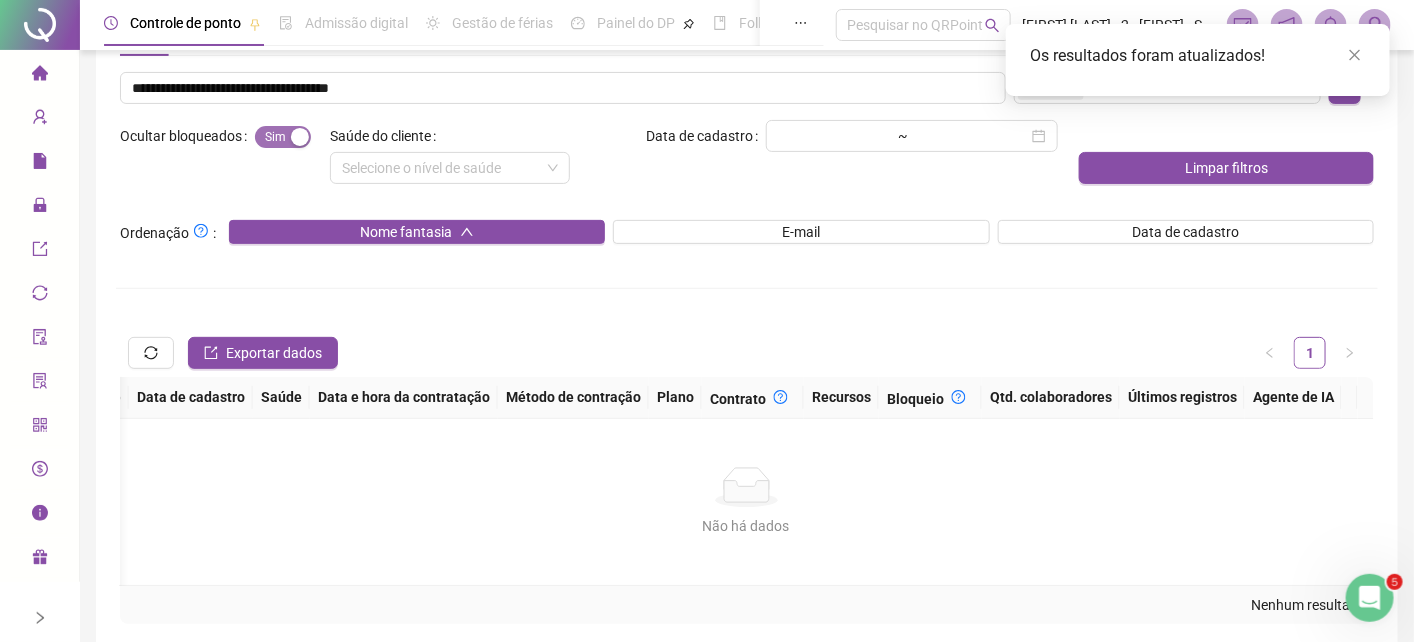 scroll, scrollTop: 0, scrollLeft: 1056, axis: horizontal 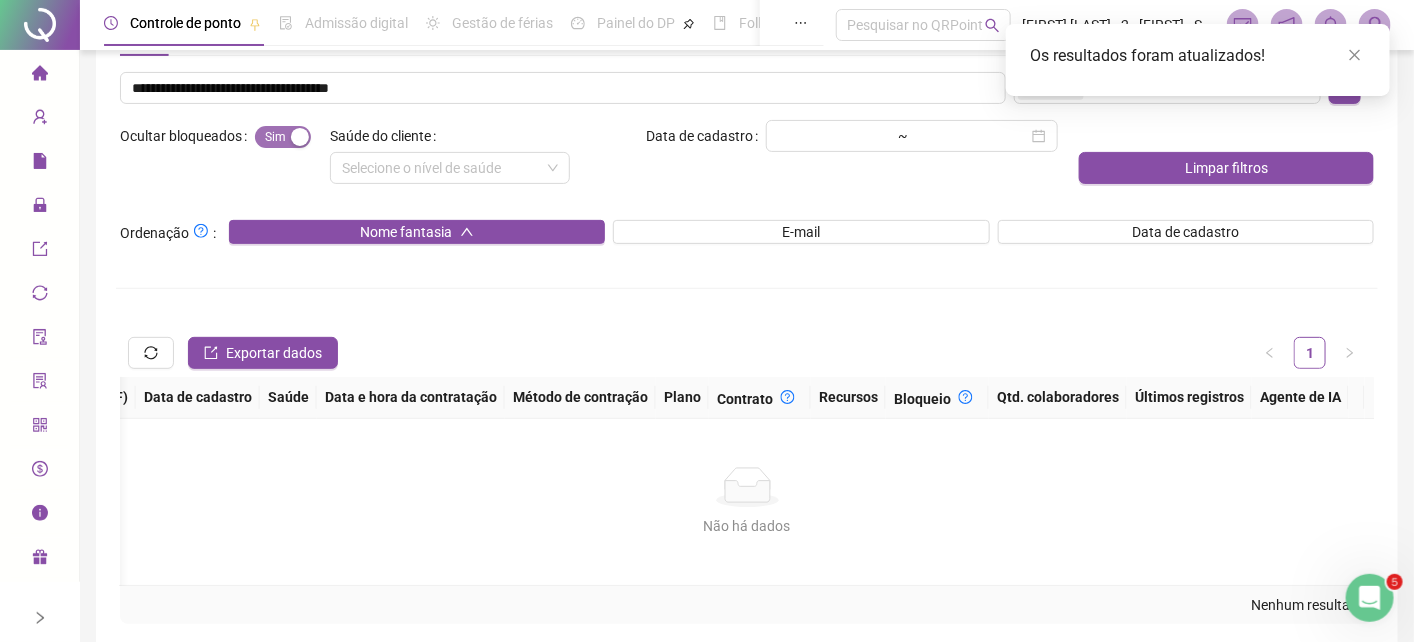 click at bounding box center [300, 137] 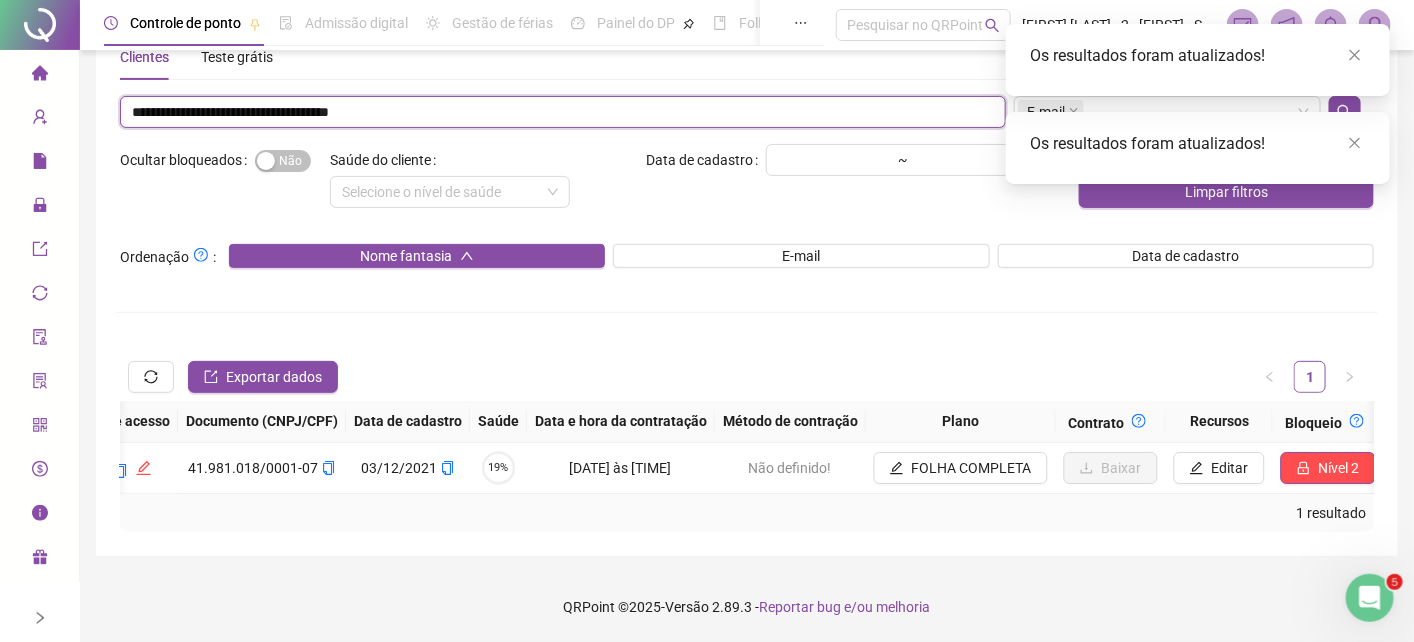 click on "**********" at bounding box center [563, 112] 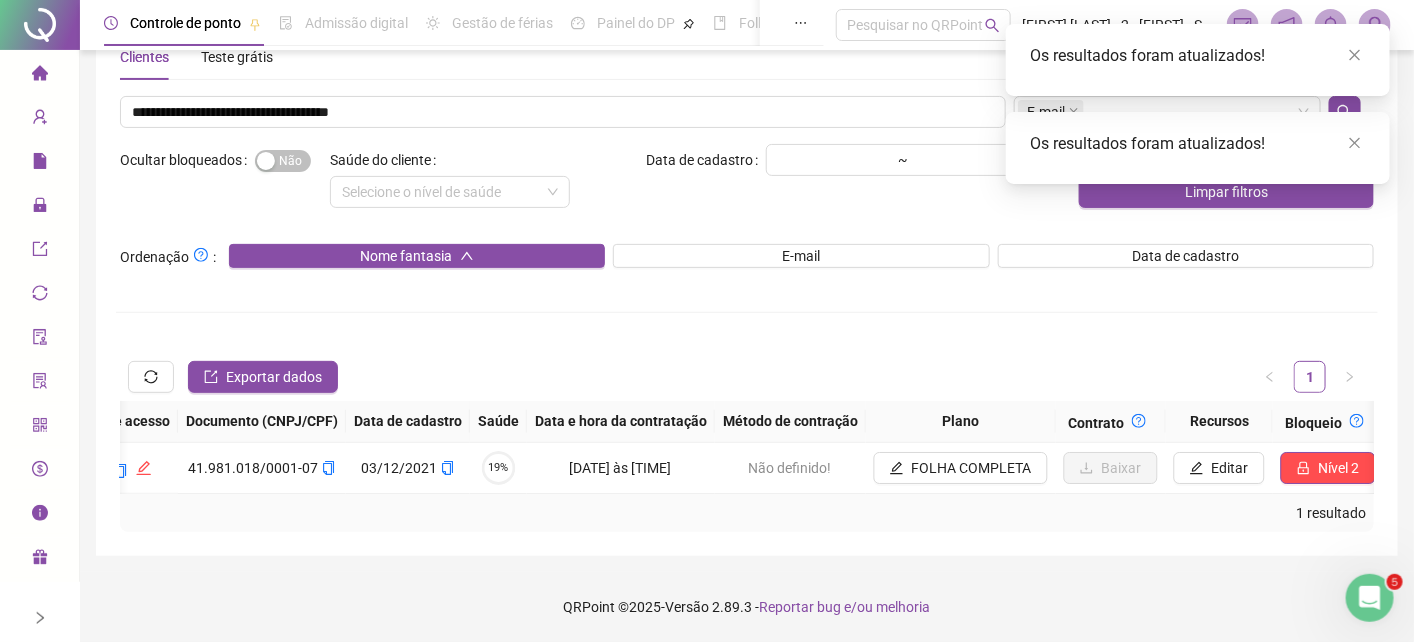 scroll, scrollTop: 0, scrollLeft: 2050, axis: horizontal 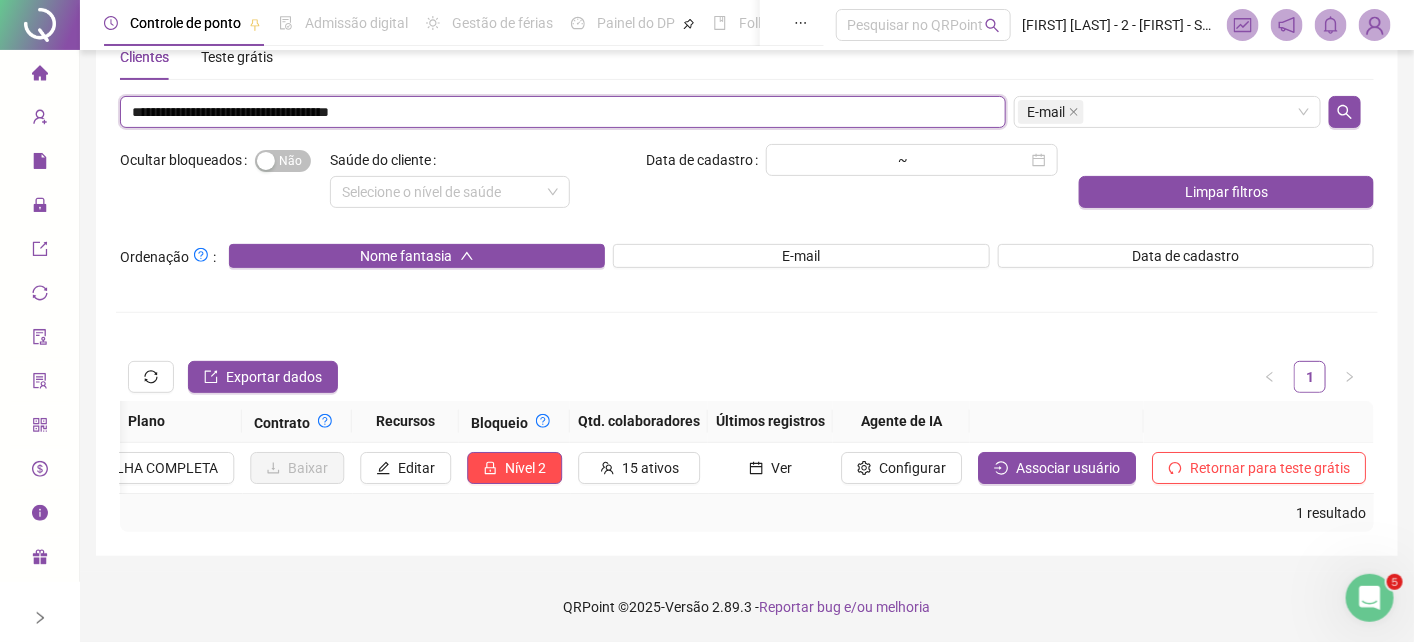 click on "**********" at bounding box center [563, 112] 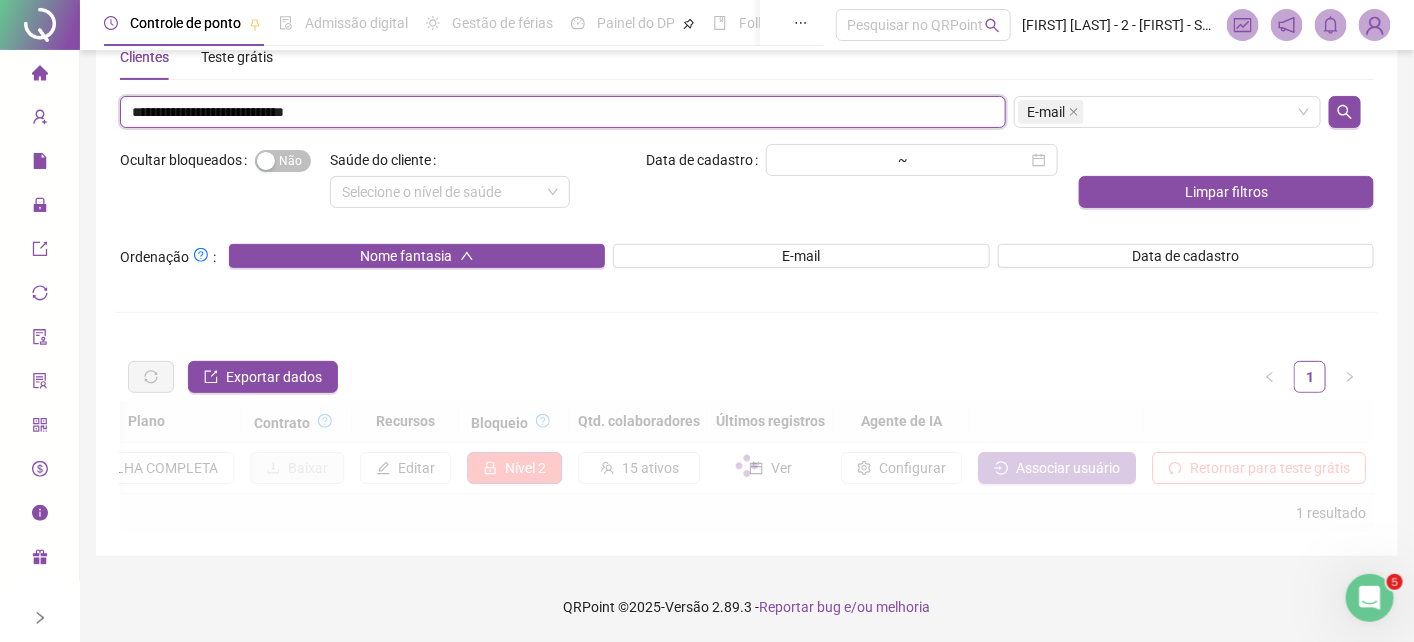 scroll, scrollTop: 0, scrollLeft: 1056, axis: horizontal 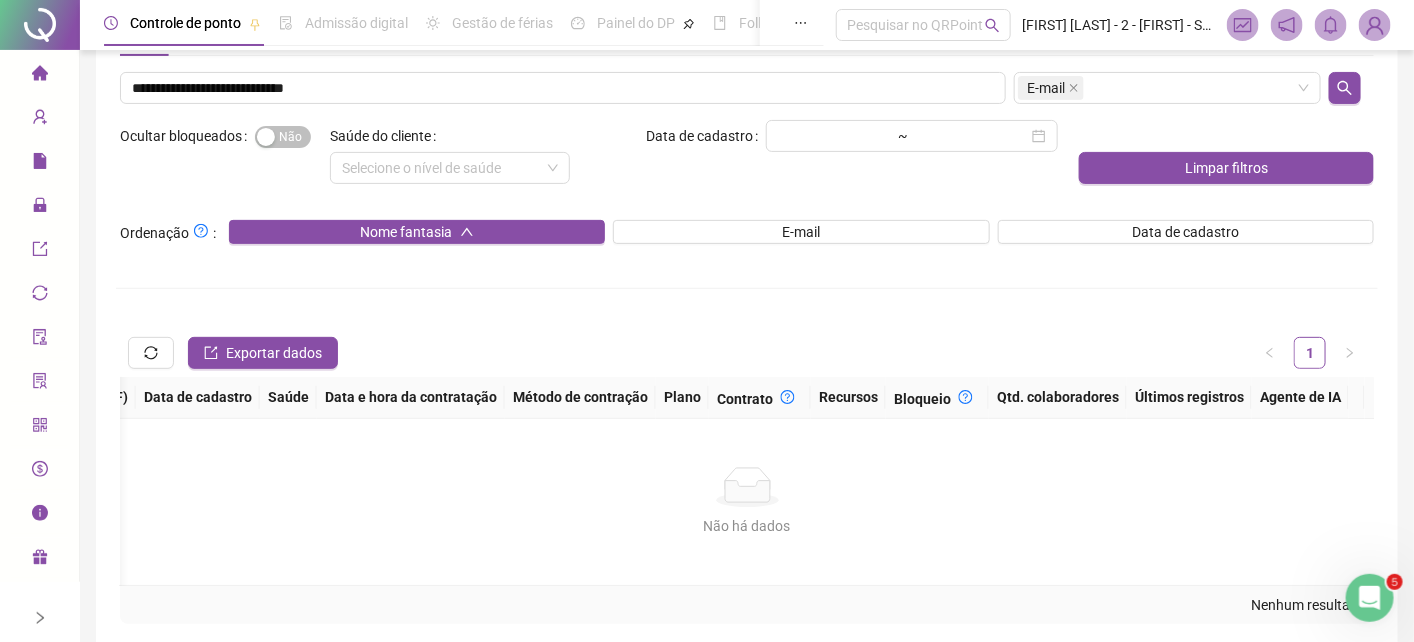 drag, startPoint x: 252, startPoint y: 114, endPoint x: 259, endPoint y: 124, distance: 12.206555 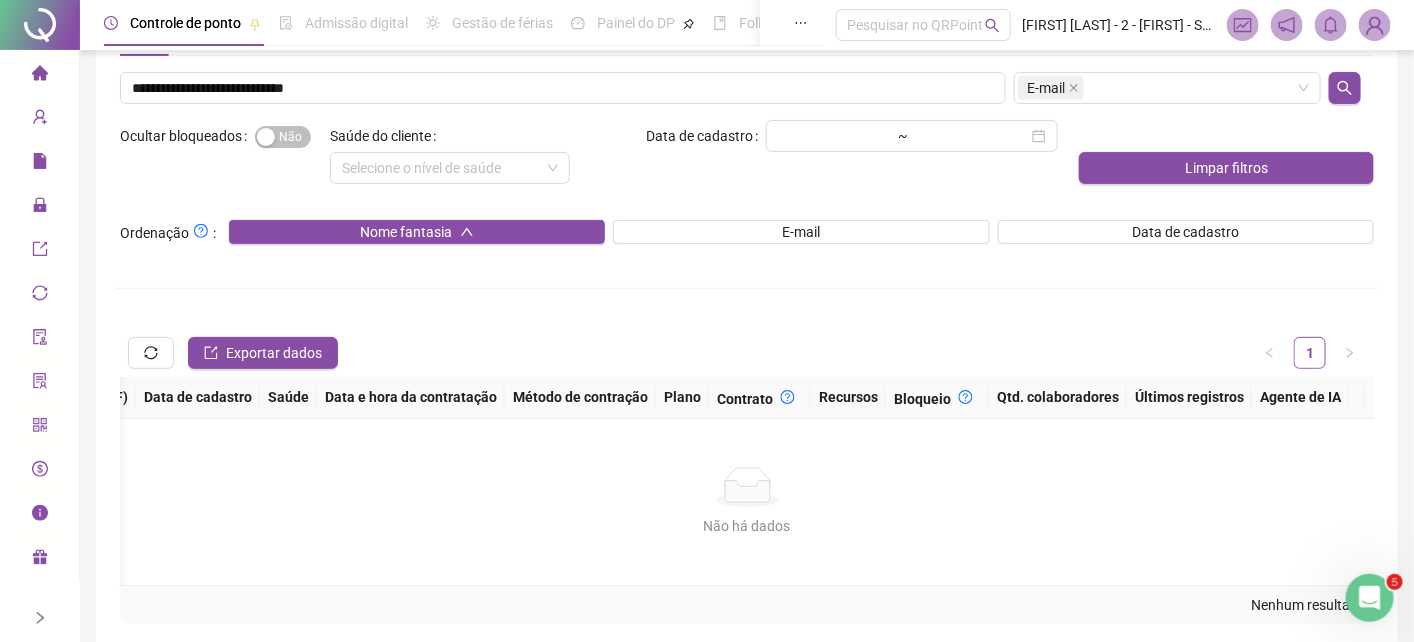 click on "**********" at bounding box center (747, 348) 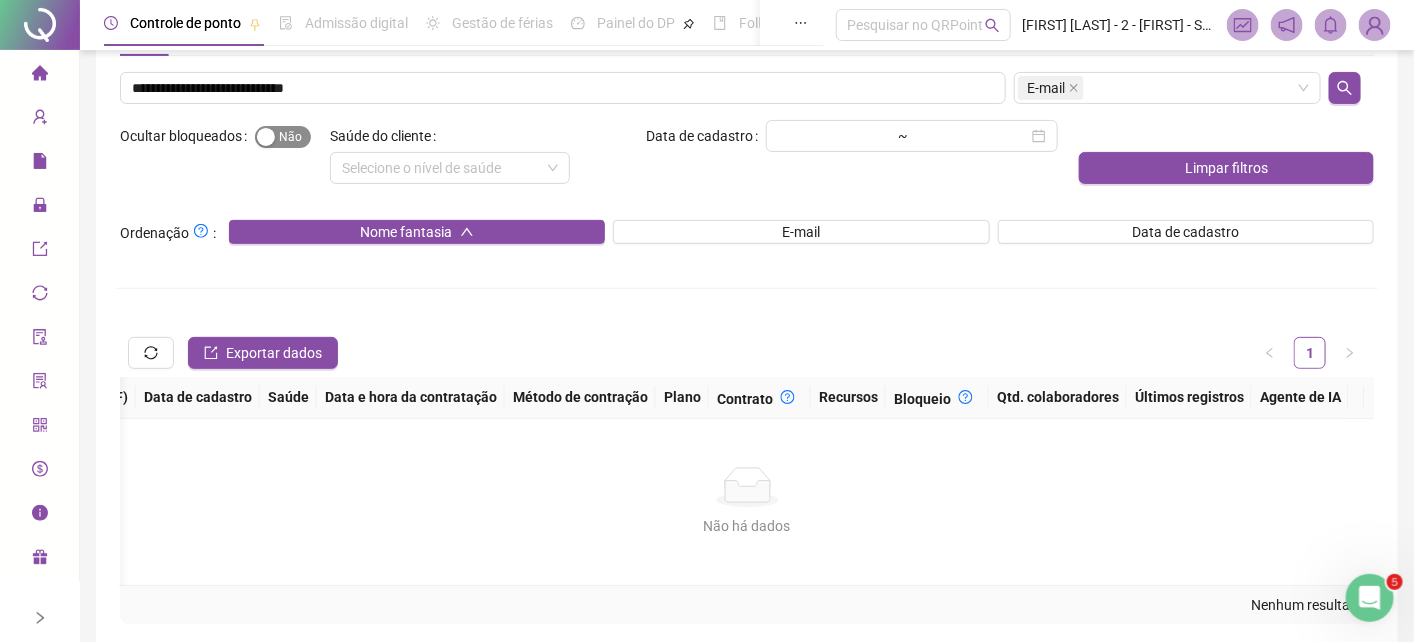 click at bounding box center (266, 137) 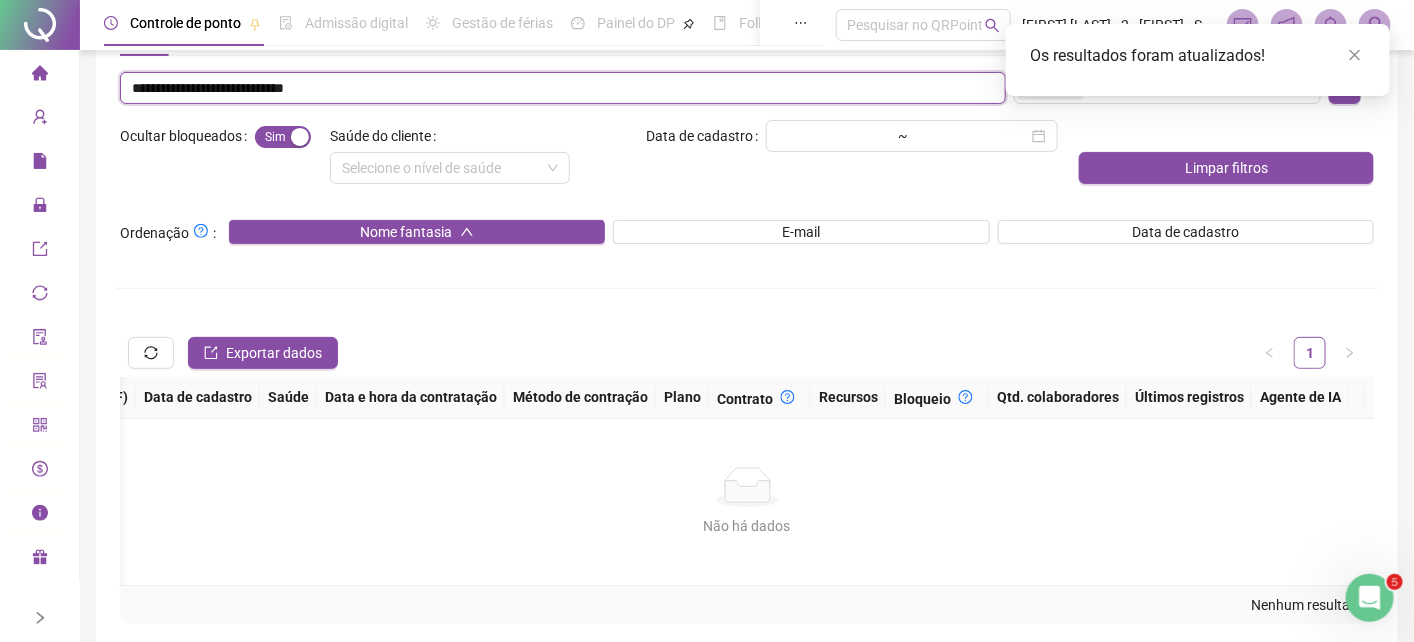 drag, startPoint x: 231, startPoint y: 87, endPoint x: -296, endPoint y: 67, distance: 527.3794 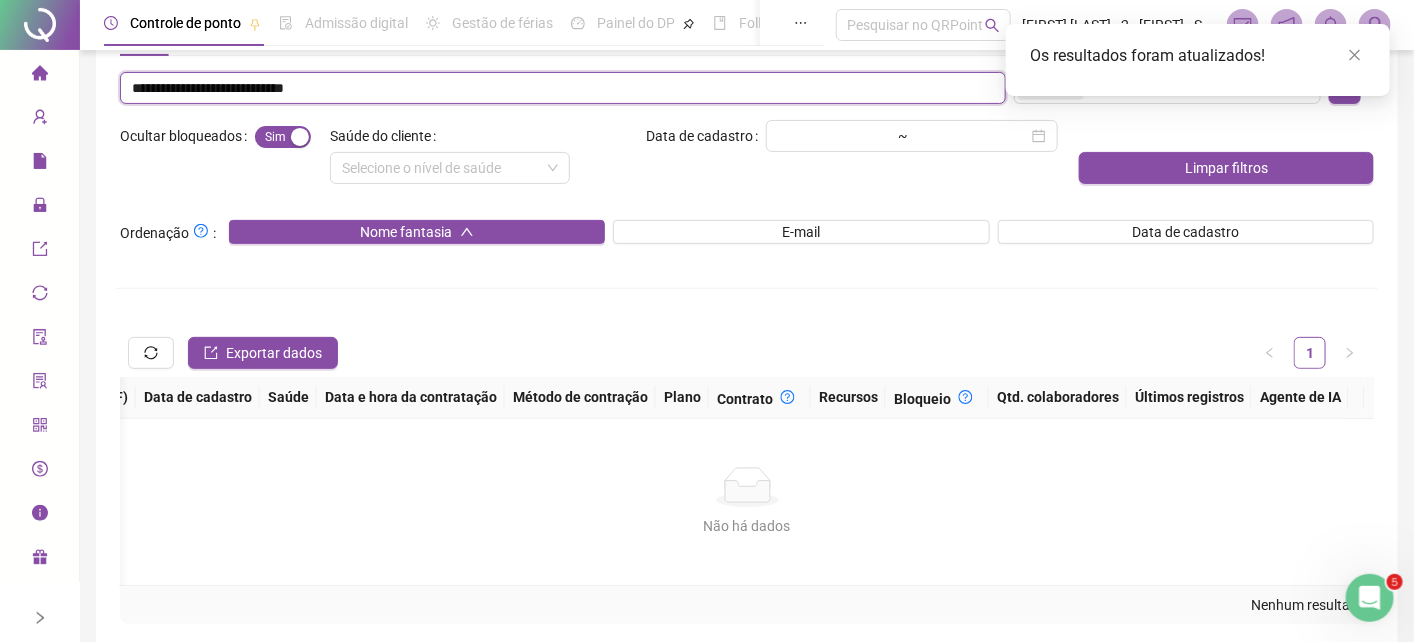click on "Página inicial Cadastros Relatórios Administração Exportações Integrações Aceite de uso Atestado técnico Gerar QRCode Financeiro Central de ajuda Clube QR - Beneficios Controle de ponto Admissão digital Gestão de férias Painel do DP Folha de pagamento   Pesquisar no QRPoint Tatiane Silva Santos - 2 - João Victor - Sucesso do Cliente QRPoint  Marketing  Customer Success  Finances  Technologies   Escolha um ou mais filtros Situação de PQL Pouco engajamento Ocultar bloqueados Sim Não Data de cadastro ~   Limpar filtros Ordenação : Nome fantasia   E-mail   Data de cadastro   Dias restantes de teste grátis   Quantidade de colaboradores ativos   Exportar dados 1 2 3 4 5 ••• 1770 Código Código de integração Nome fantasia E-mail de acesso Data de cadastro Tempo restante de teste PQL Bloqueio Produtos Qtd. colaboradores Últimos registros                       SEM NOME wevertonlucas020@gmail.com 12/05/2022 expirado 0% Desbloqueado Editar 1 ativo Ver SEM NOME expirado" at bounding box center (707, 179) 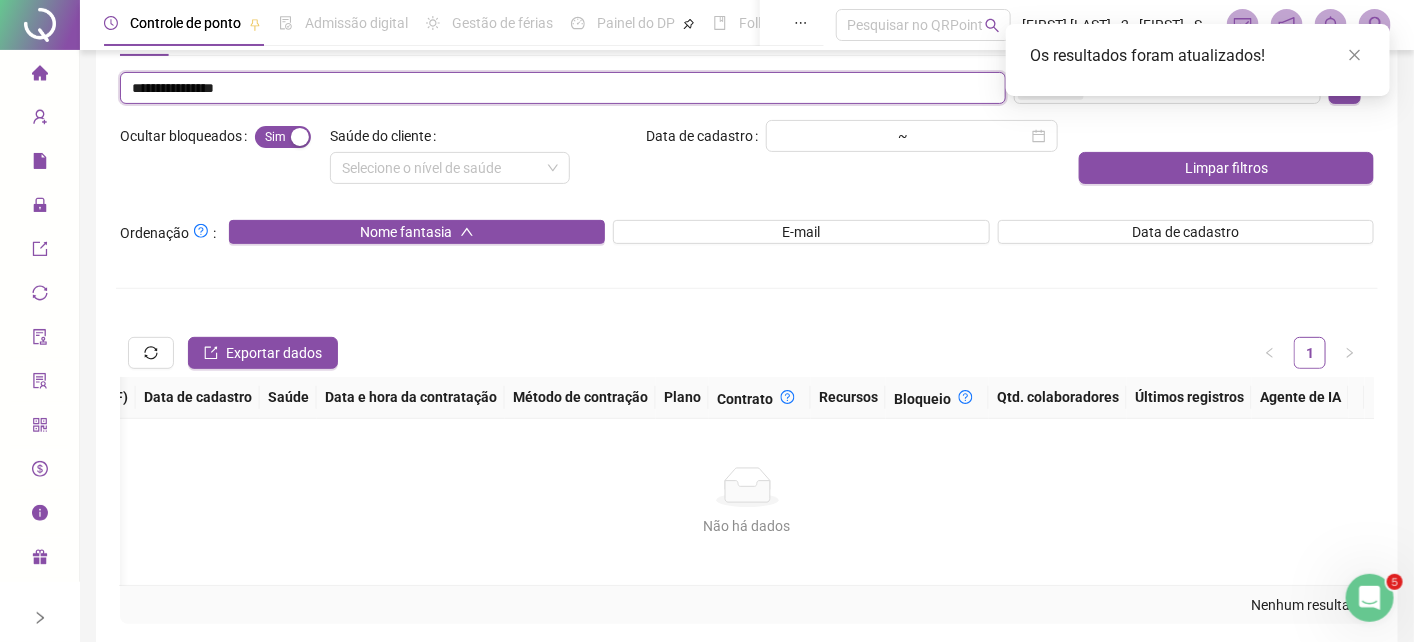 type on "**********" 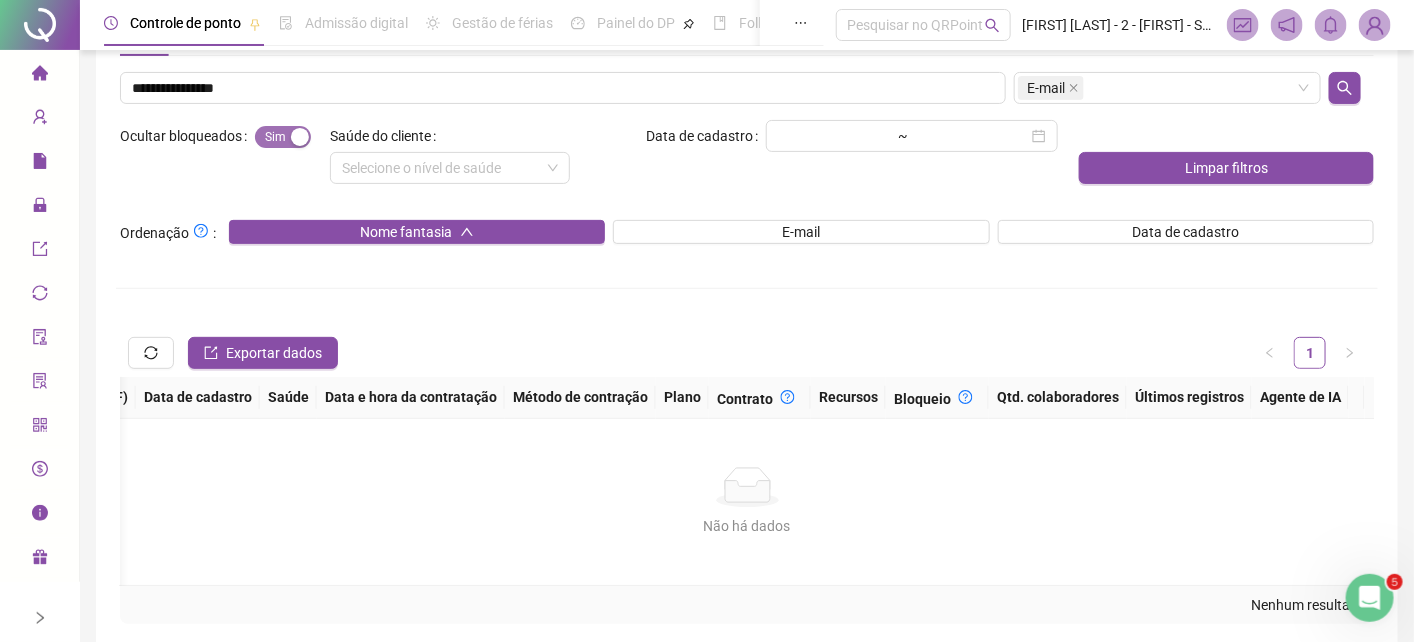 click at bounding box center [300, 137] 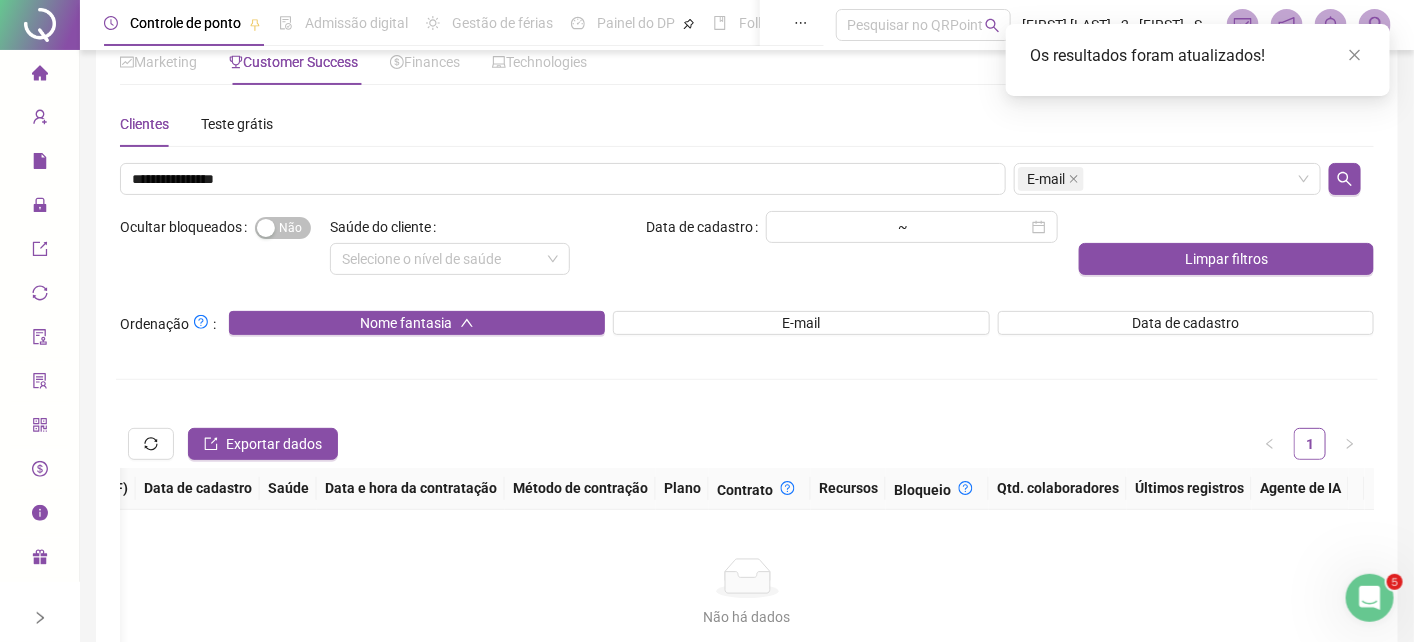 scroll, scrollTop: 0, scrollLeft: 0, axis: both 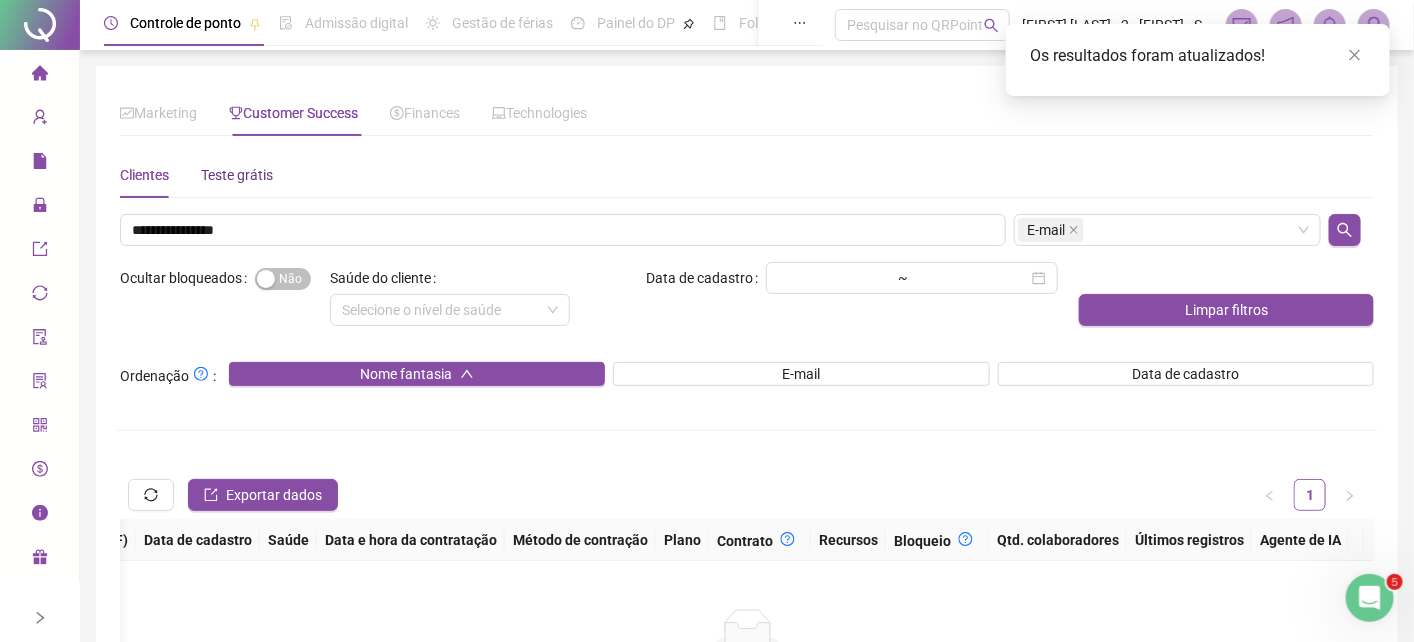 drag, startPoint x: 252, startPoint y: 181, endPoint x: 249, endPoint y: 193, distance: 12.369317 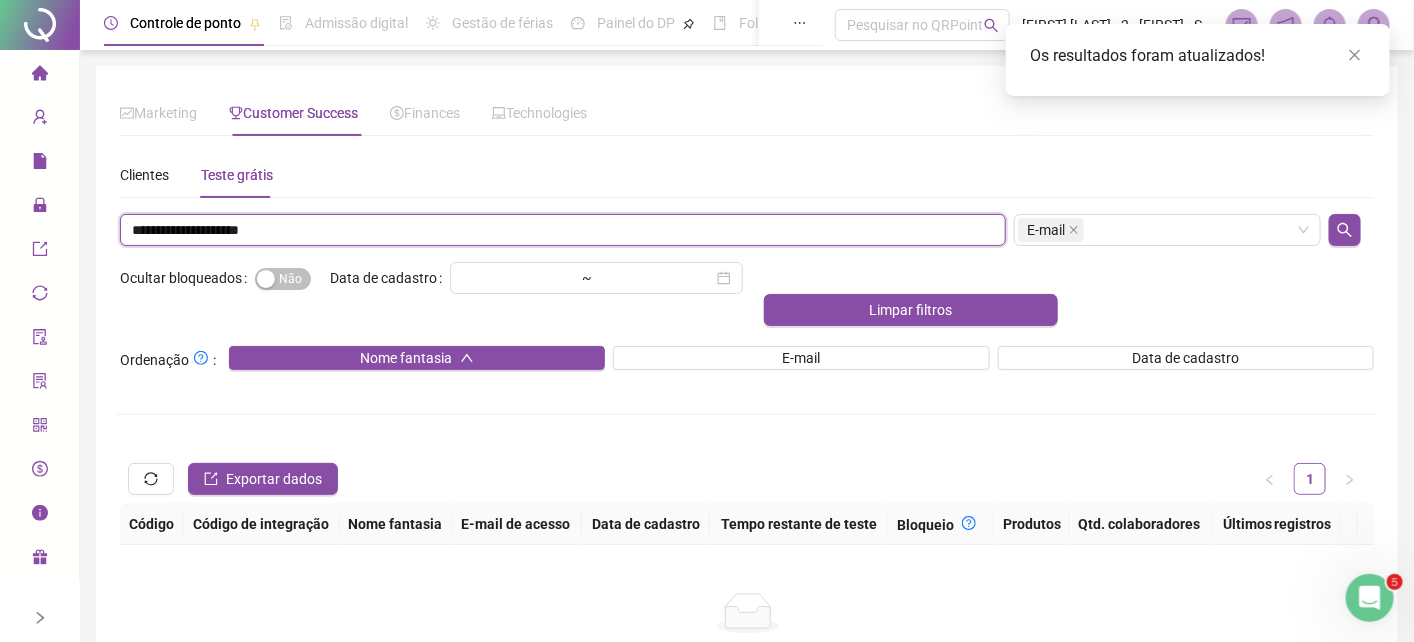 click on "**********" at bounding box center [563, 230] 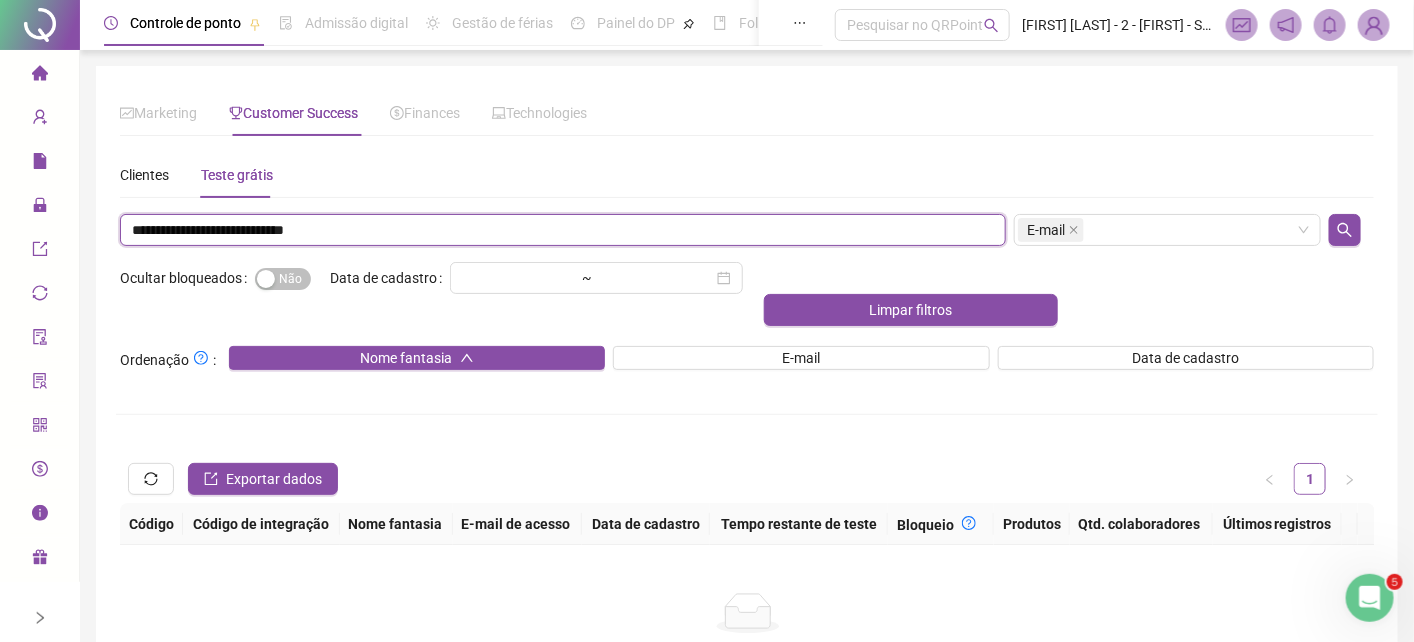 drag, startPoint x: 225, startPoint y: 238, endPoint x: -261, endPoint y: 187, distance: 488.6686 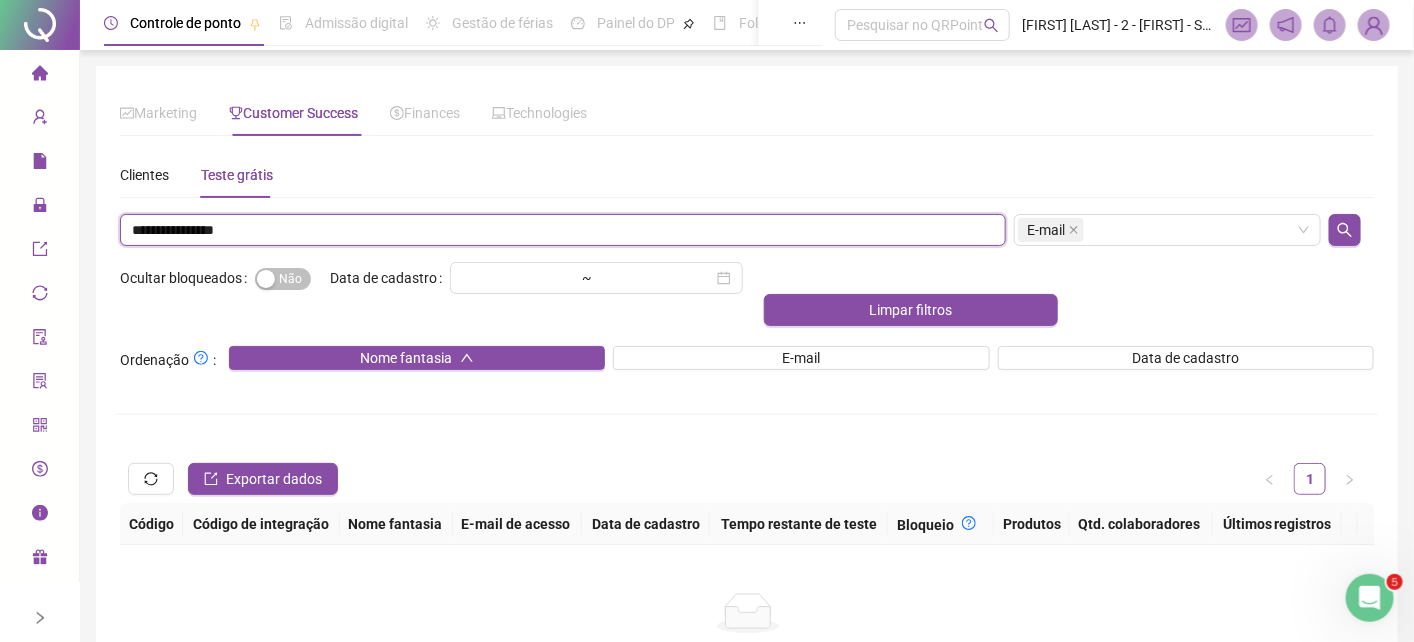 click on "**********" at bounding box center (563, 230) 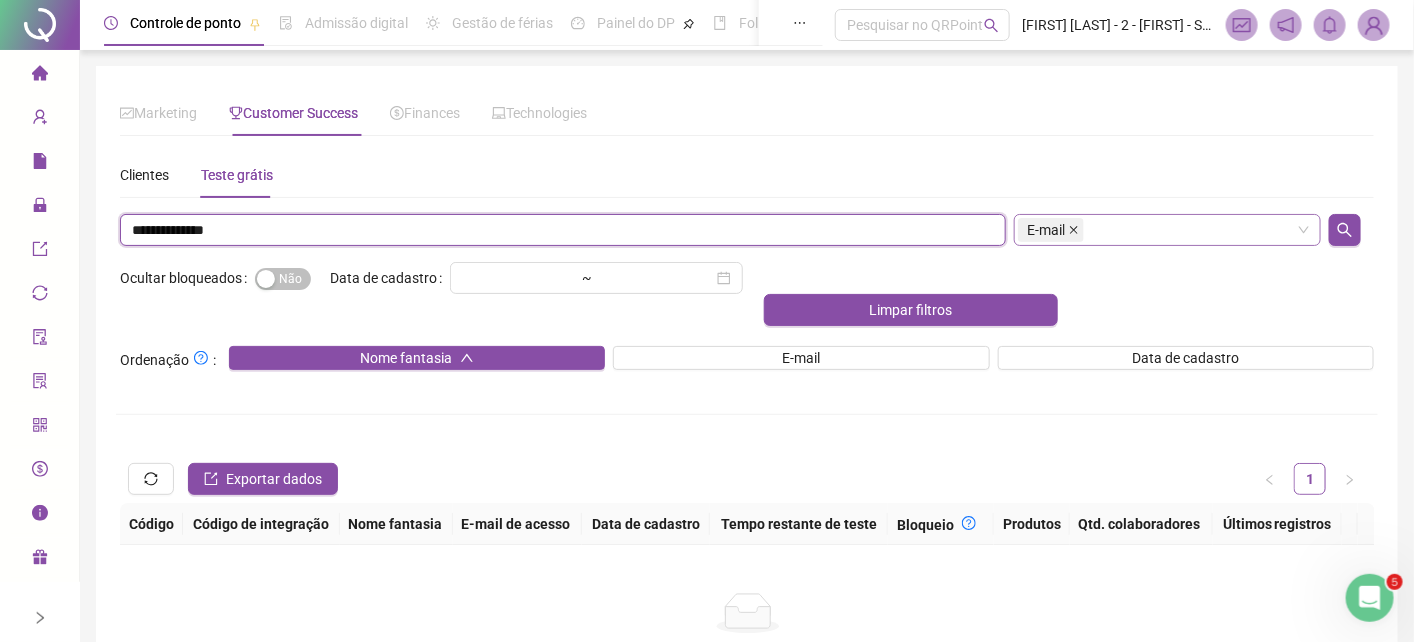 click 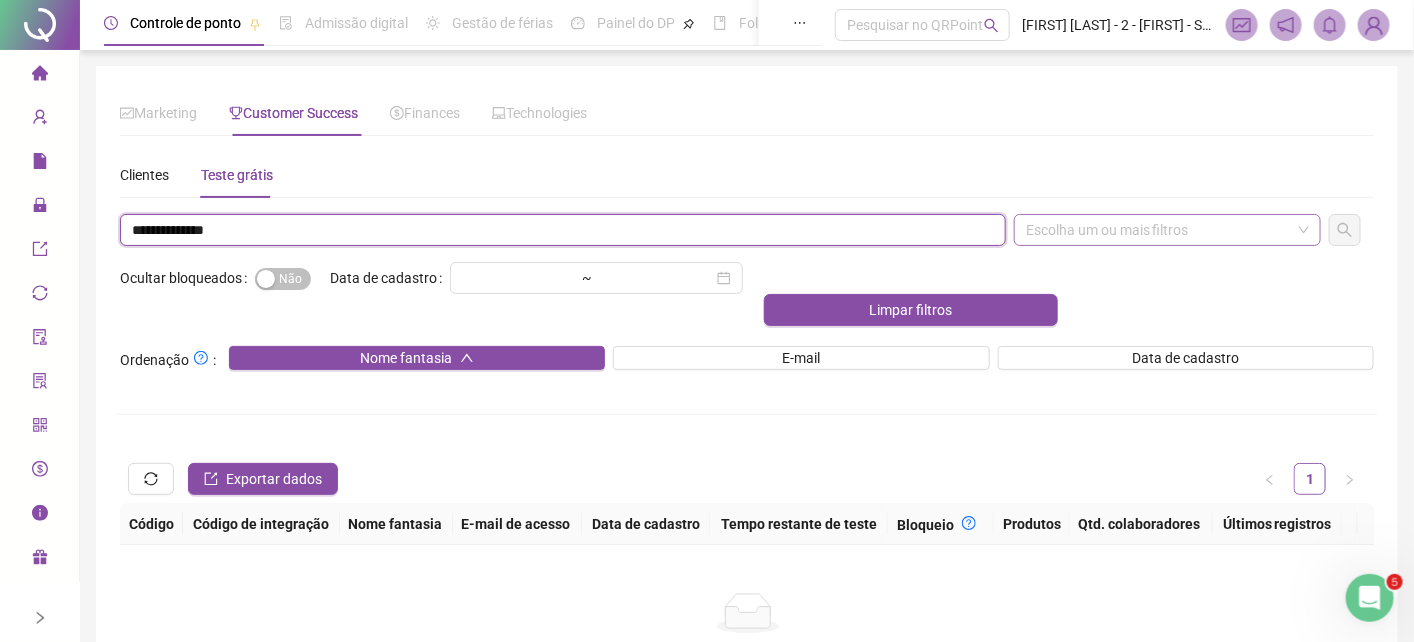 drag, startPoint x: 1077, startPoint y: 229, endPoint x: 1087, endPoint y: 273, distance: 45.122055 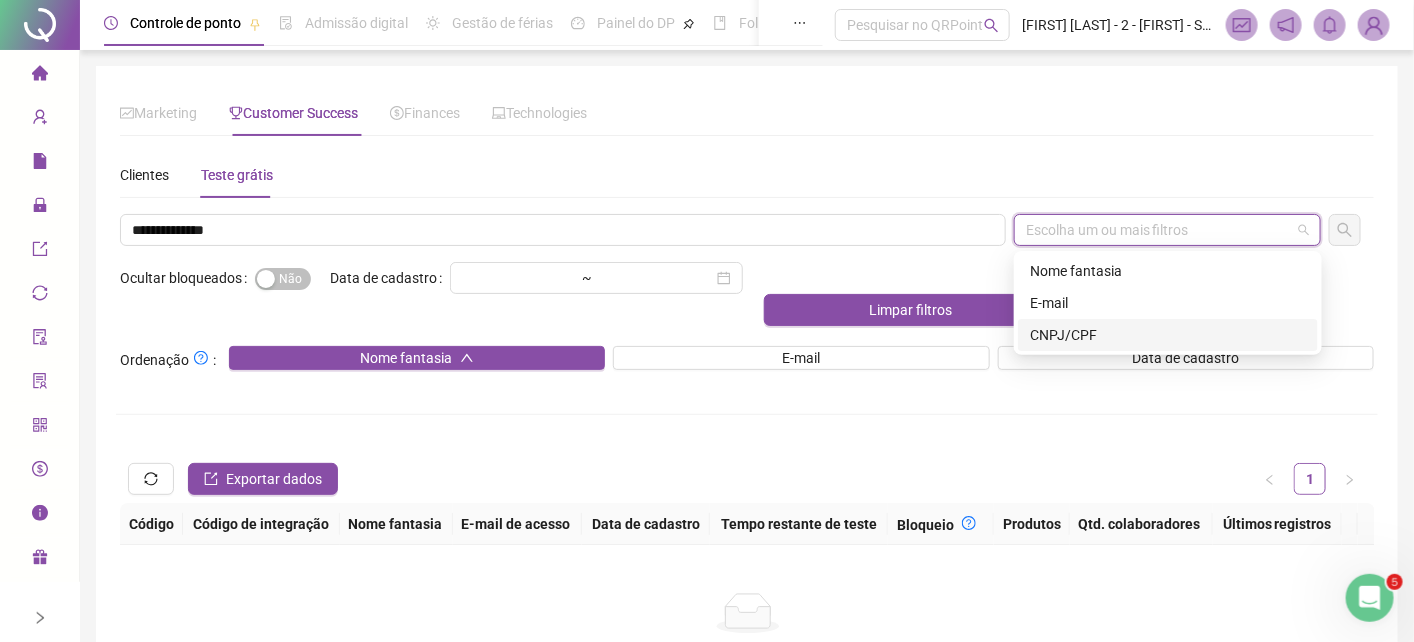 click on "CNPJ/CPF" at bounding box center (1168, 335) 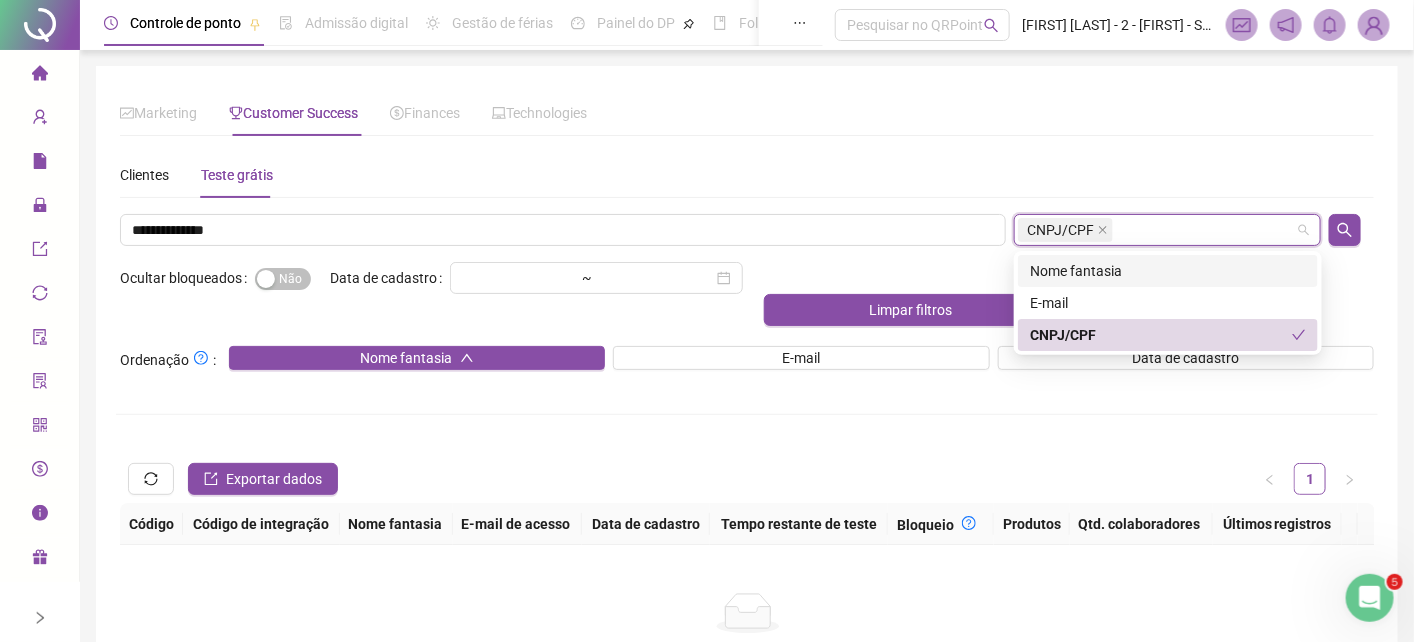 click at bounding box center (1351, 230) 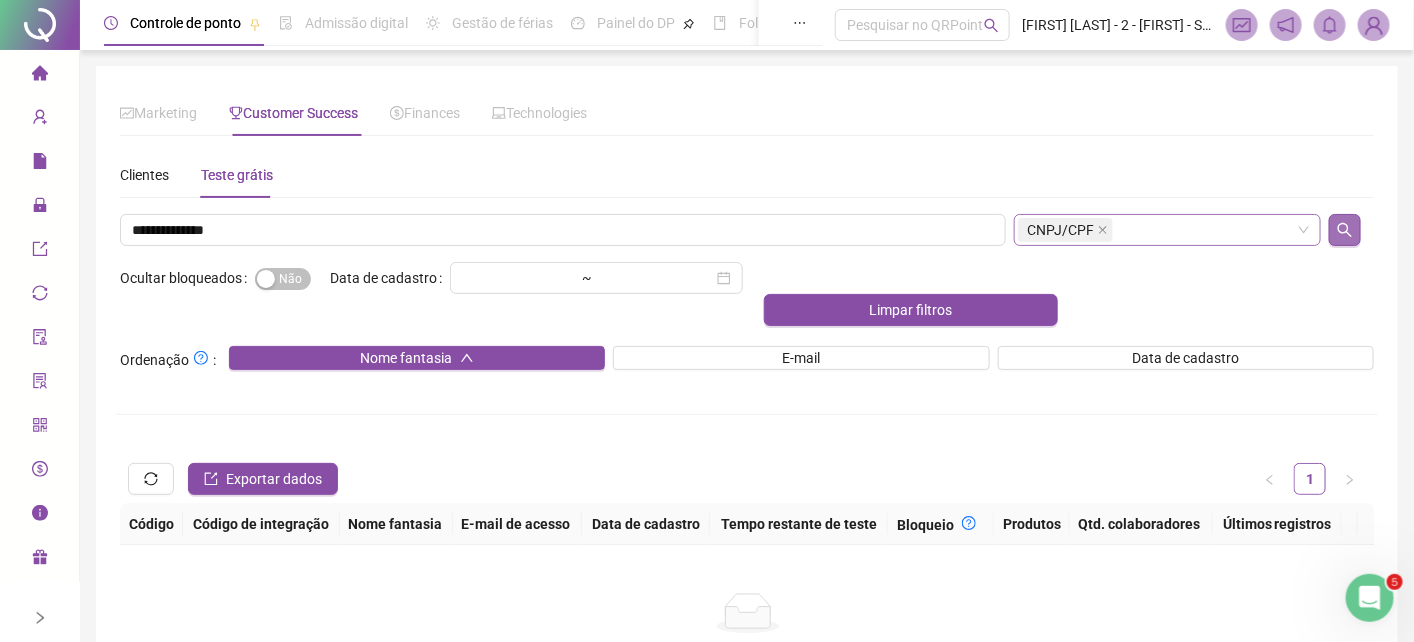 click at bounding box center (1345, 230) 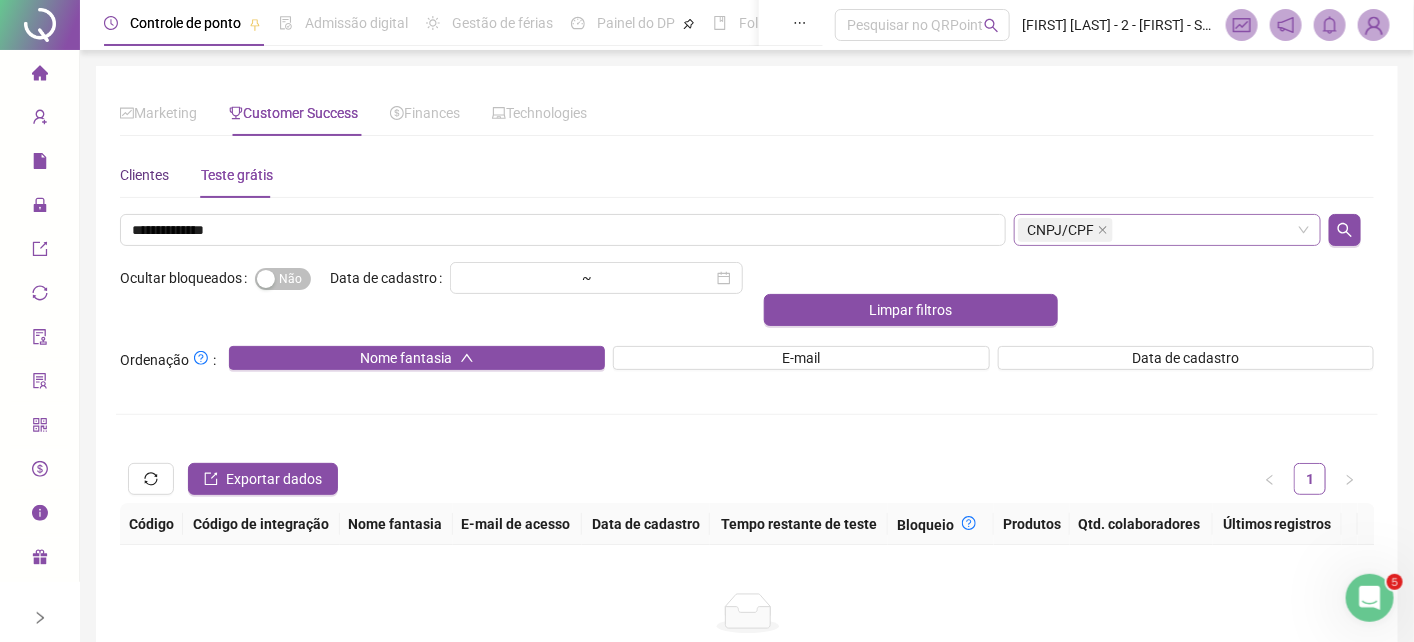 click on "Clientes" at bounding box center [144, 175] 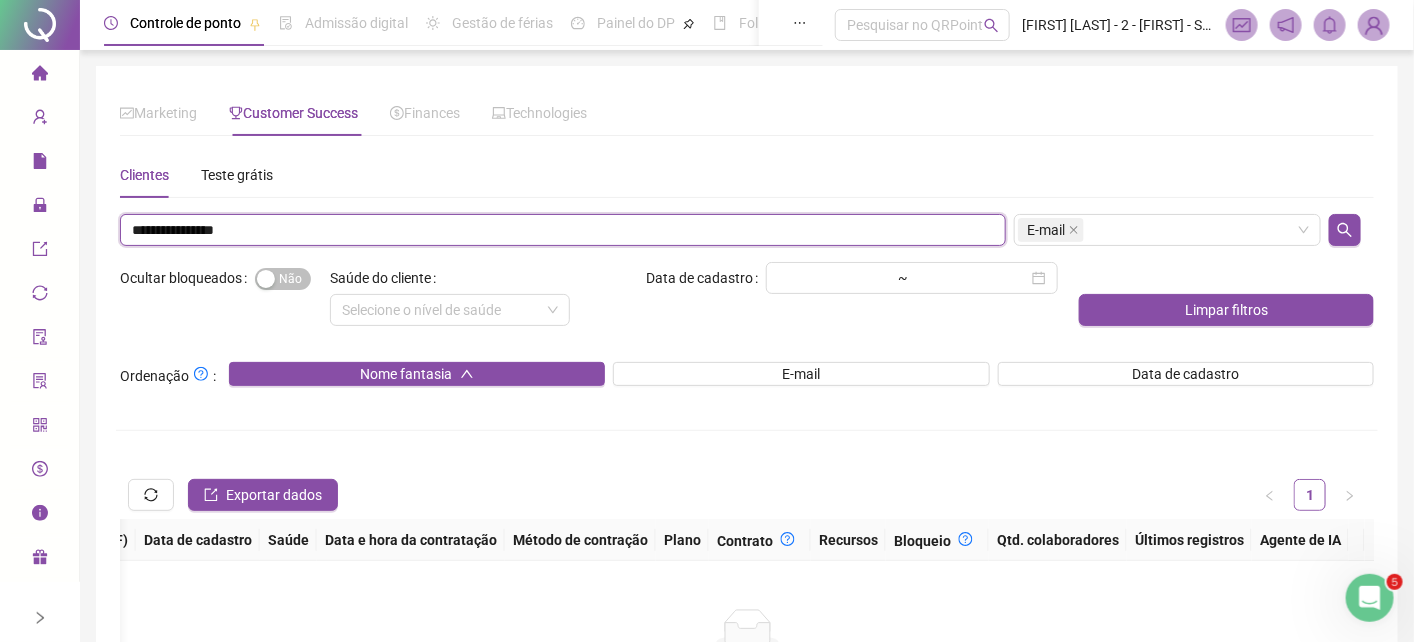 click on "**********" at bounding box center [563, 230] 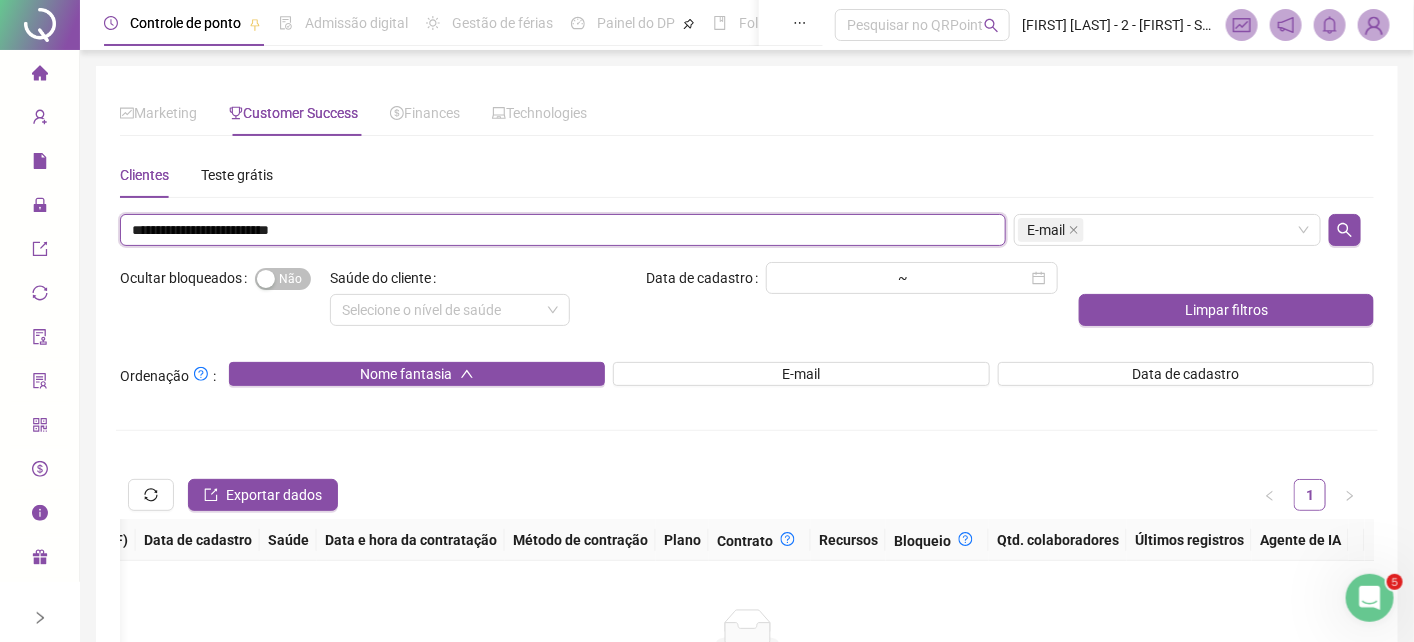 paste 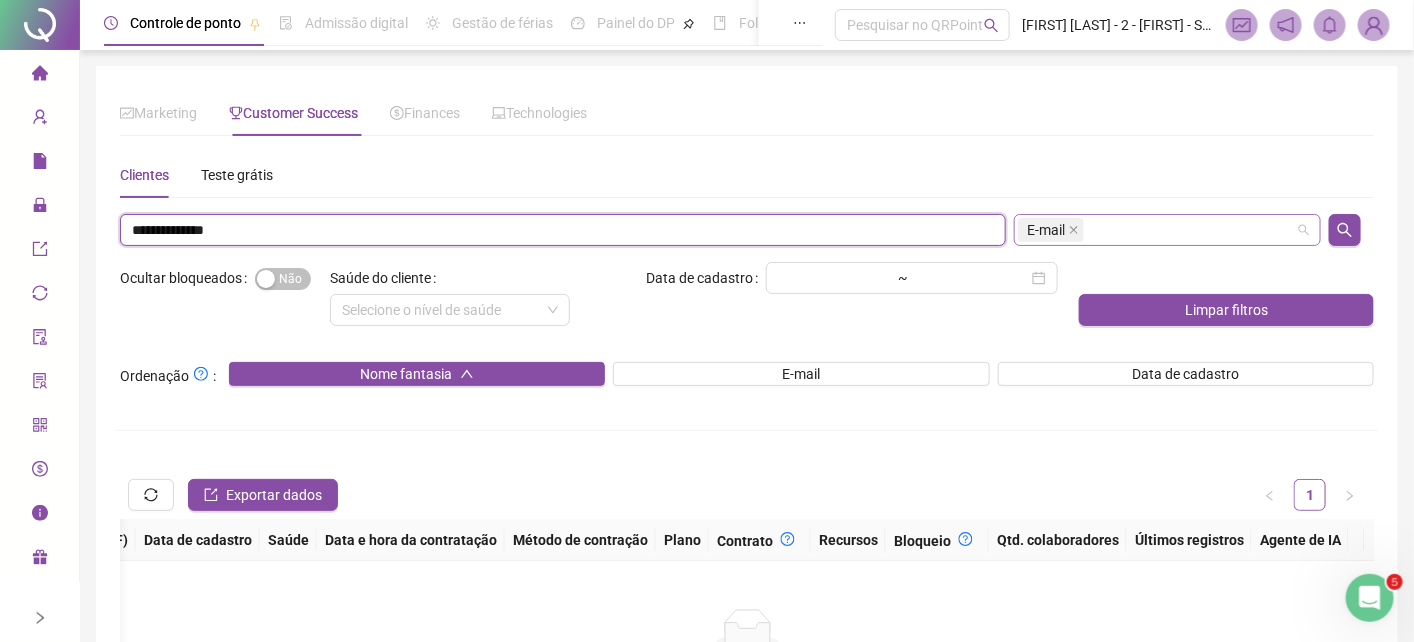 click on "E-mail" at bounding box center (1046, 230) 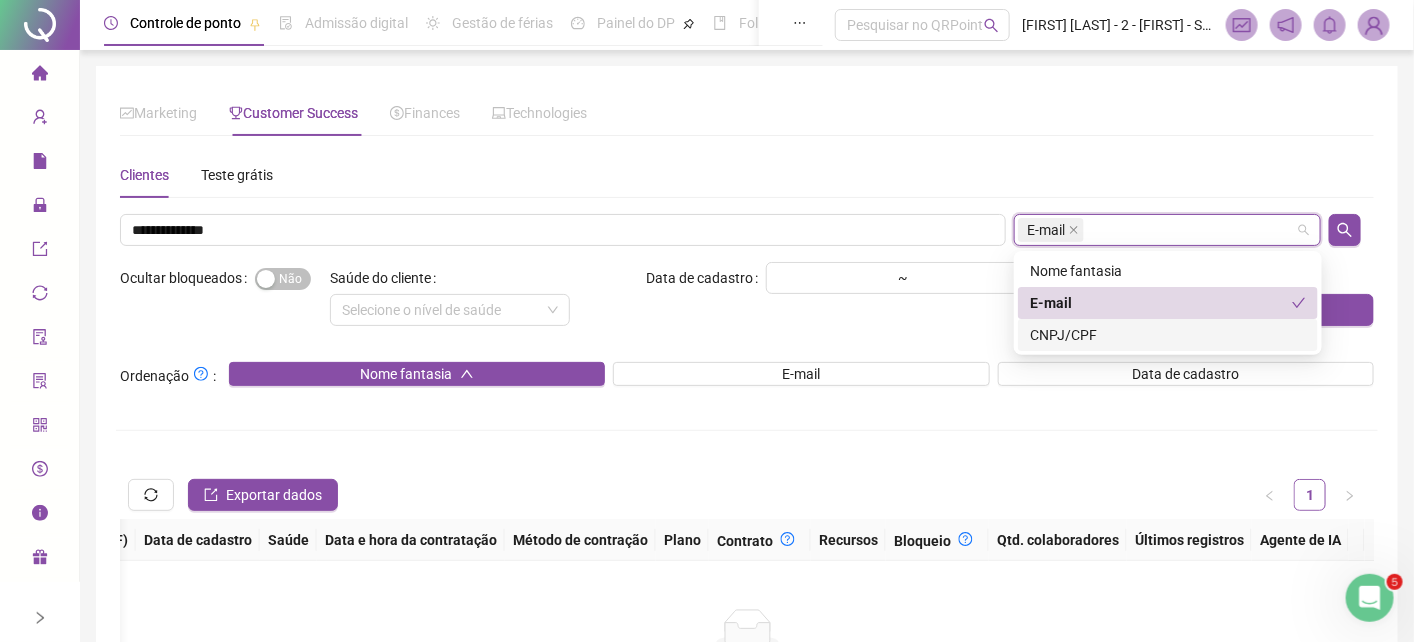 drag, startPoint x: 1026, startPoint y: 337, endPoint x: 1041, endPoint y: 312, distance: 29.15476 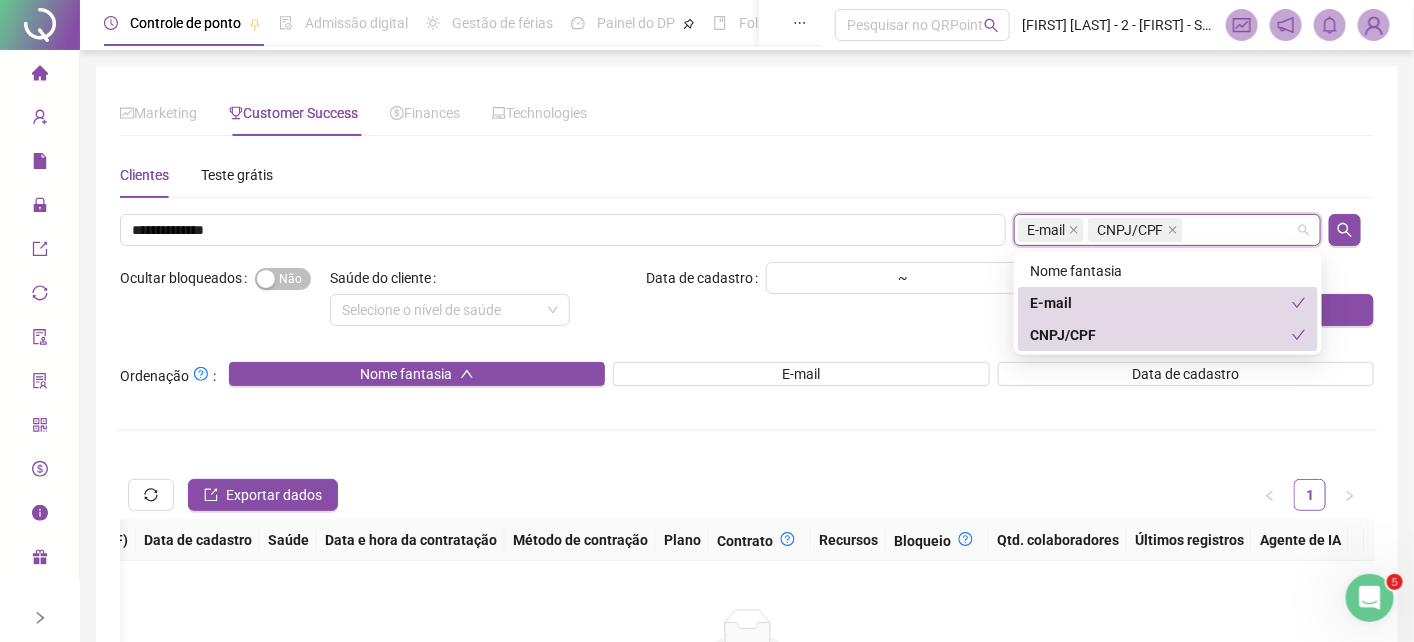 drag, startPoint x: 1048, startPoint y: 306, endPoint x: 1059, endPoint y: 301, distance: 12.083046 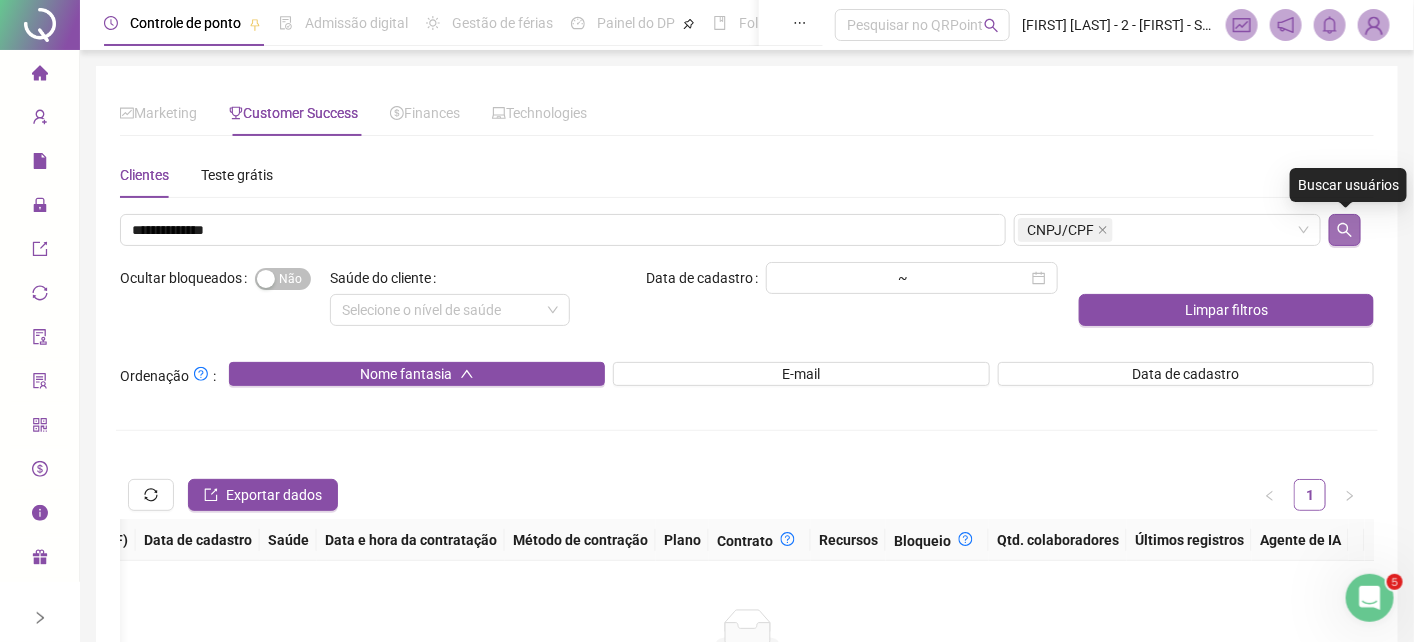 click 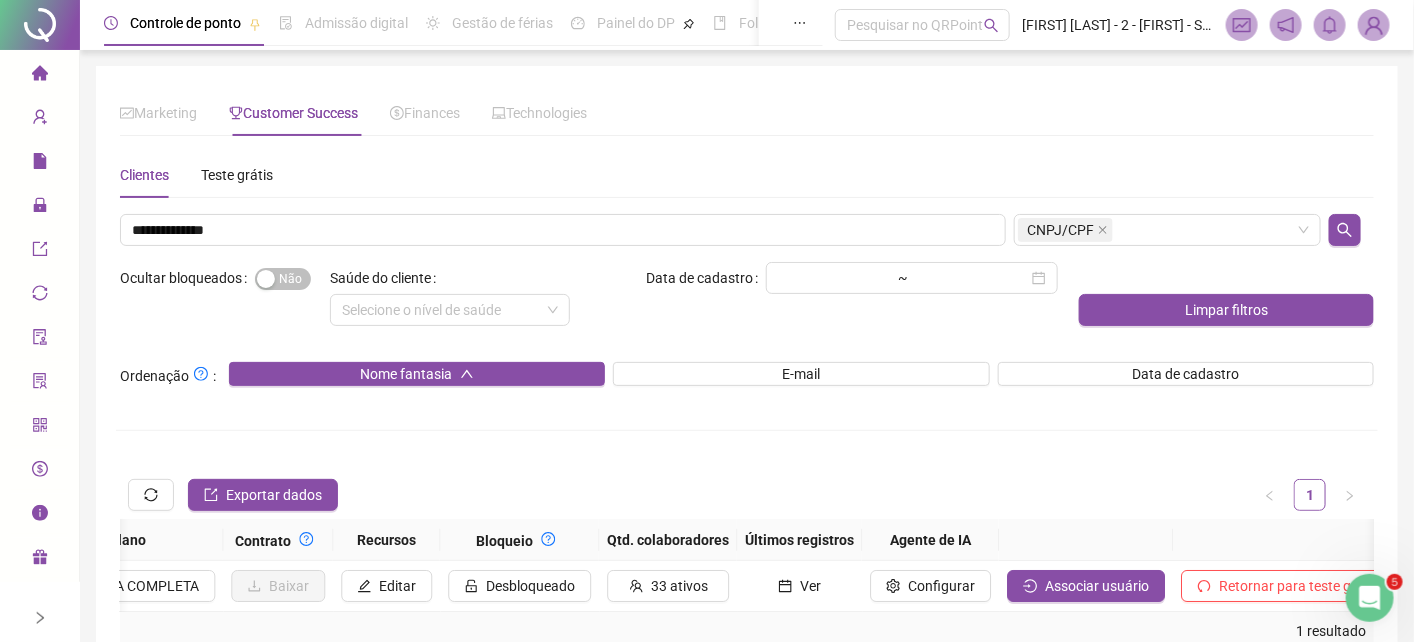 scroll, scrollTop: 0, scrollLeft: 1789, axis: horizontal 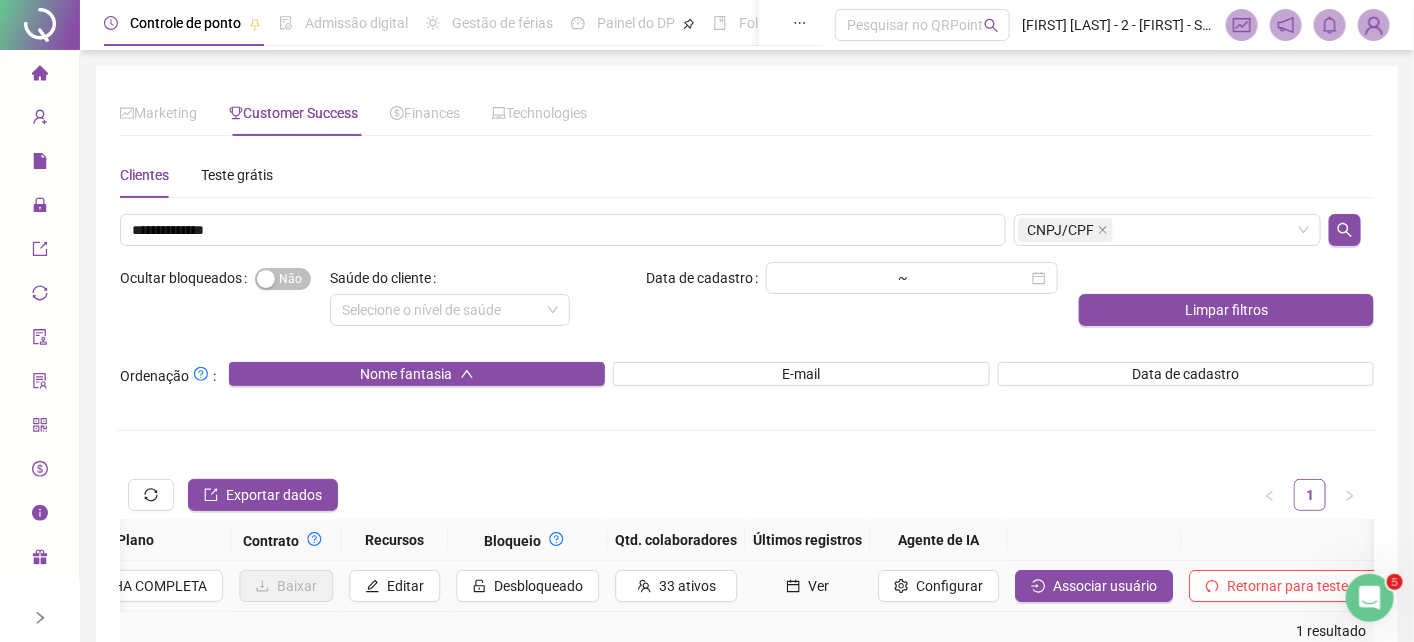 click on "Ver" at bounding box center [818, 586] 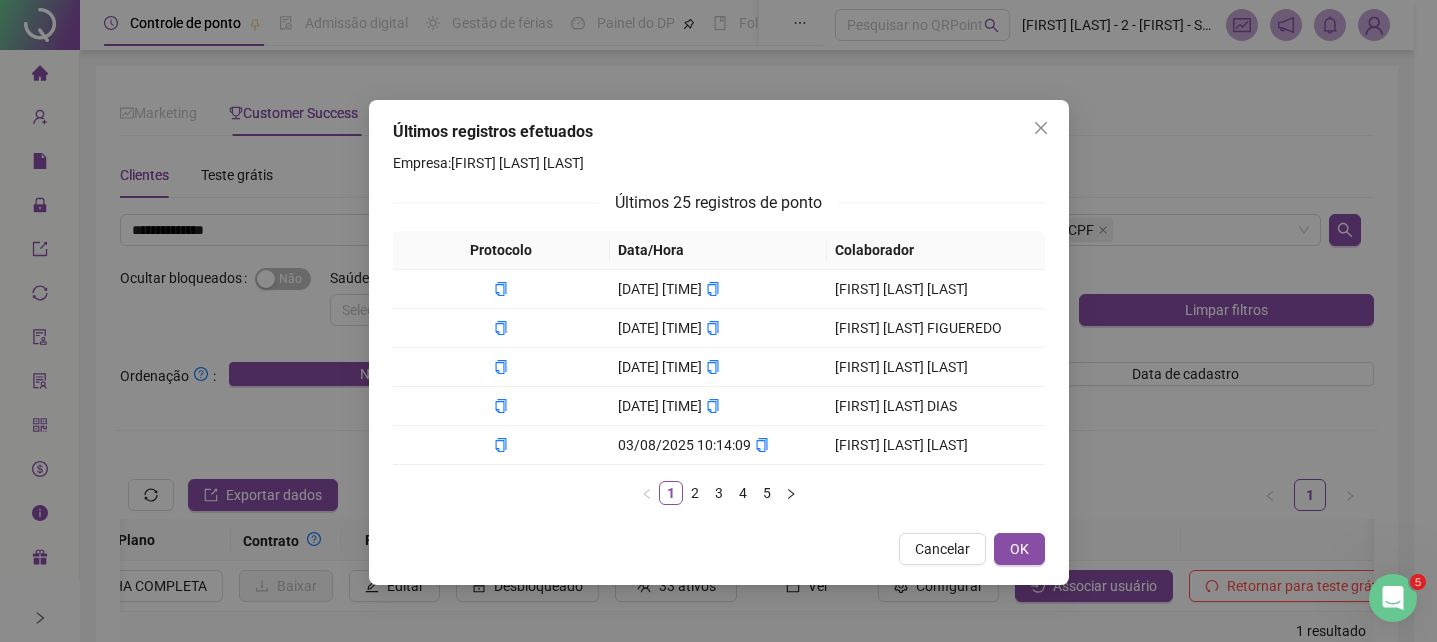 click on "Últimos registros efetuados Empresa:  ROSE MEIRE CANDIDO DOS SANTOS  Últimos 25 registros de ponto Protocolo Data/Hora Colaborador 03/08/2025 12:26:49 SONIA ANTONIA DOS SANTOS 03/08/2025 12:12:23 RAQUEL VIEIRA FIGUEREDO 03/08/2025 11:23:15 JOÃO GABRIEL CARLOS NASCIMENTO  03/08/2025 10:55:23 CECILIA ALMEIDA DIAS 03/08/2025 10:14:09 GISELE DE CASTRO SILVA  1 2 3 4 5 Cancelar OK" at bounding box center [718, 321] 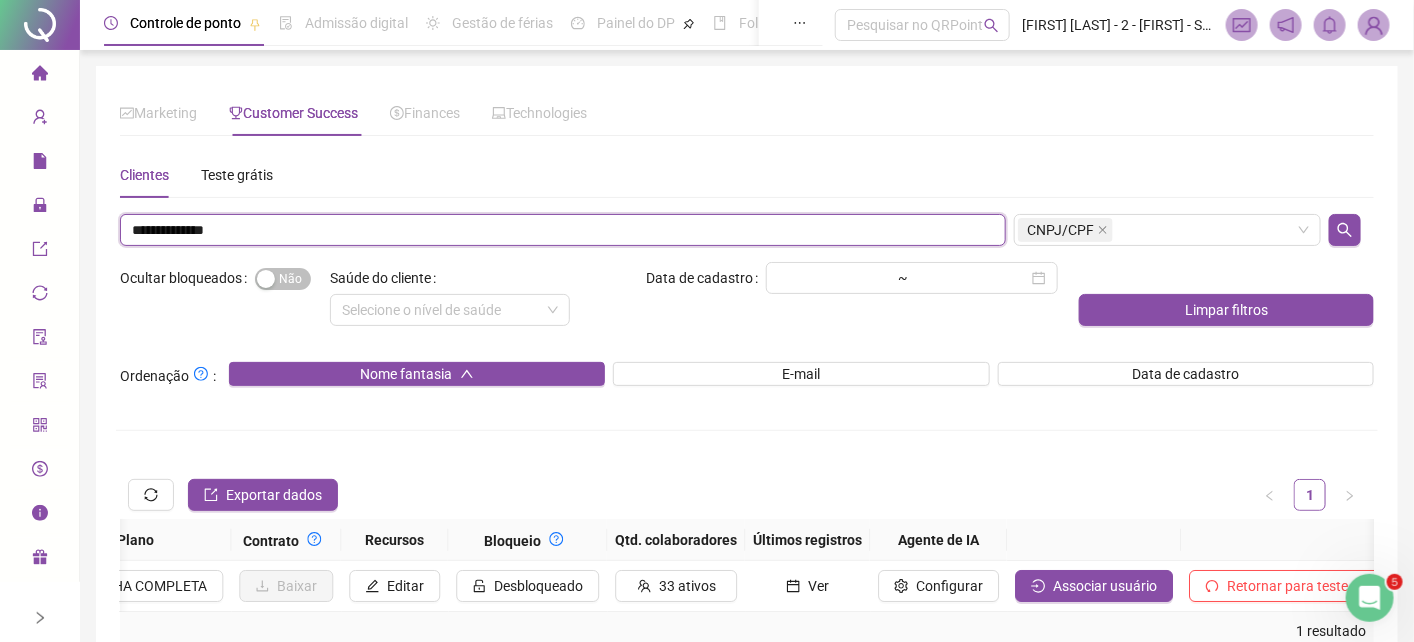click on "**********" at bounding box center [563, 230] 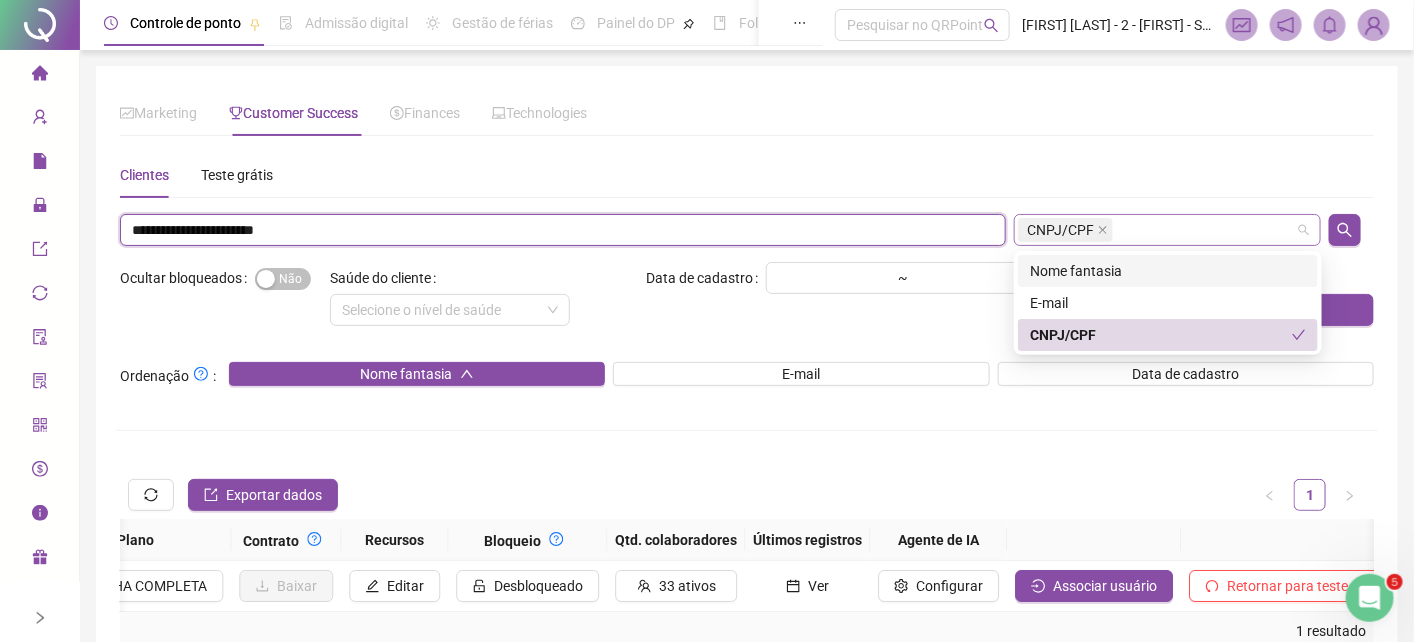 click on "CNPJ/CPF" at bounding box center [1060, 230] 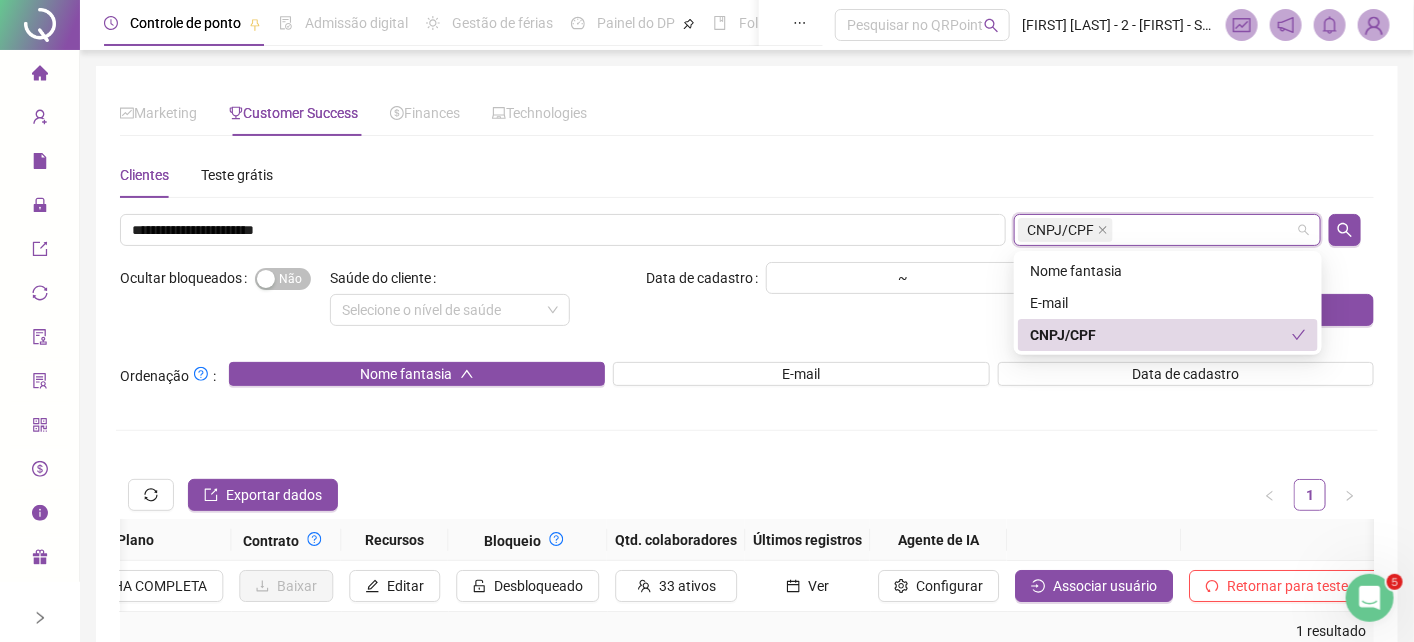 click on "CNPJ/CPF" at bounding box center [1161, 335] 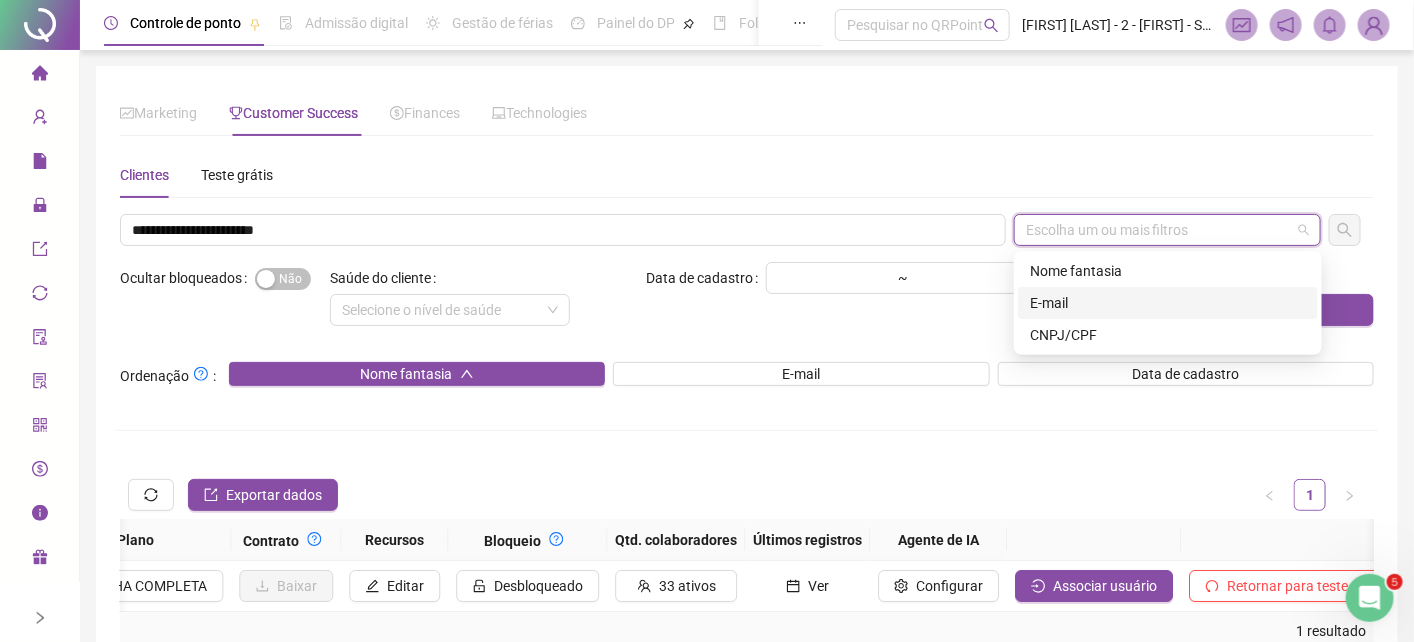 drag, startPoint x: 1039, startPoint y: 304, endPoint x: 1086, endPoint y: 298, distance: 47.38143 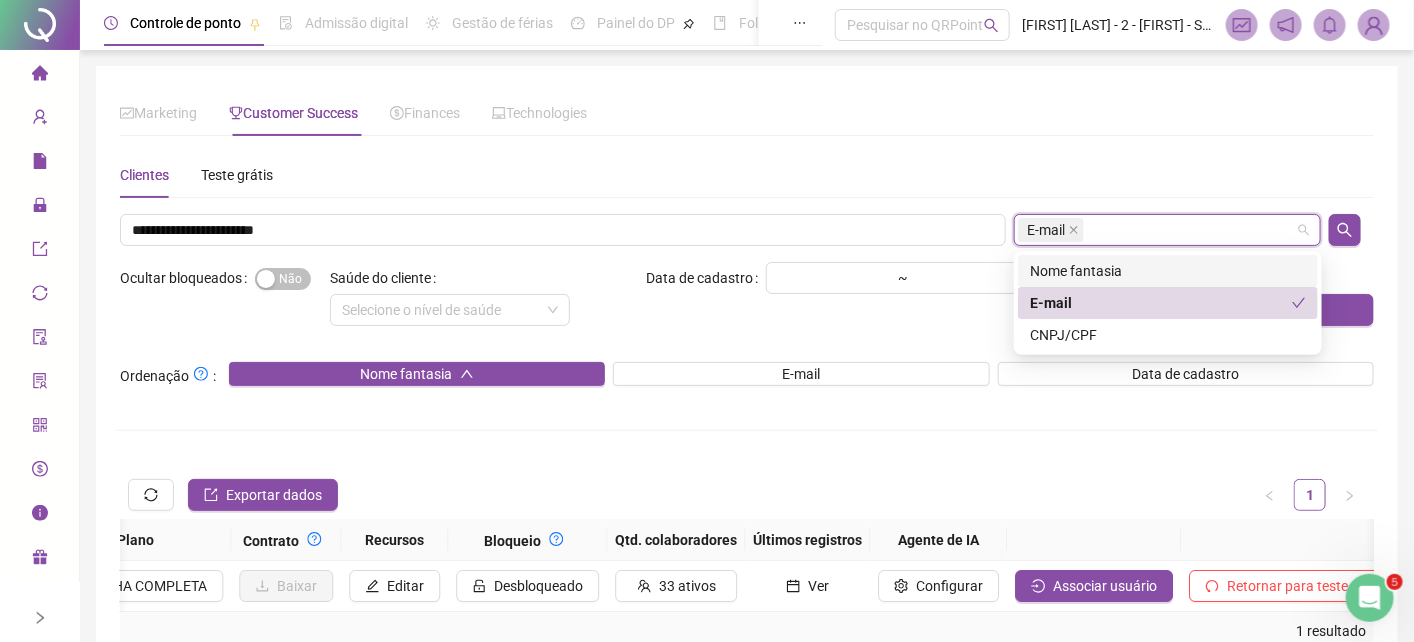 click at bounding box center (1351, 230) 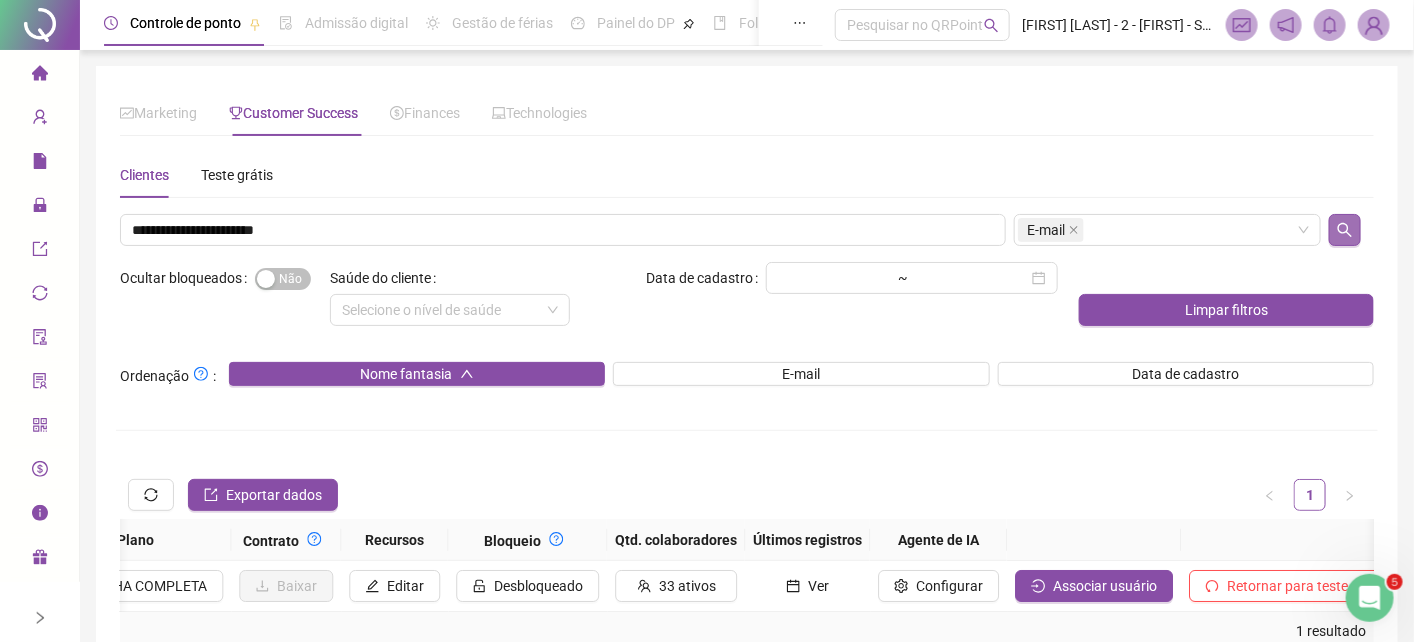 click at bounding box center (1345, 230) 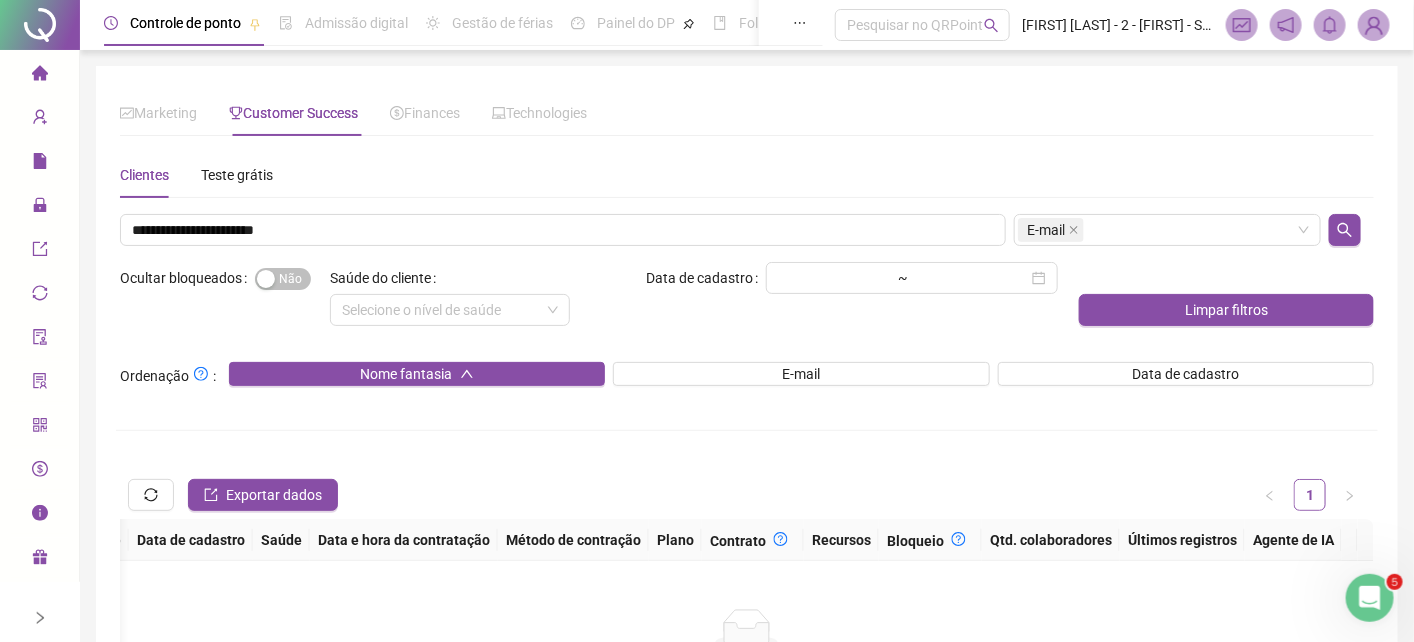 scroll, scrollTop: 0, scrollLeft: 1056, axis: horizontal 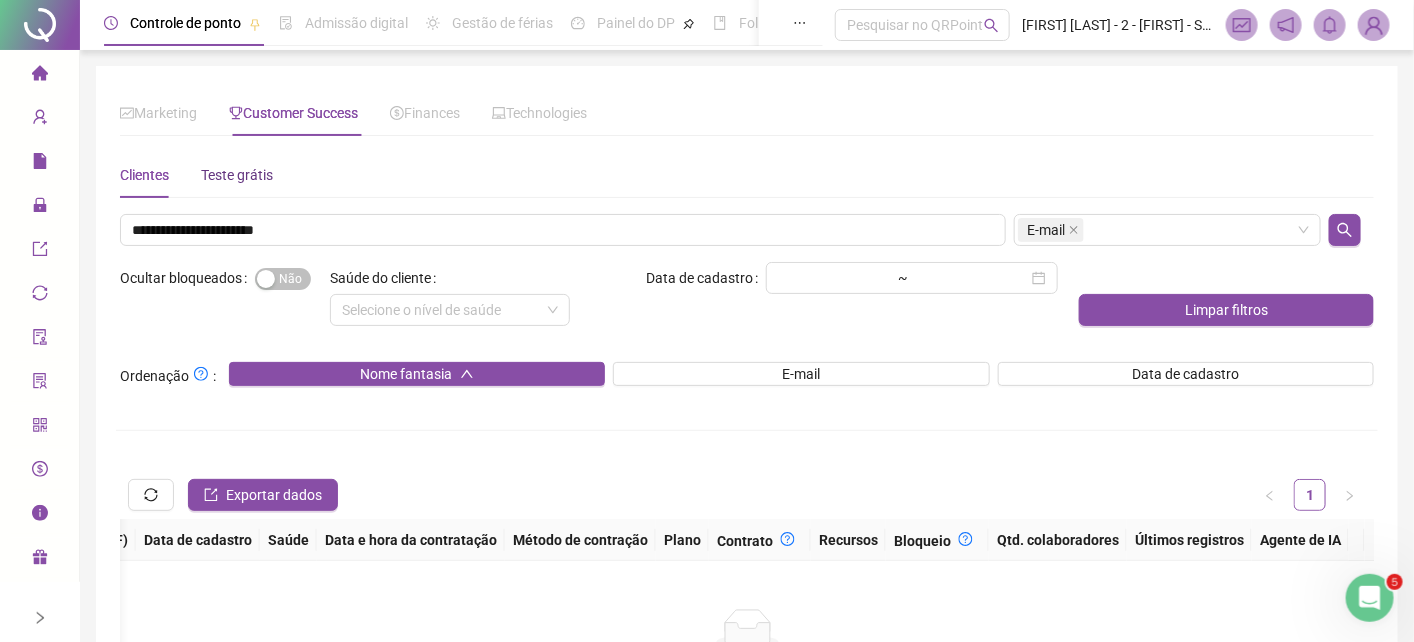 drag, startPoint x: 244, startPoint y: 177, endPoint x: 294, endPoint y: 249, distance: 87.658424 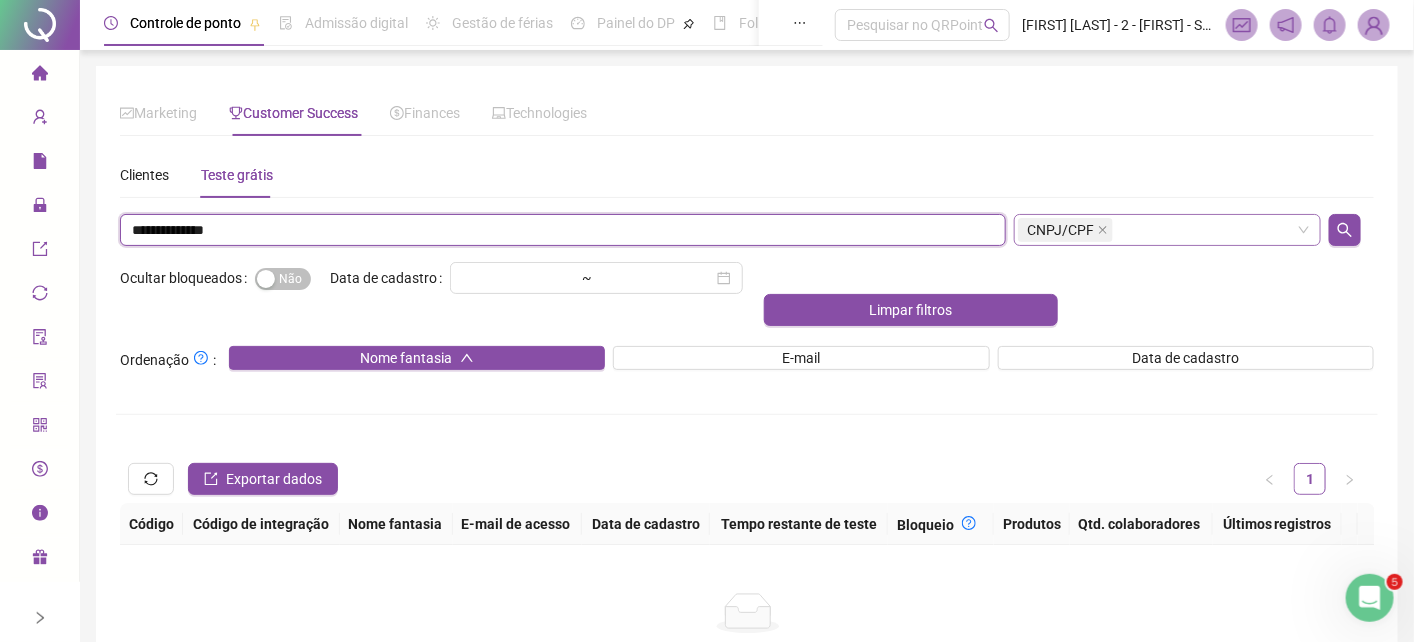 click on "**********" at bounding box center [563, 230] 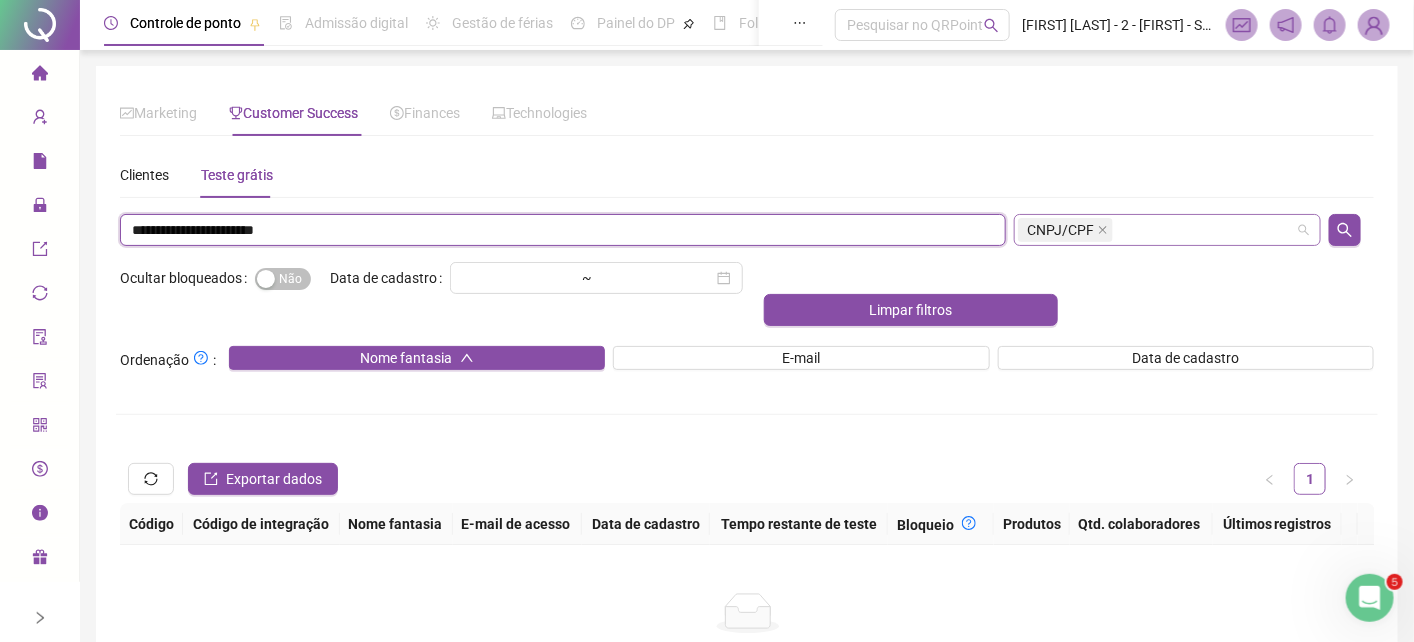 click on "CNPJ/CPF" at bounding box center [1060, 230] 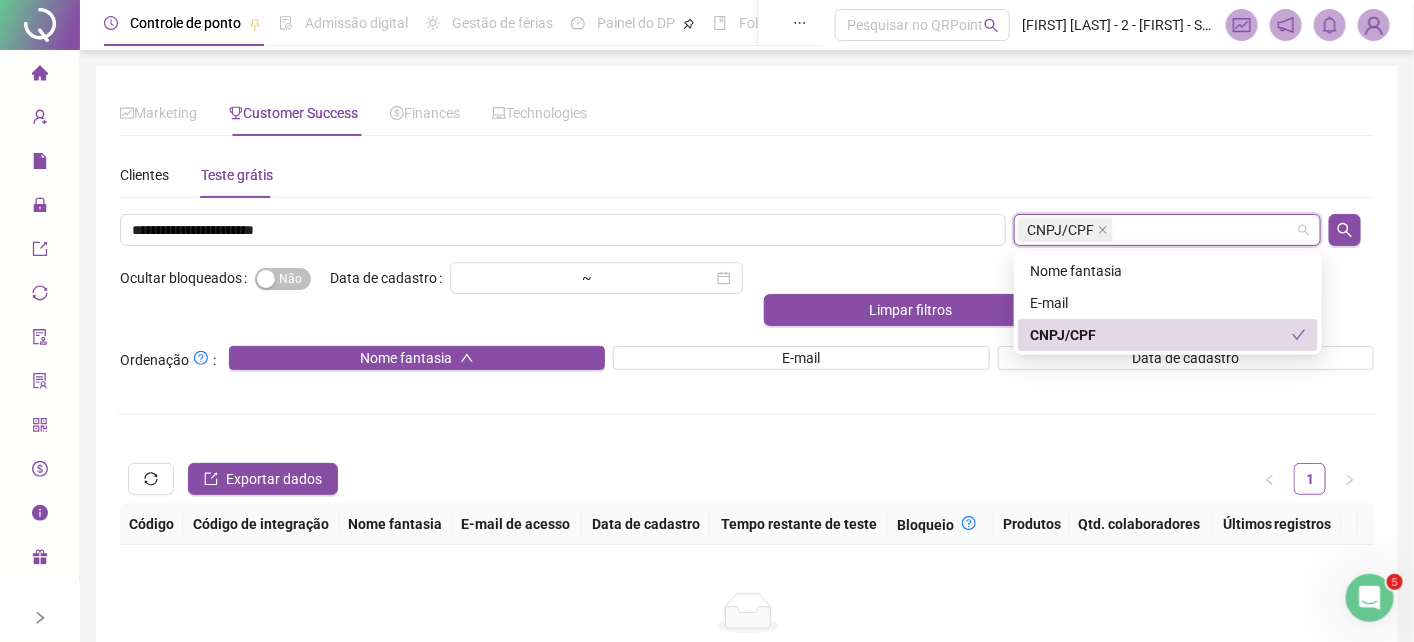 click on "CNPJ/CPF" at bounding box center [1161, 335] 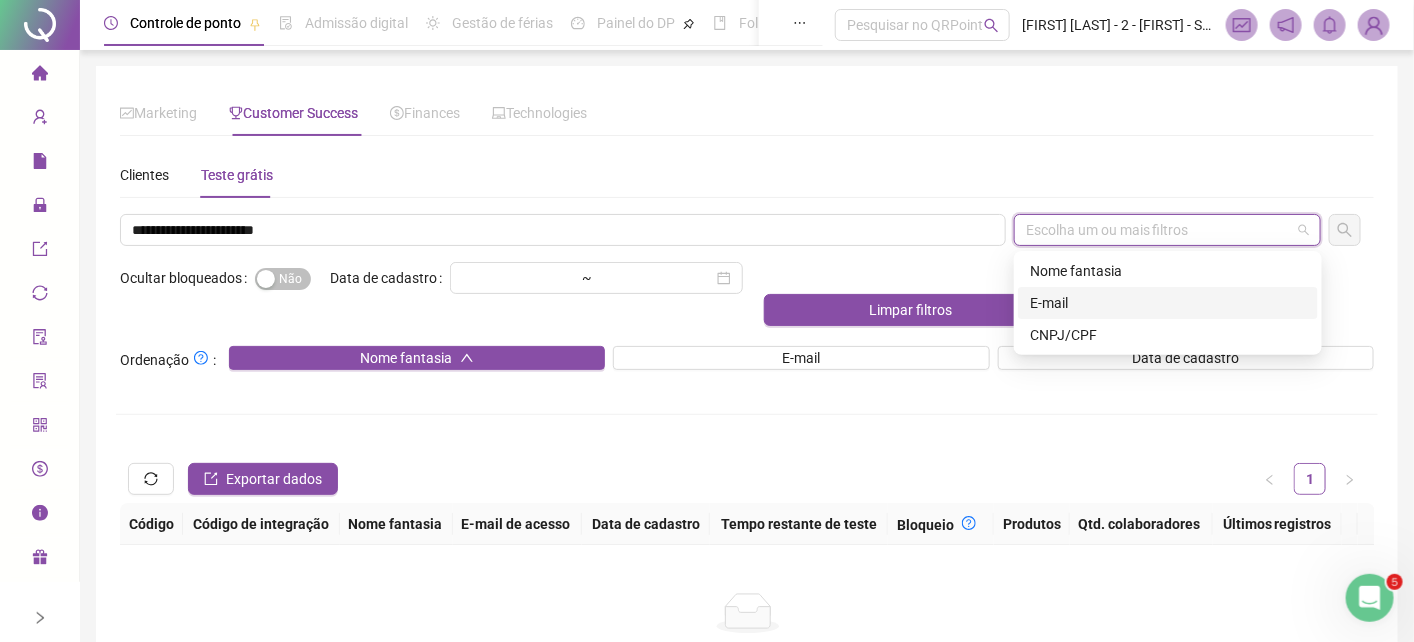 click on "E-mail" at bounding box center [1168, 303] 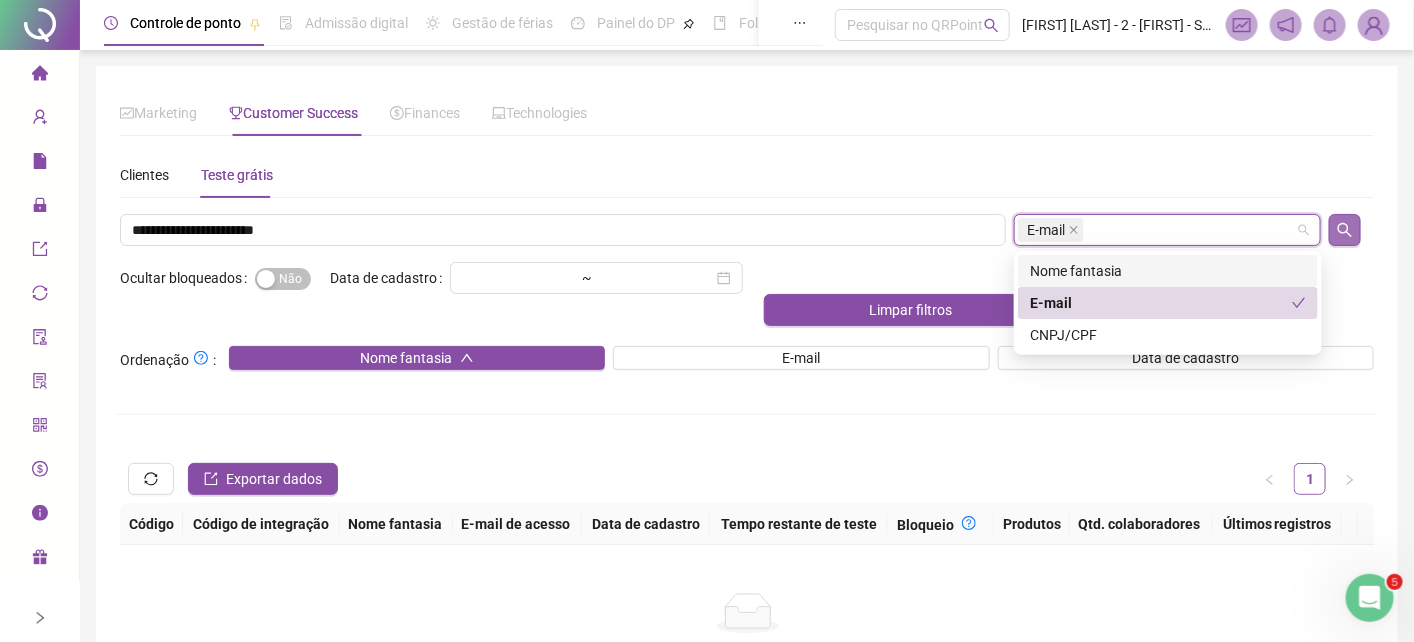 click 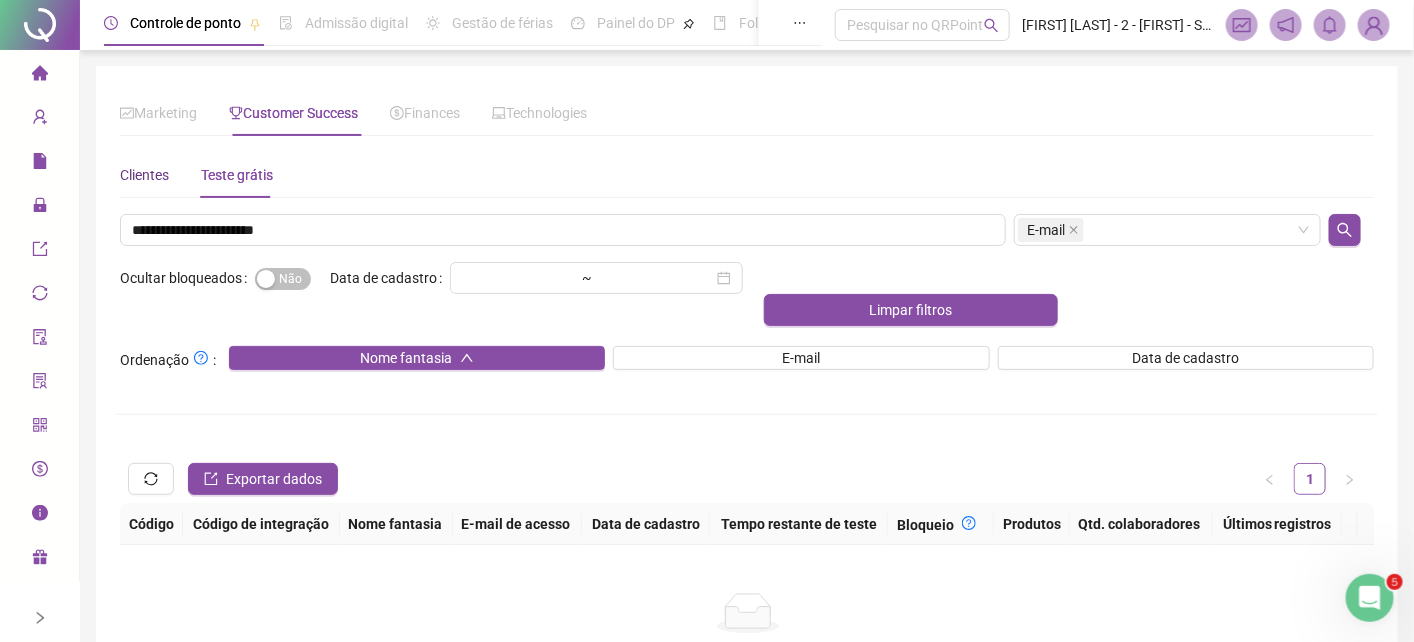 click on "Clientes" at bounding box center [144, 175] 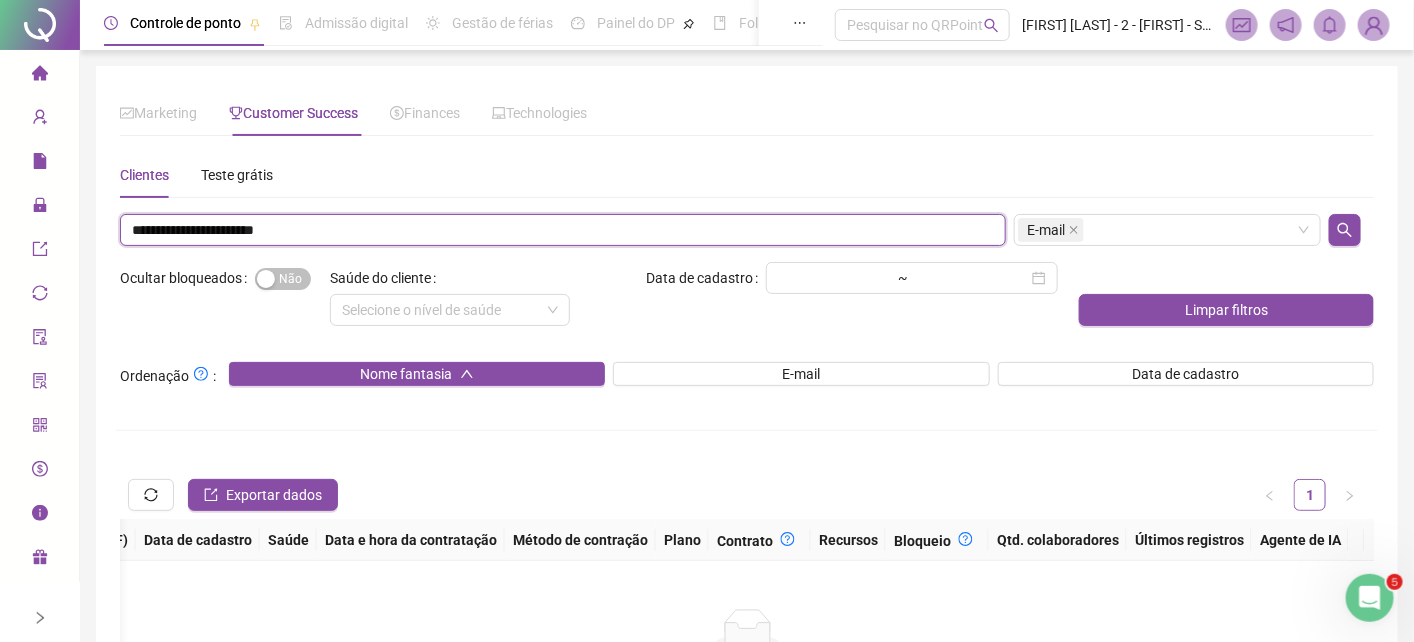 click on "**********" at bounding box center [563, 230] 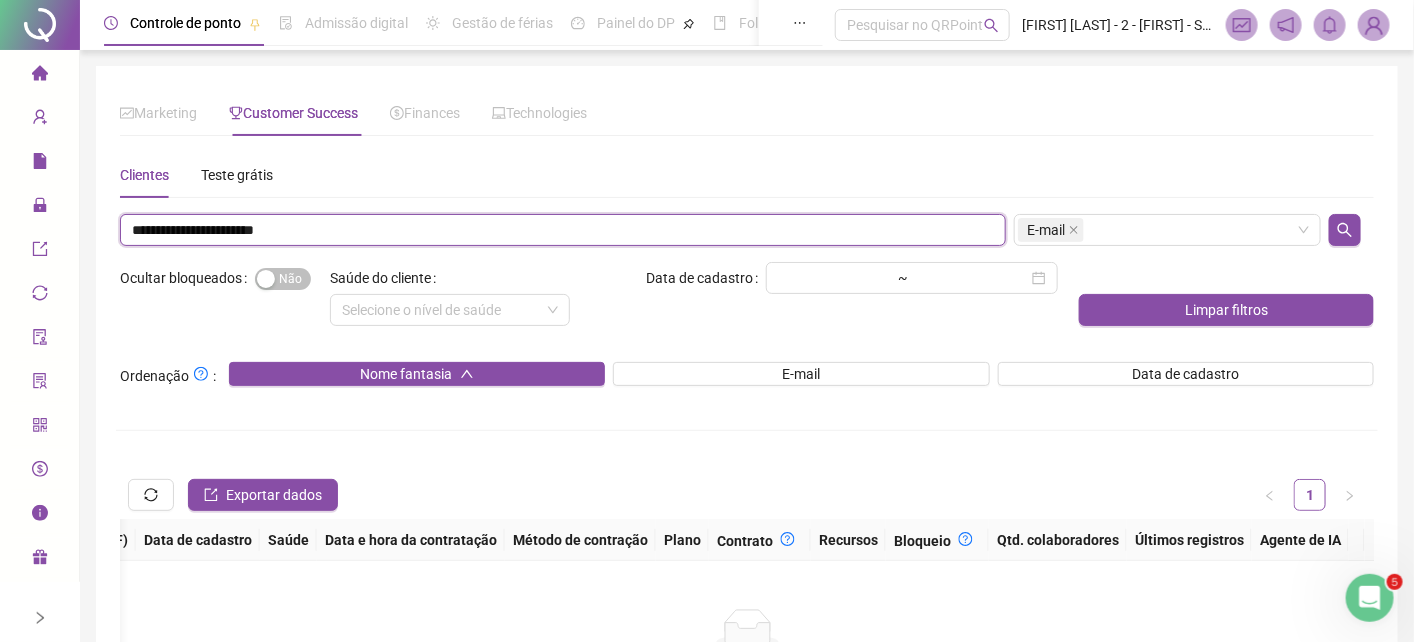 paste on "**********" 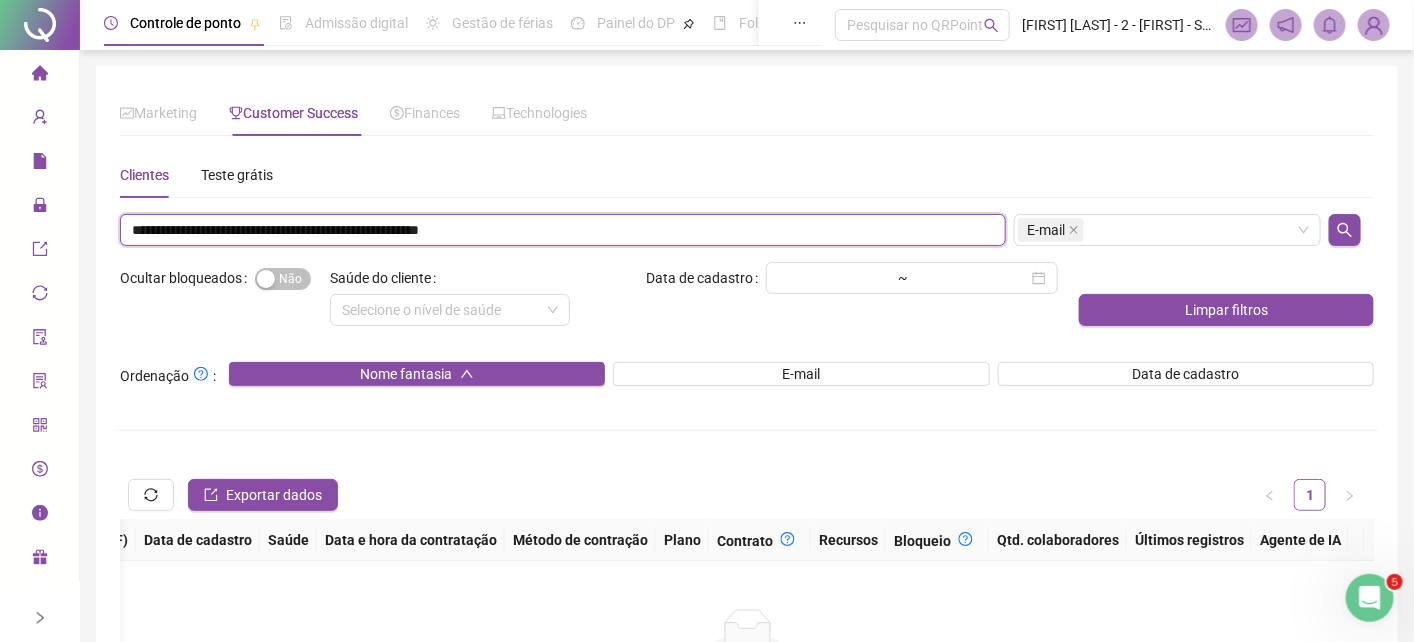paste 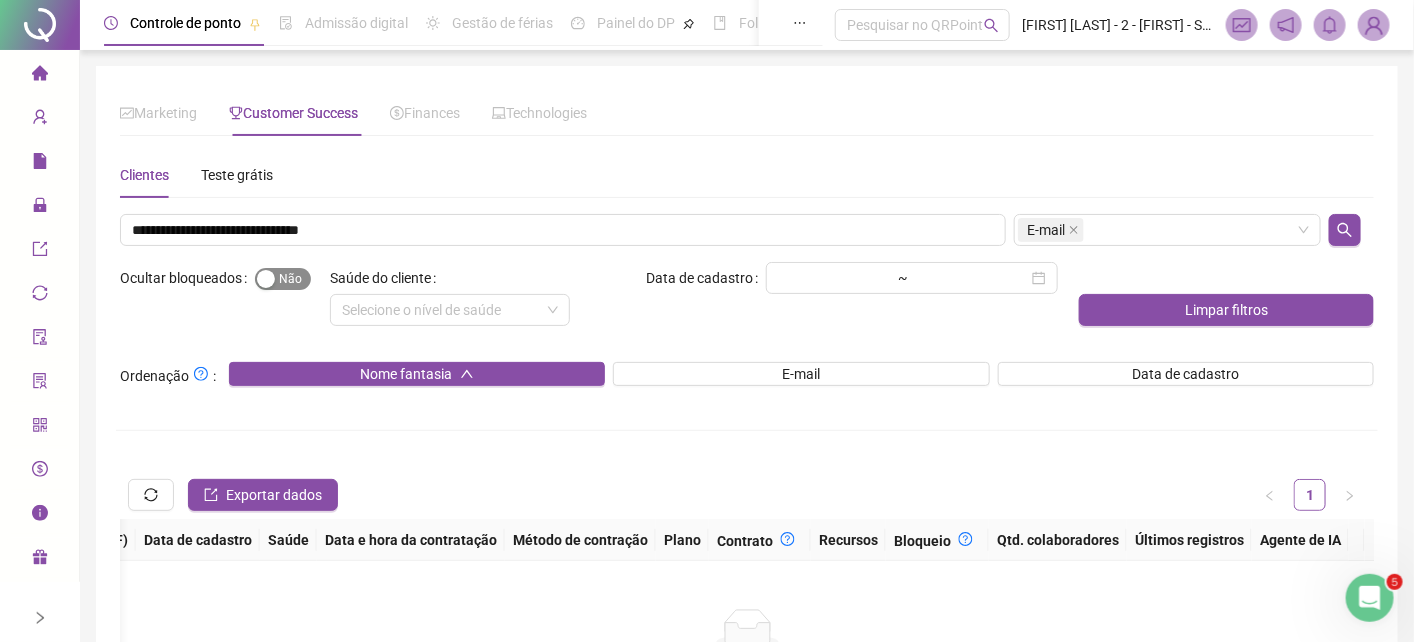 click at bounding box center [266, 279] 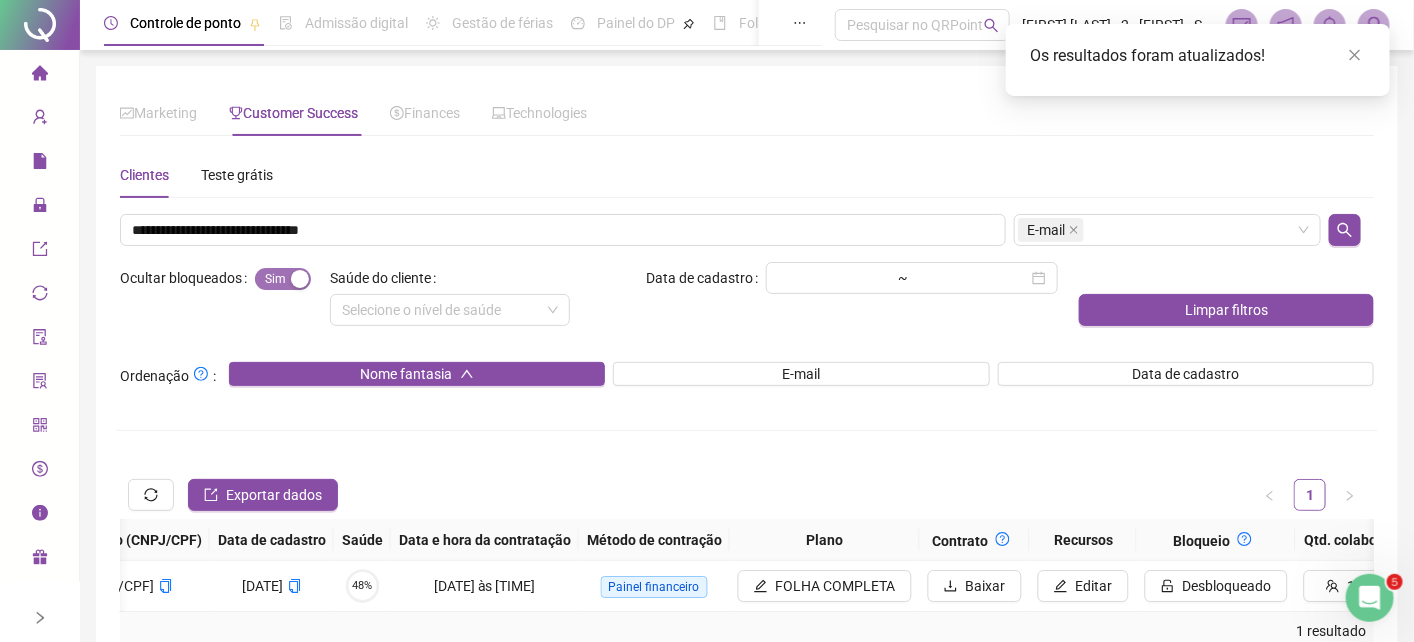click on "Sim Não" at bounding box center [283, 279] 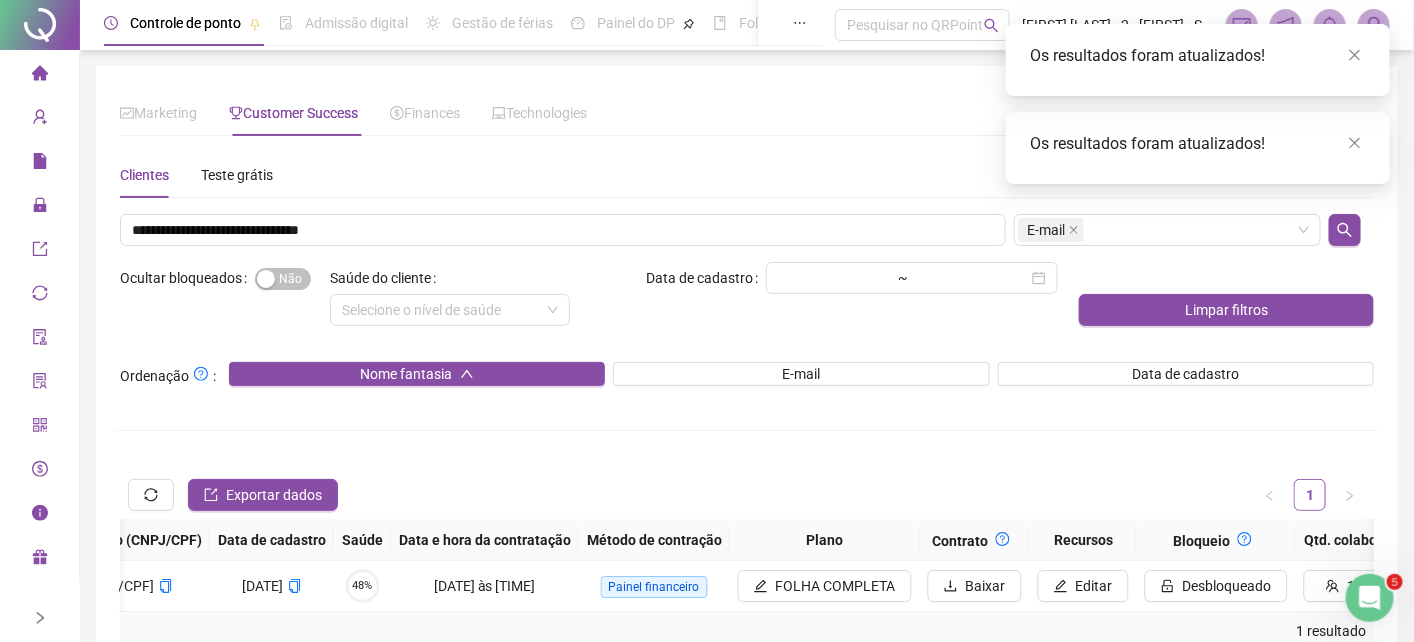 scroll, scrollTop: 0, scrollLeft: 1938, axis: horizontal 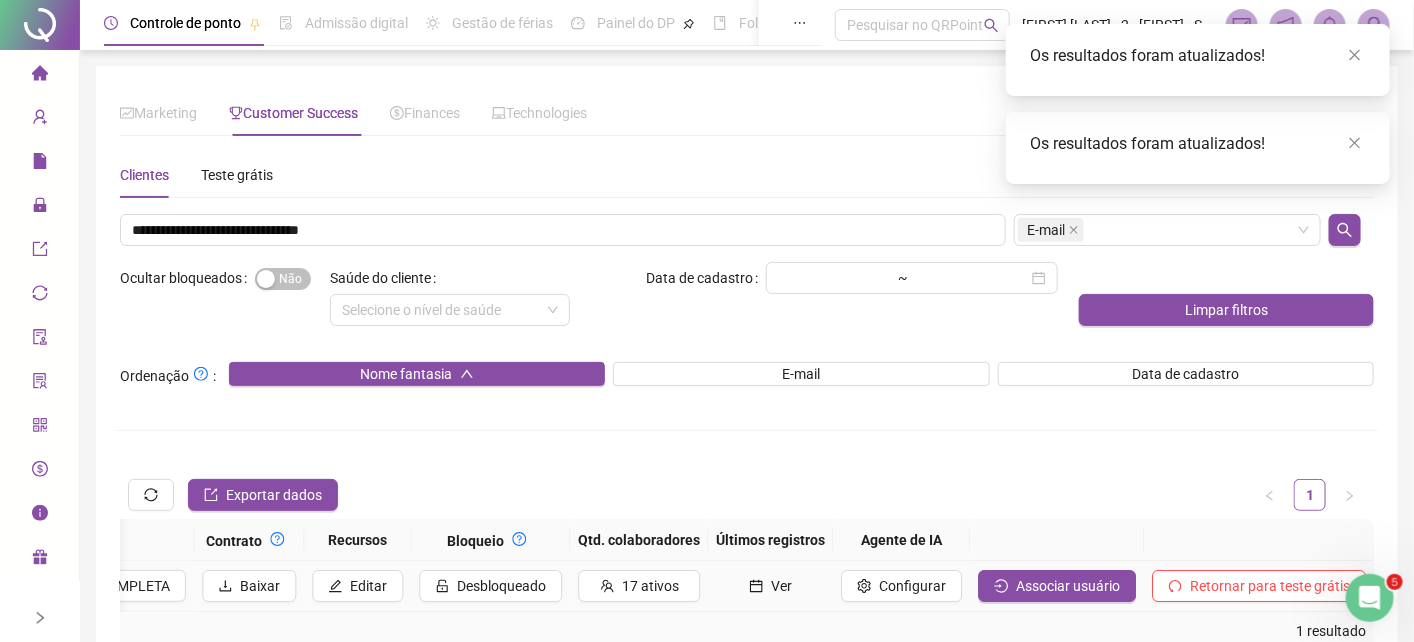 click on "Ver" at bounding box center [781, 586] 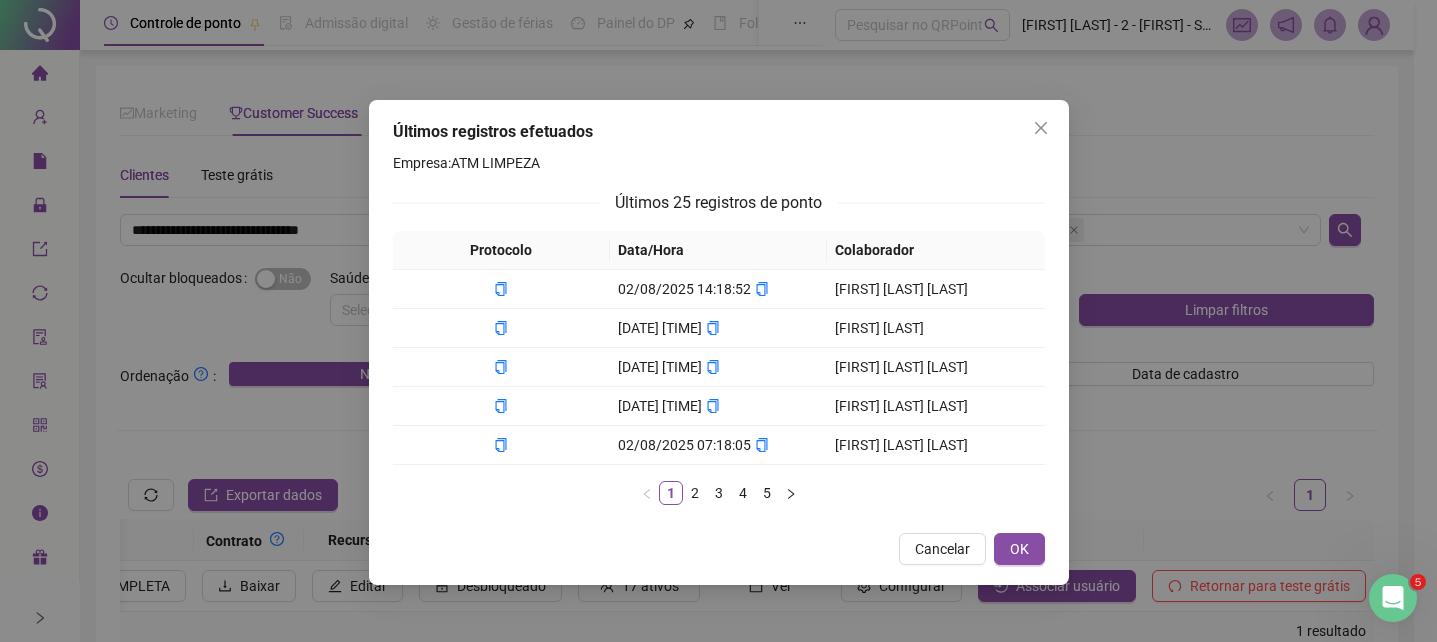 drag, startPoint x: 198, startPoint y: 123, endPoint x: 201, endPoint y: 136, distance: 13.341664 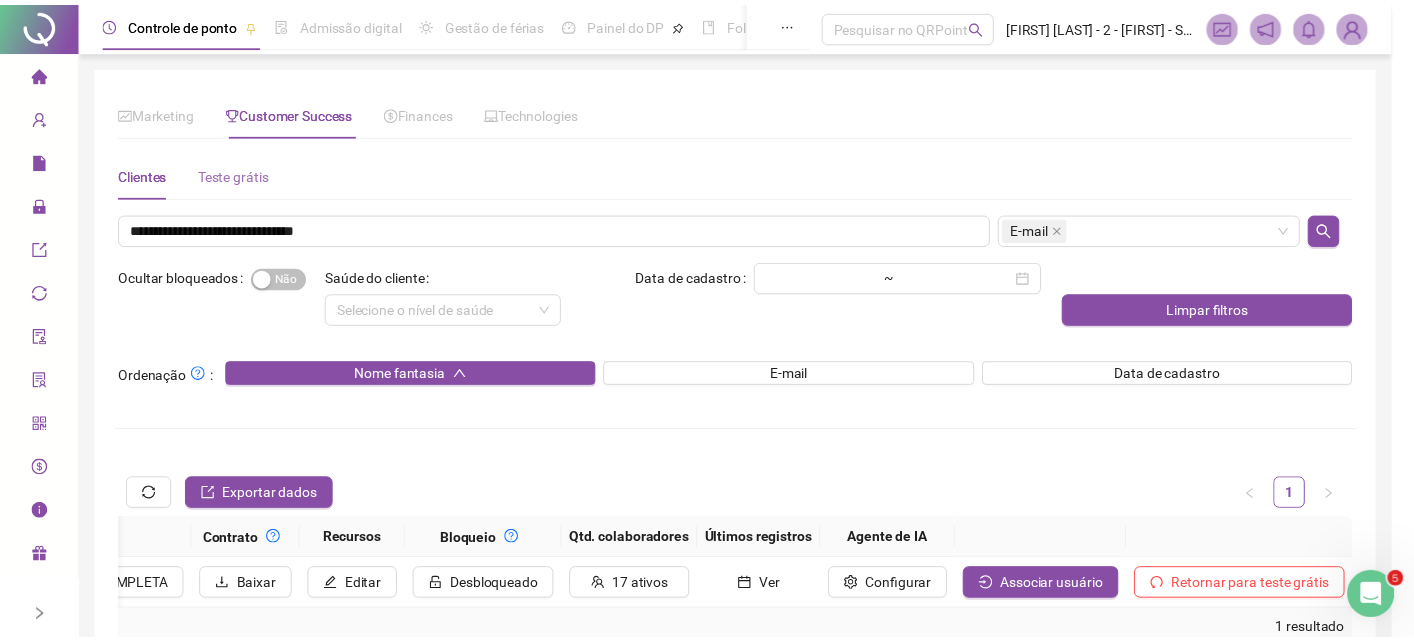 scroll, scrollTop: 0, scrollLeft: 1915, axis: horizontal 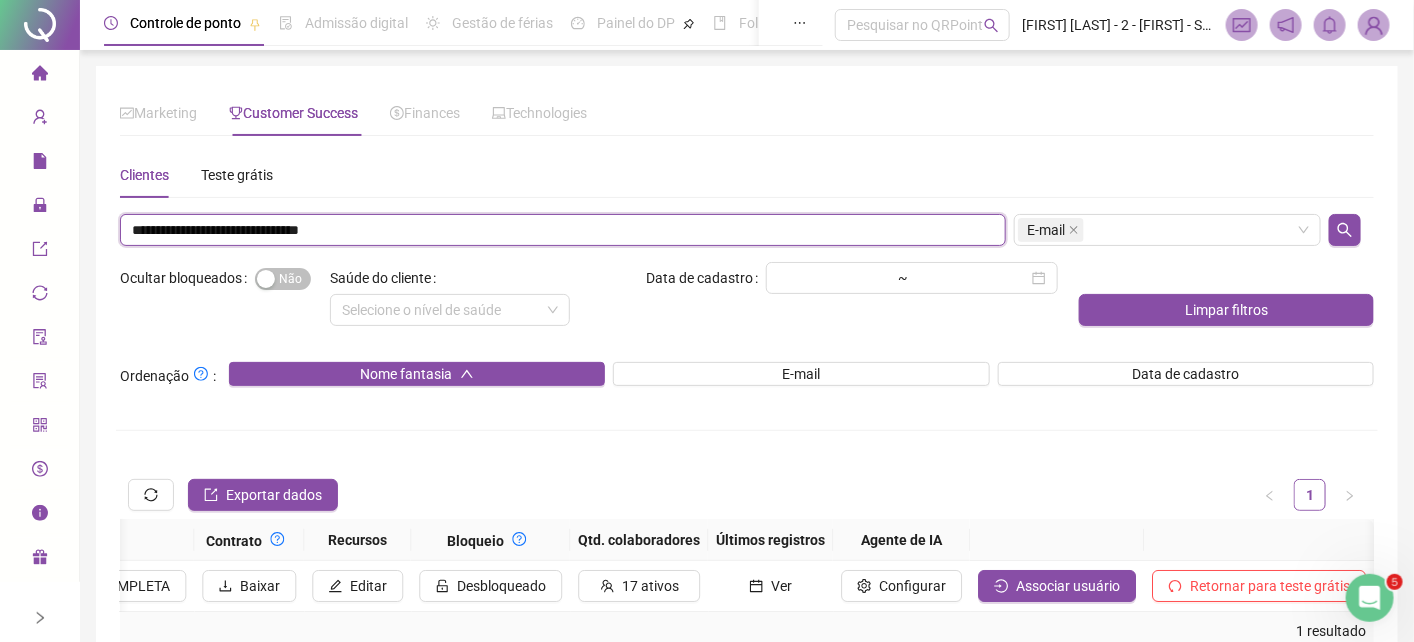 click on "**********" at bounding box center (563, 230) 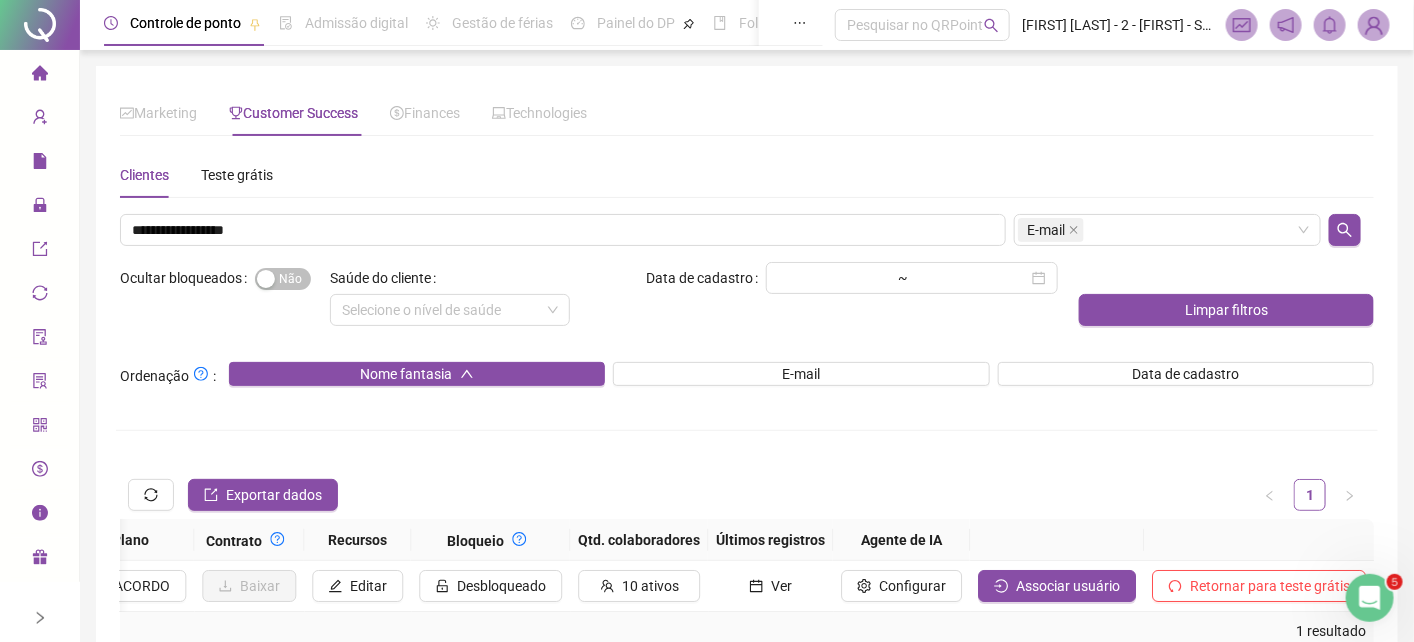 scroll, scrollTop: 0, scrollLeft: 1876, axis: horizontal 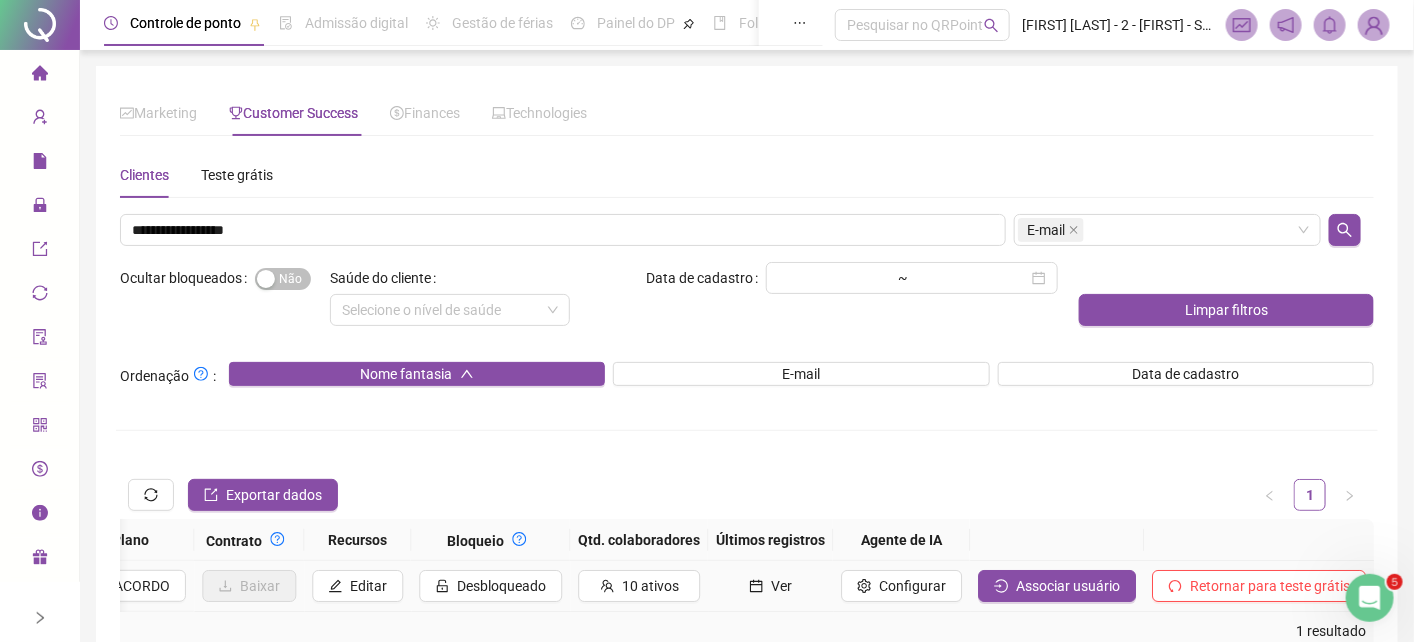 click on "Ver" at bounding box center (781, 586) 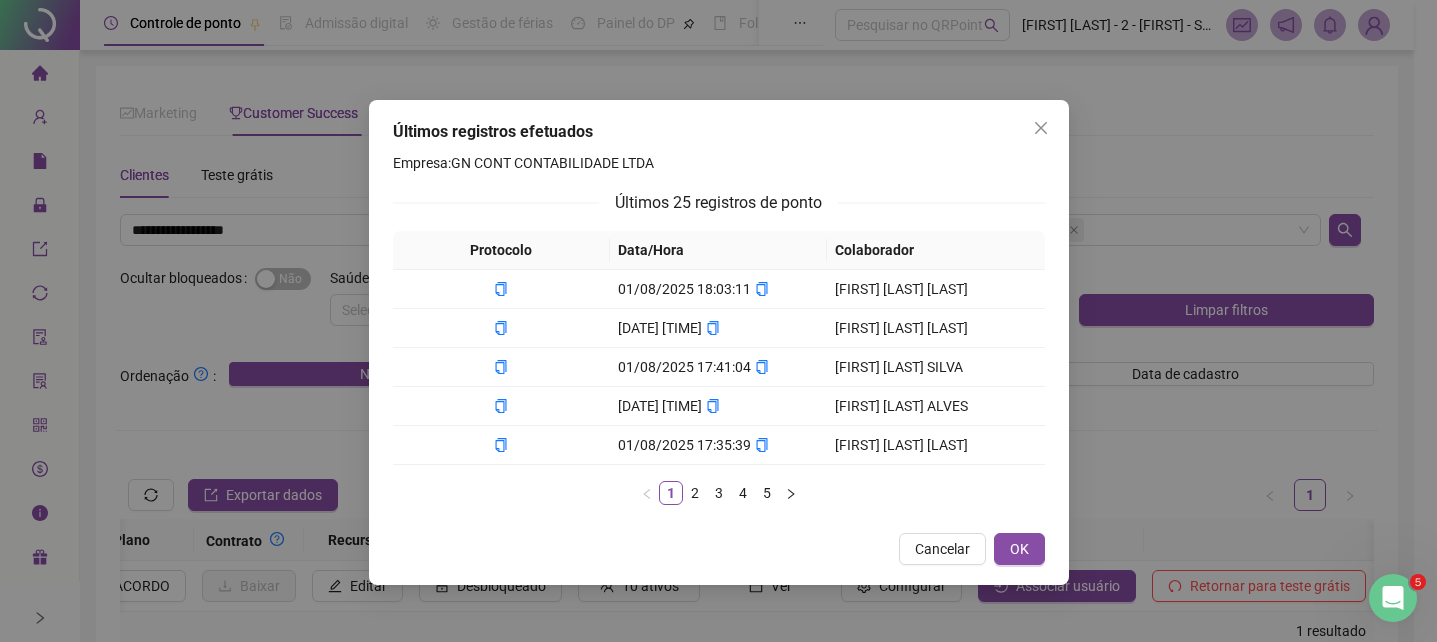 click on "Últimos registros efetuados Empresa:  GN CONT CONTABILIDADE LTDA Últimos 25 registros de ponto Protocolo Data/Hora Colaborador 01/08/2025 18:03:11 DIEGO DE ANDRADE DOREA 01/08/2025 17:45:43 JOSICLEIDE SANTOS OLIVEIRA 01/08/2025 17:41:04 STELA MAIA SILVA 01/08/2025 17:39:54 LIVYA FERREIRA ALVES 01/08/2025 17:35:39 ALEX DE LIMA KNUPP 1 2 3 4 5 Cancelar OK" at bounding box center [718, 321] 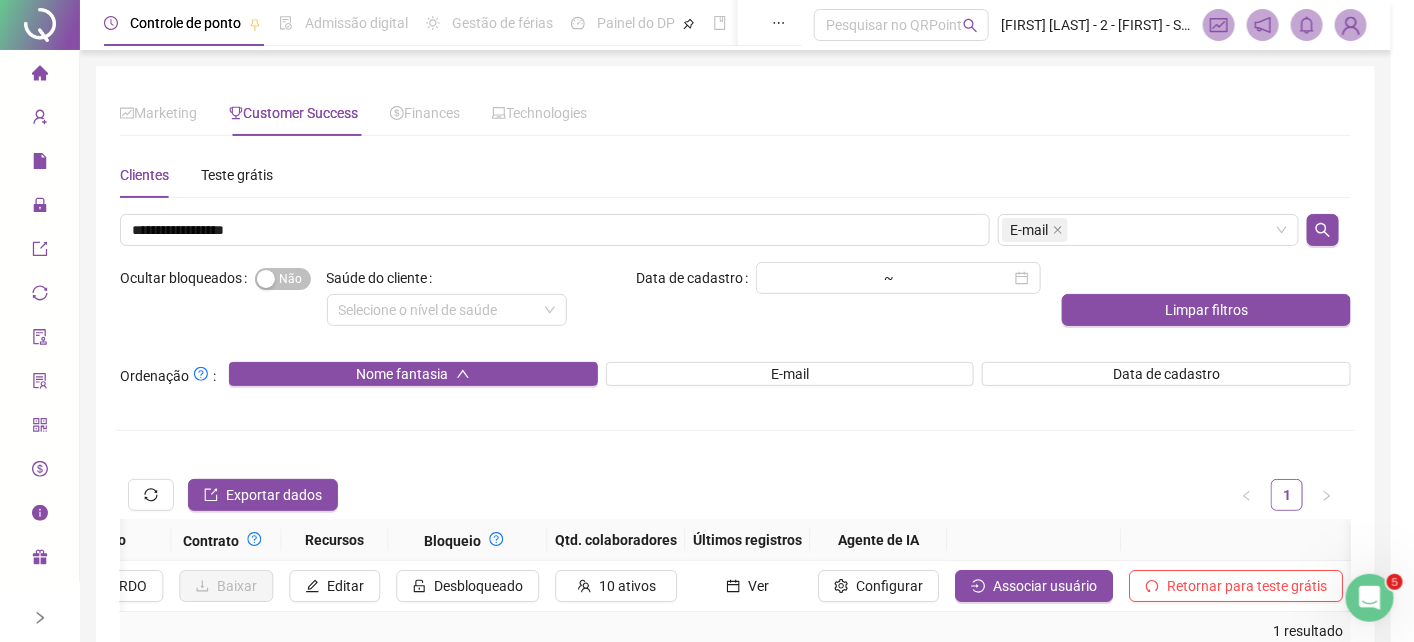 scroll, scrollTop: 0, scrollLeft: 1854, axis: horizontal 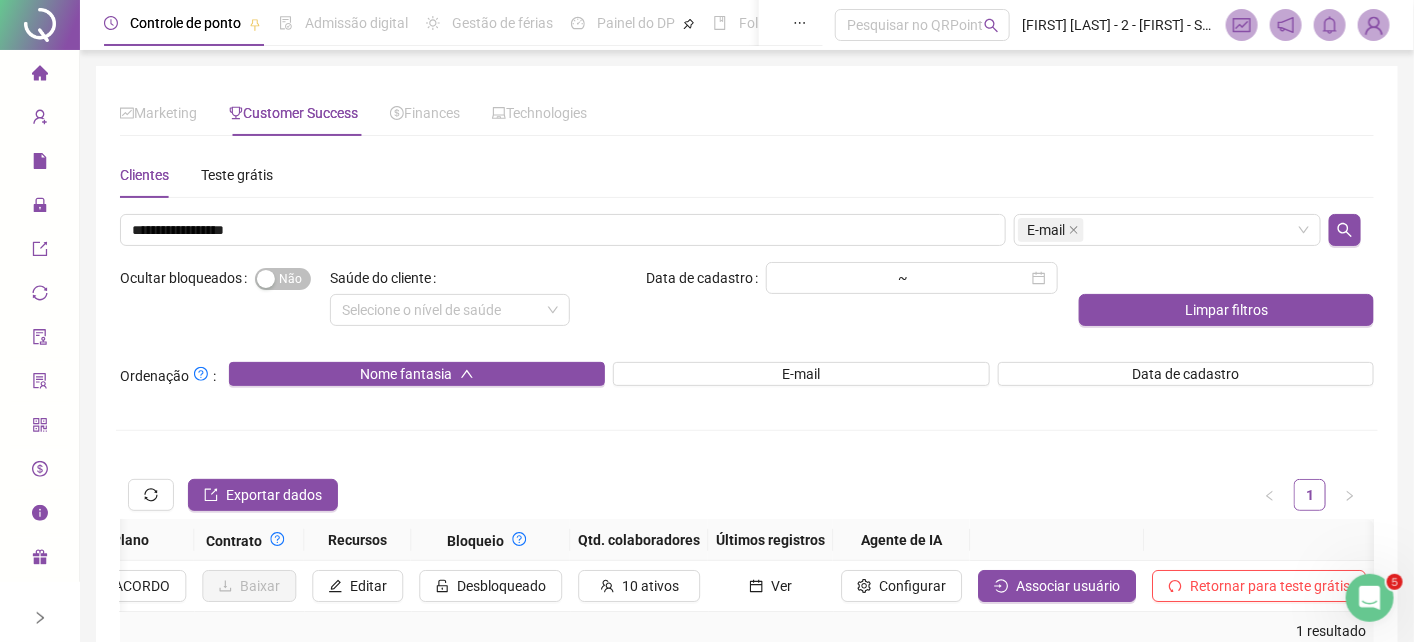 click on "**********" at bounding box center (747, 401) 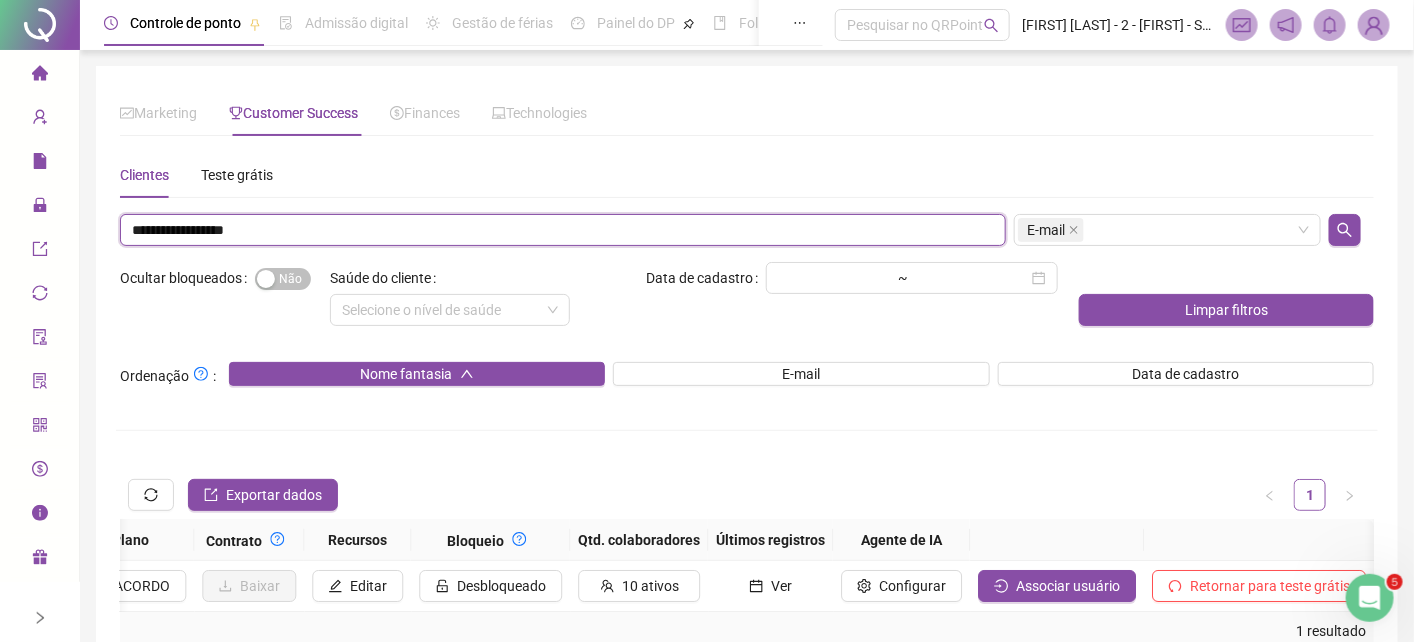 click on "**********" at bounding box center [563, 230] 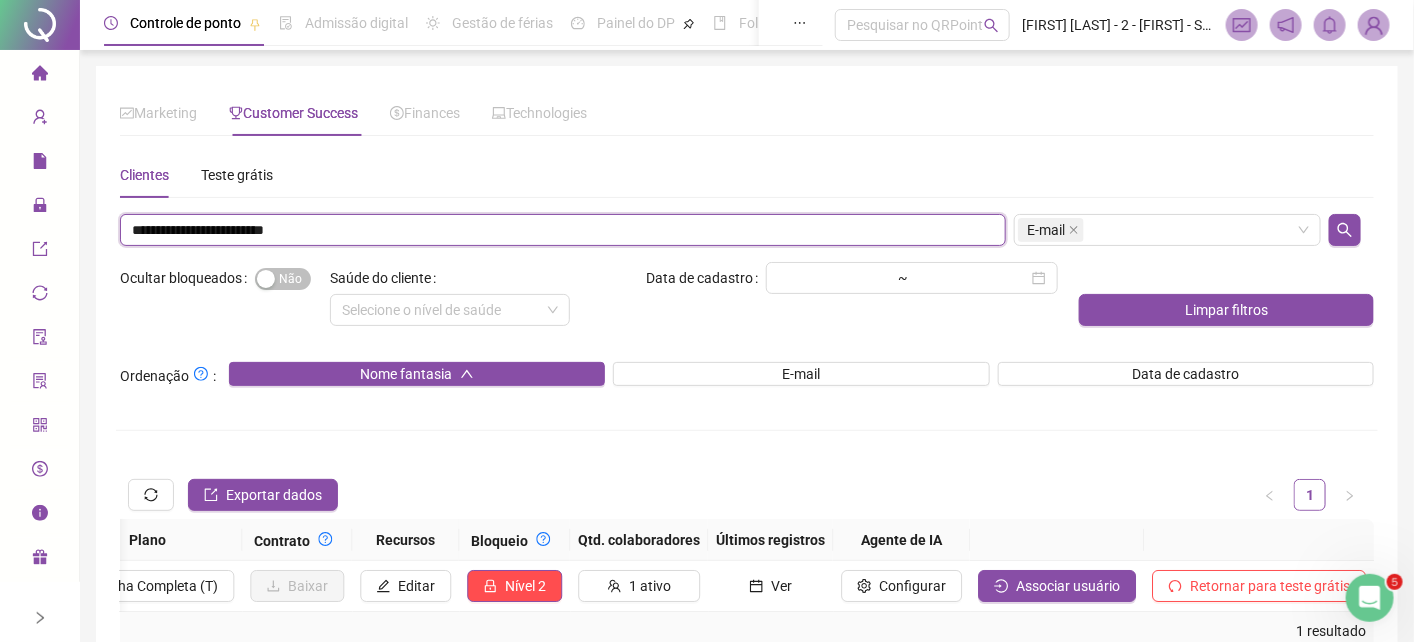 scroll, scrollTop: 0, scrollLeft: 1834, axis: horizontal 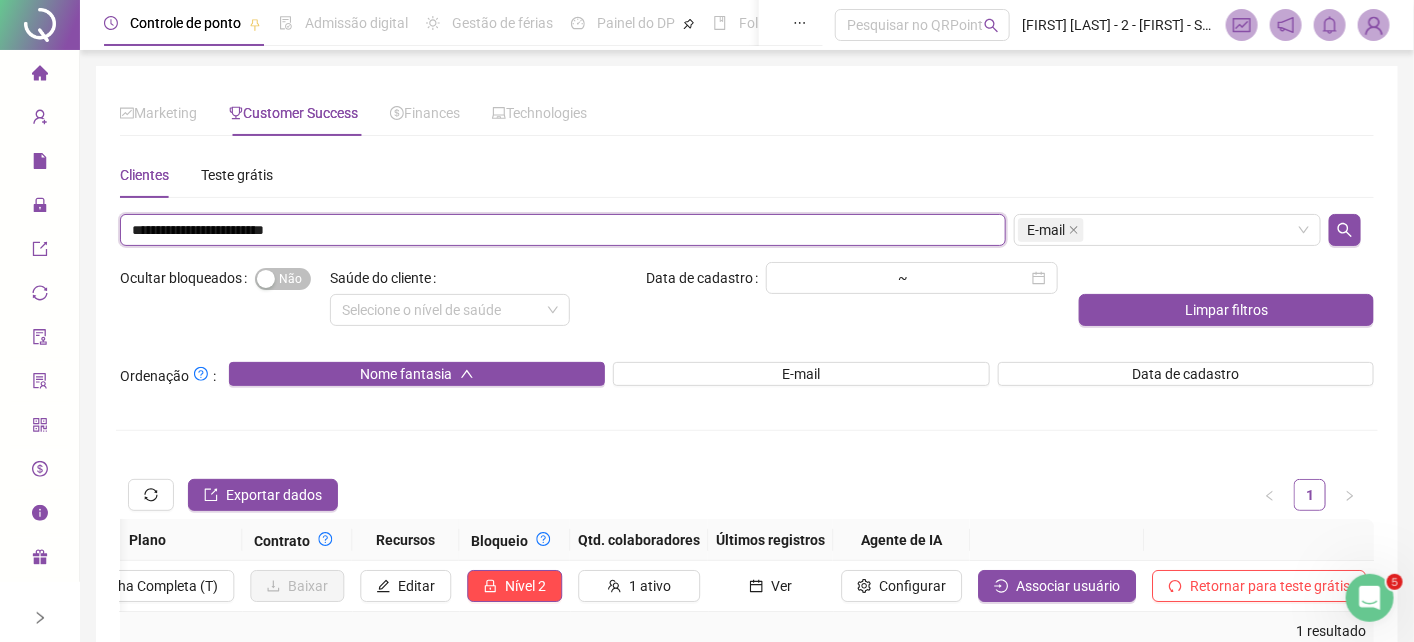 click on "**********" at bounding box center (563, 230) 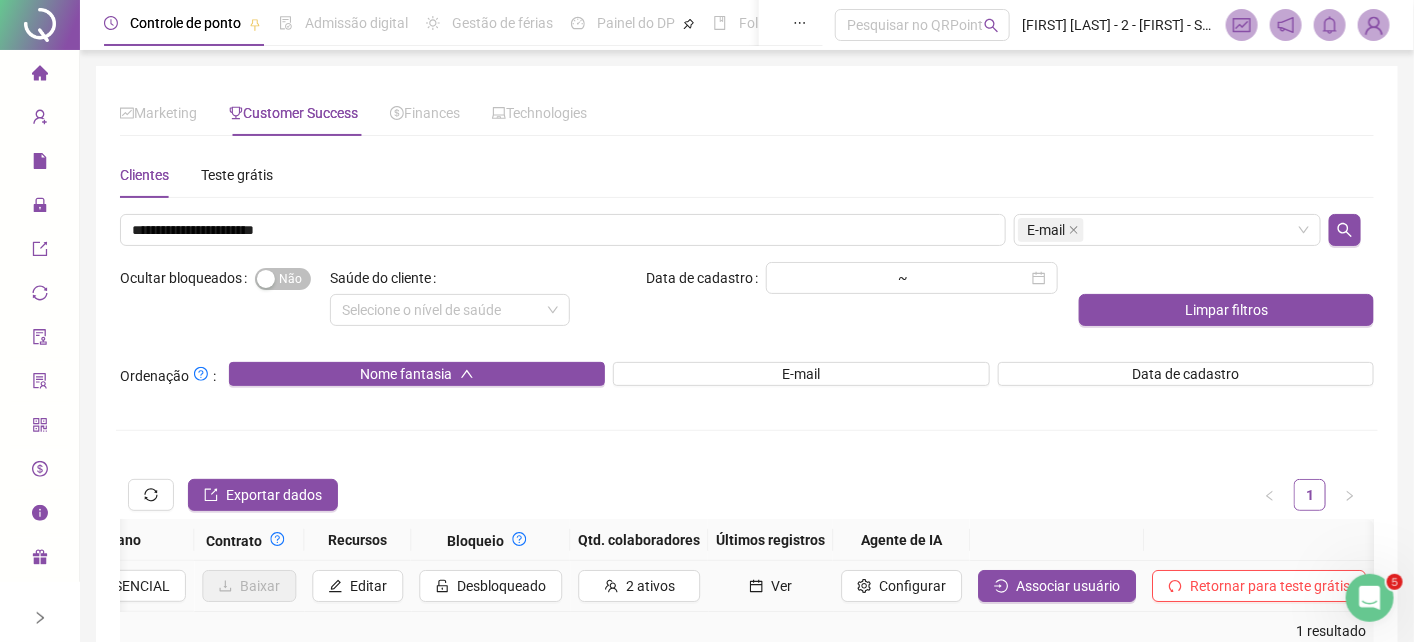 click on "Ver" at bounding box center [781, 586] 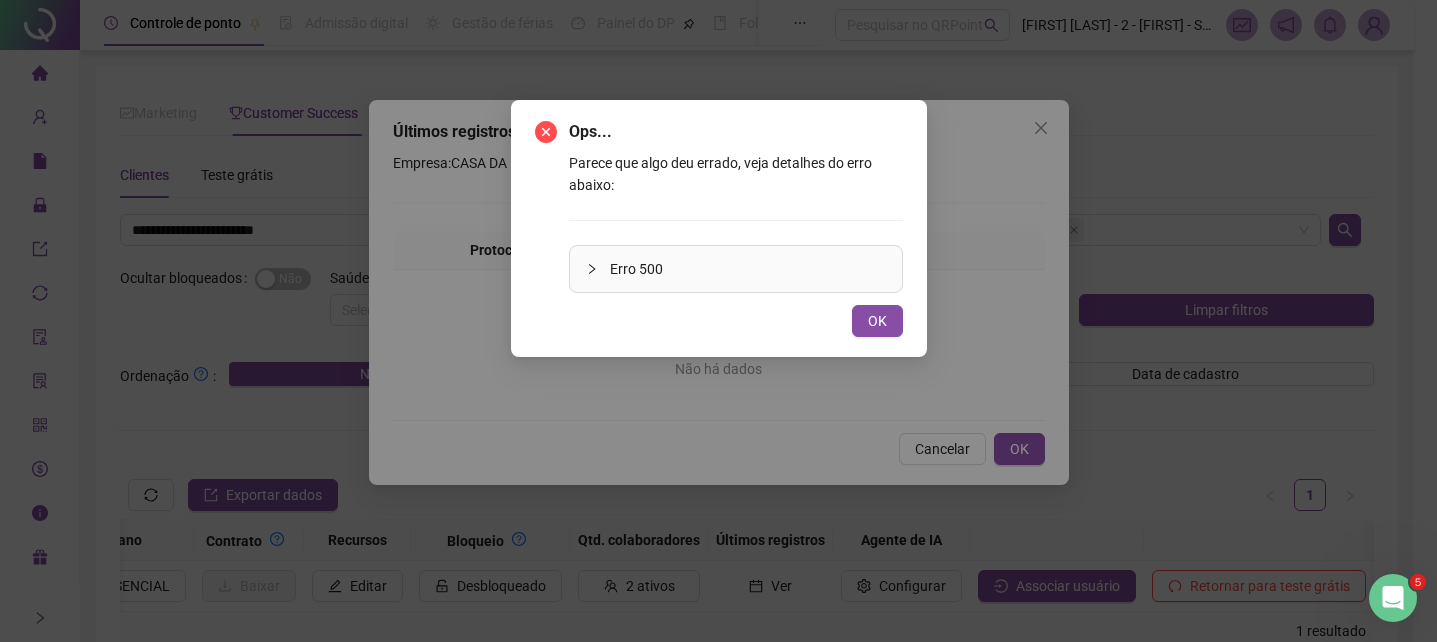 drag, startPoint x: 606, startPoint y: 273, endPoint x: 609, endPoint y: 304, distance: 31.144823 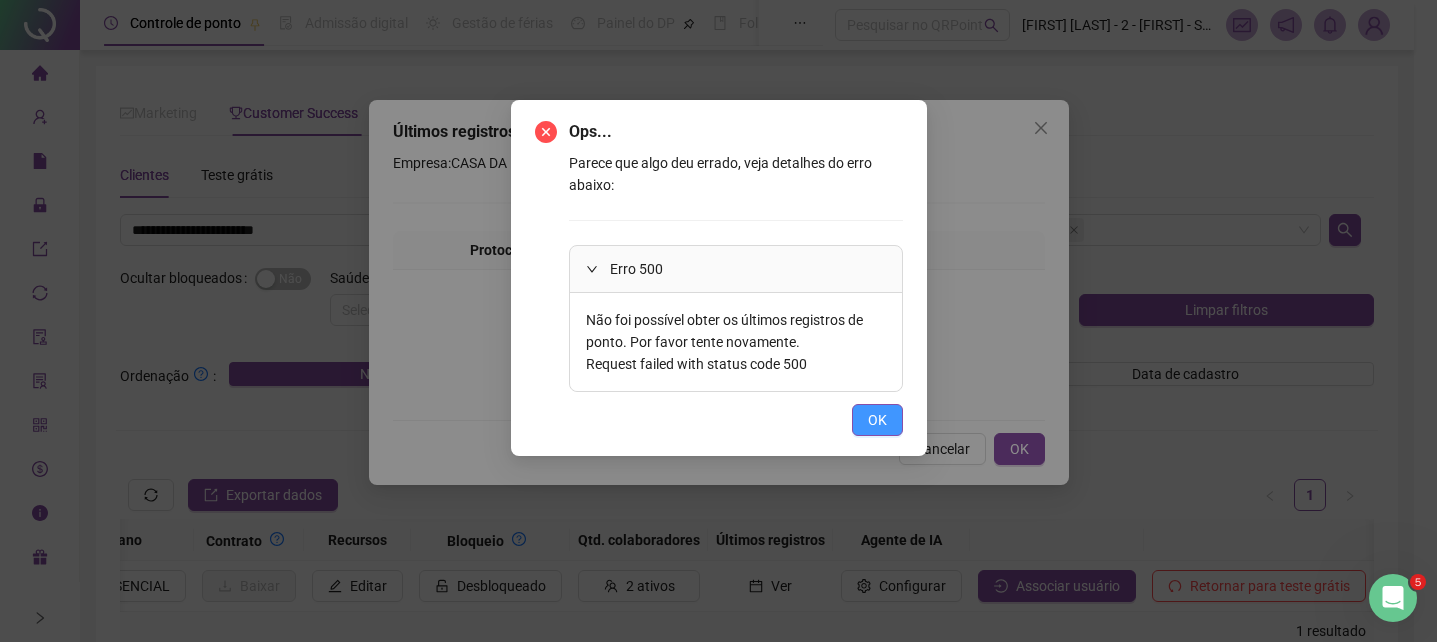 click on "OK" at bounding box center (877, 420) 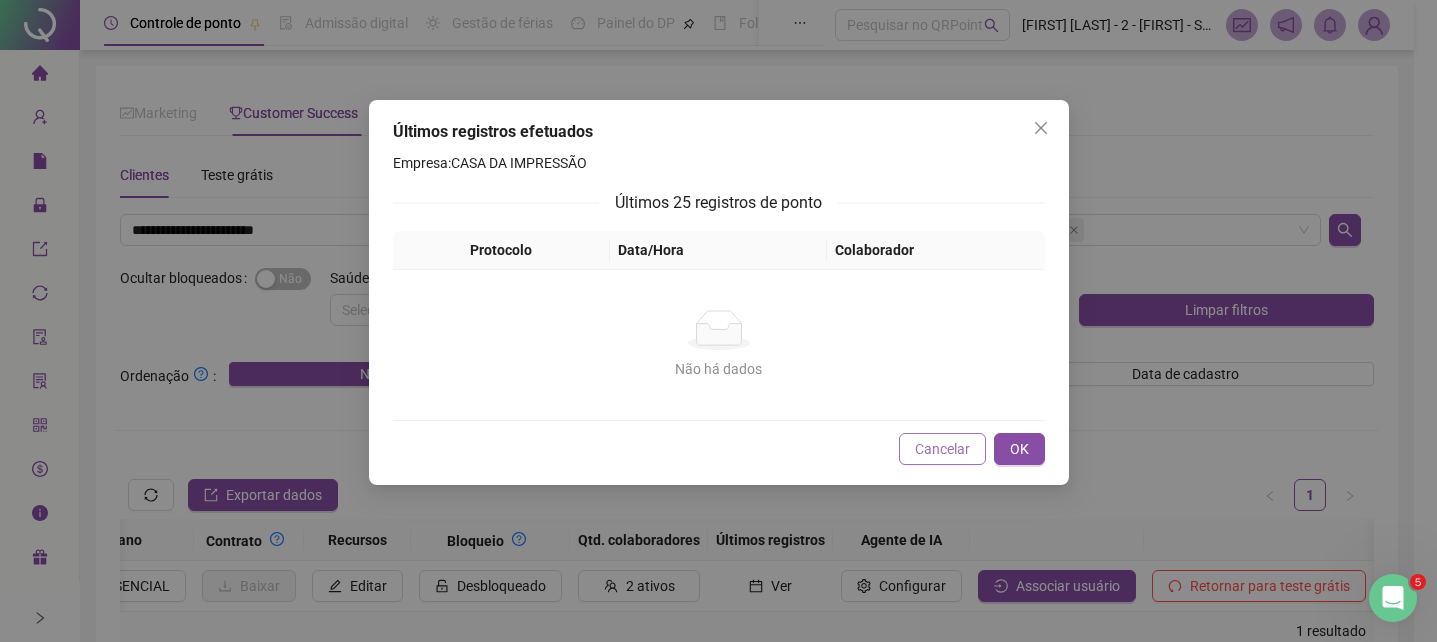 click on "Cancelar" at bounding box center [942, 449] 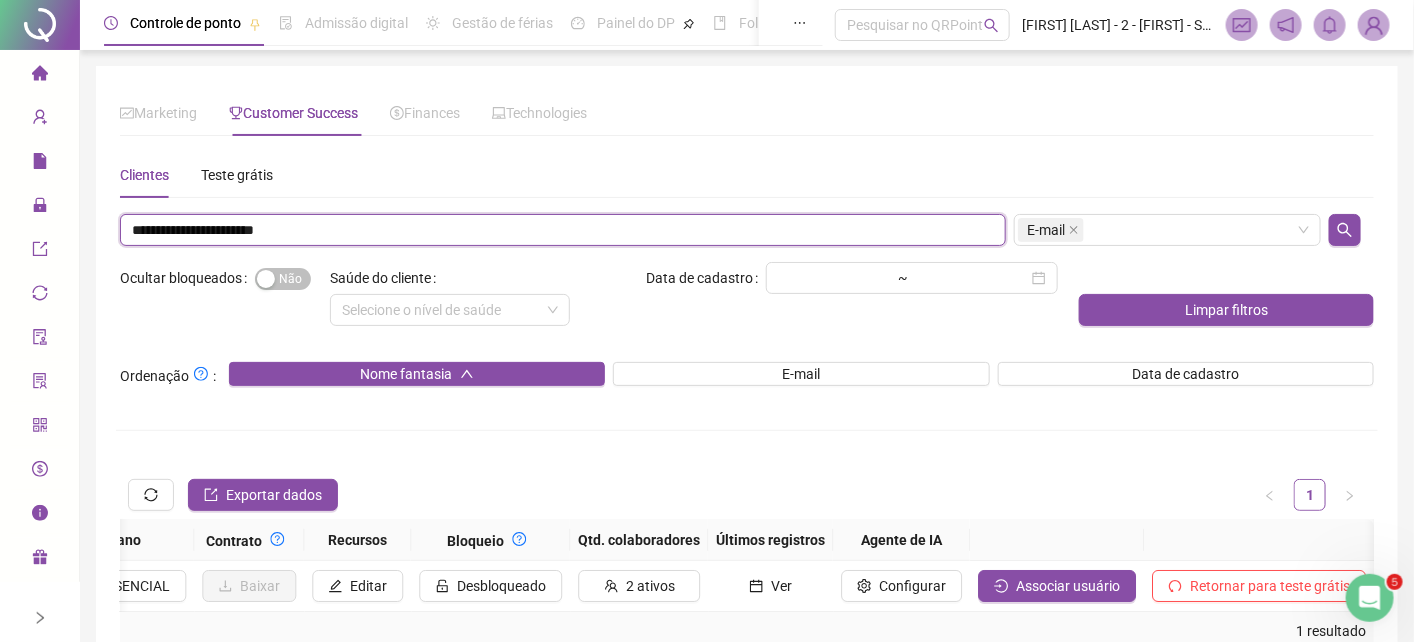 click on "**********" at bounding box center (563, 230) 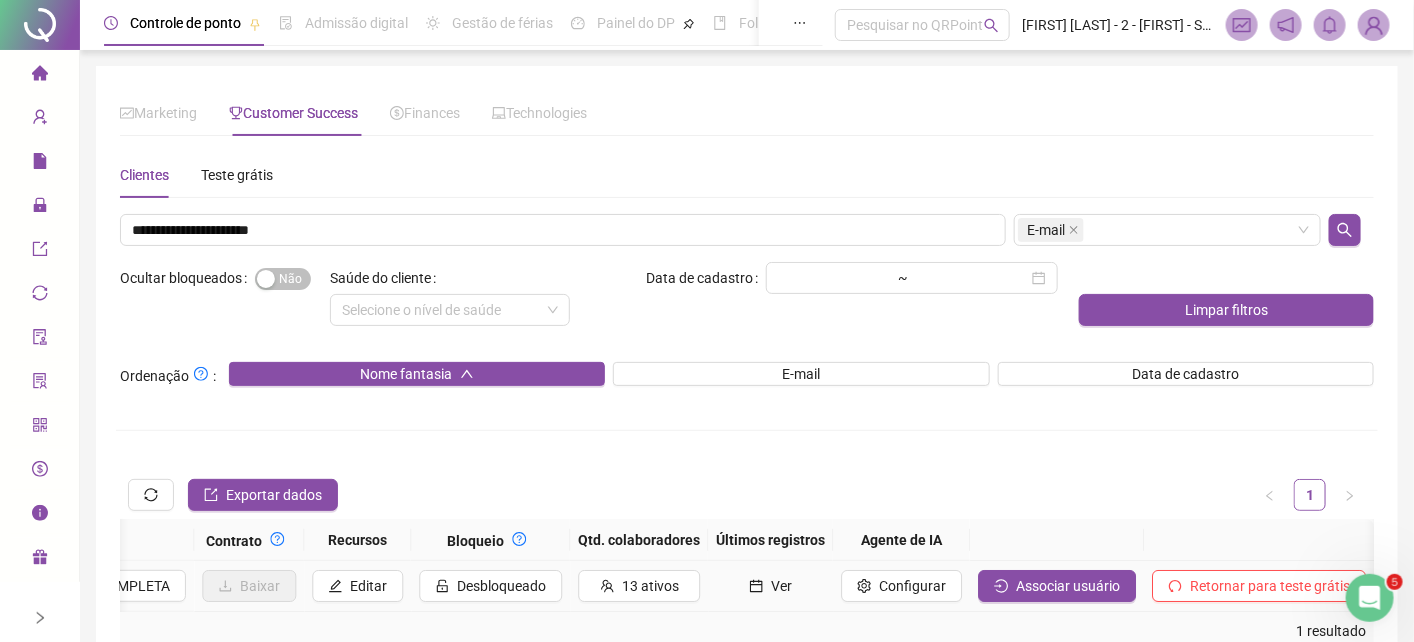 click on "Ver" at bounding box center (781, 586) 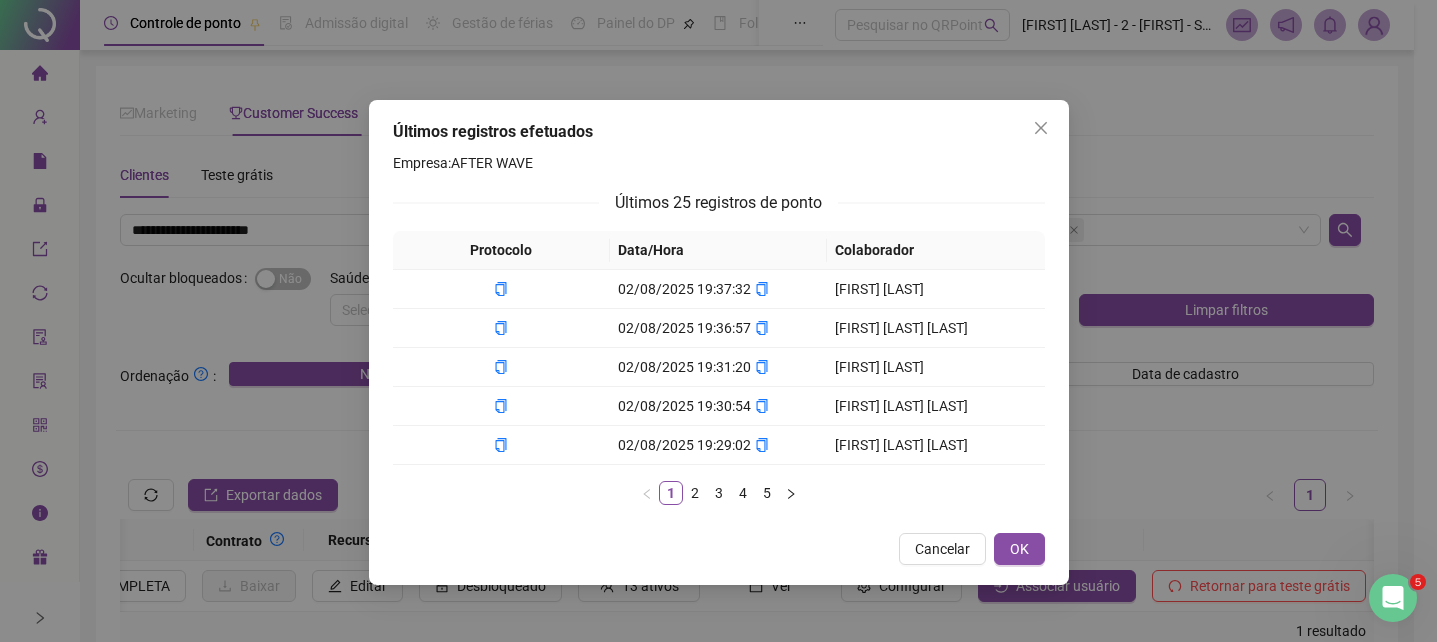 click on "Últimos registros efetuados Empresa:  AFTER WAVE Últimos 25 registros de ponto Protocolo Data/Hora Colaborador 02/08/2025 19:37:32 MILENA TRINDADE 02/08/2025 19:36:57 VANESSA ARESSO MELLO 02/08/2025 19:31:20 DAVI SOARES 02/08/2025 19:30:54  CLEITON LUIS HALL 02/08/2025 19:29:02 LAURA CARNEIRO OLIVEIRA 1 2 3 4 5 Cancelar OK" at bounding box center [718, 321] 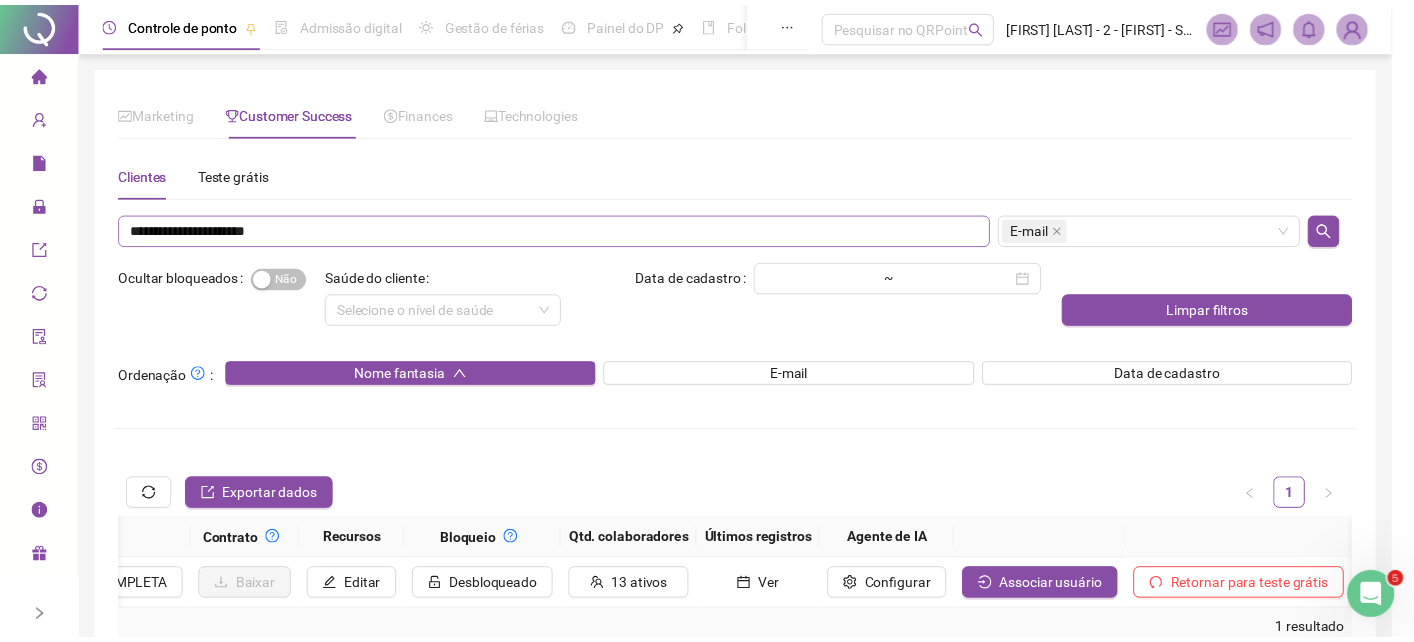 scroll, scrollTop: 0, scrollLeft: 1830, axis: horizontal 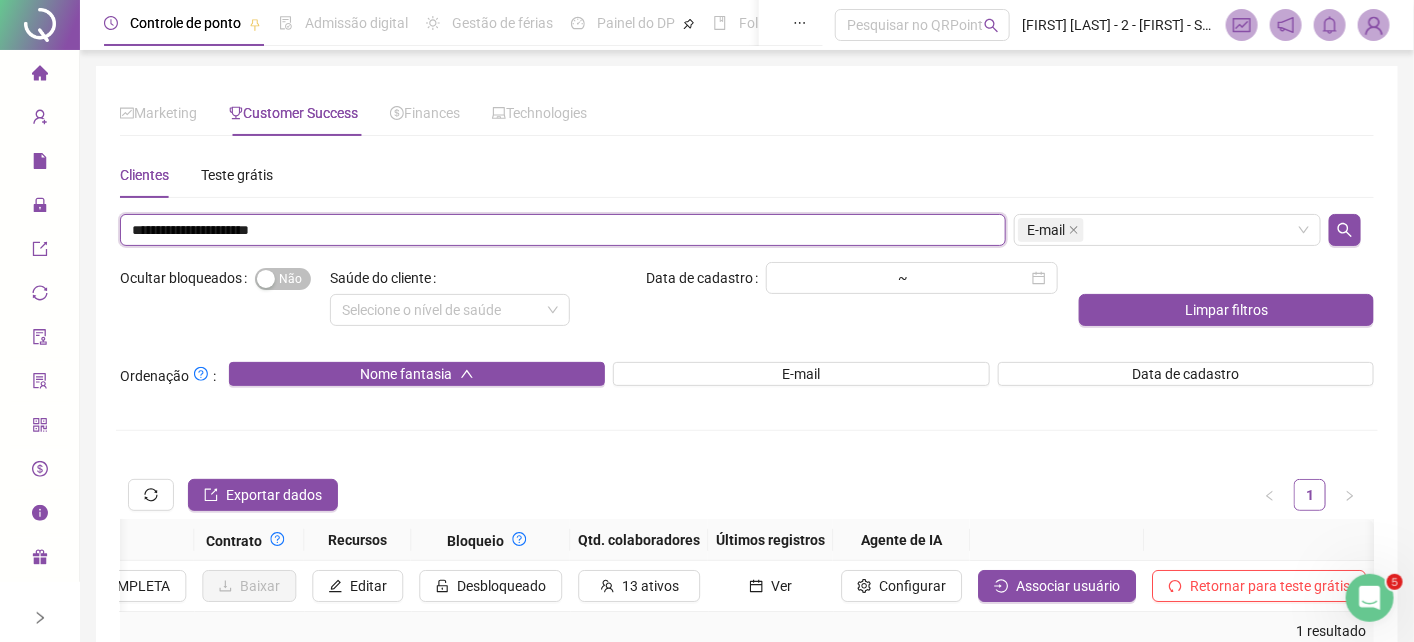 click on "**********" at bounding box center [563, 230] 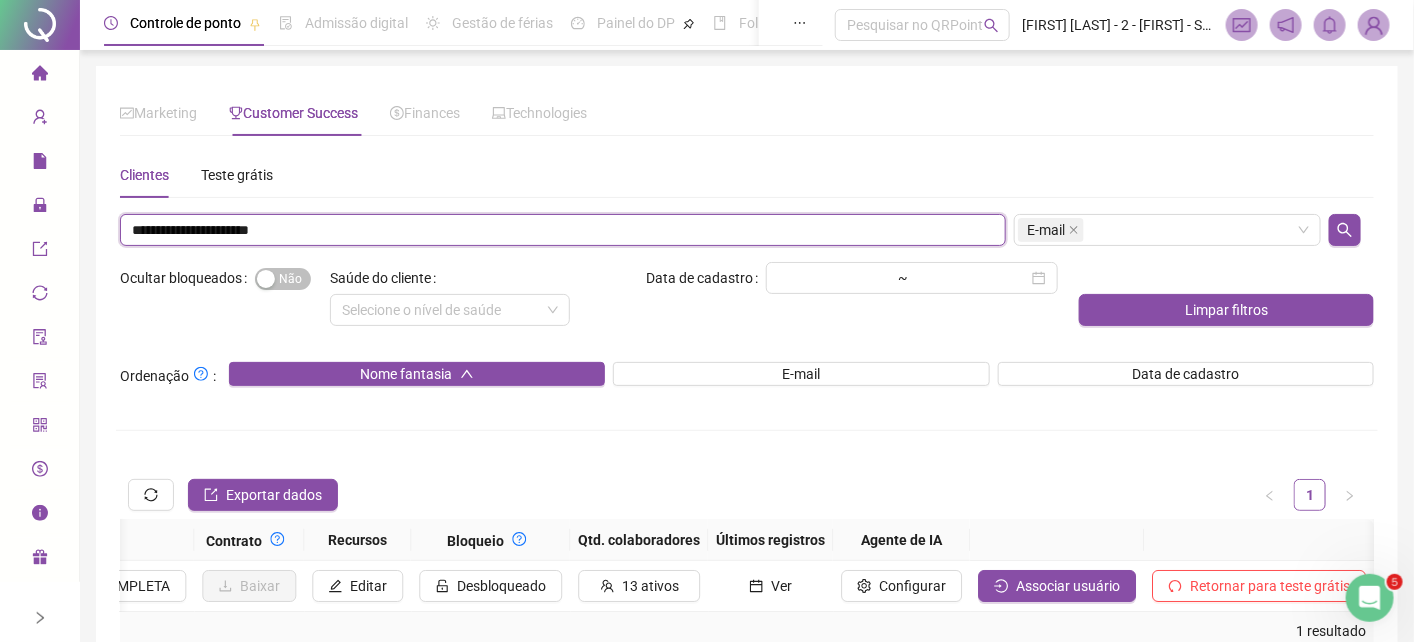 click on "**********" at bounding box center [563, 230] 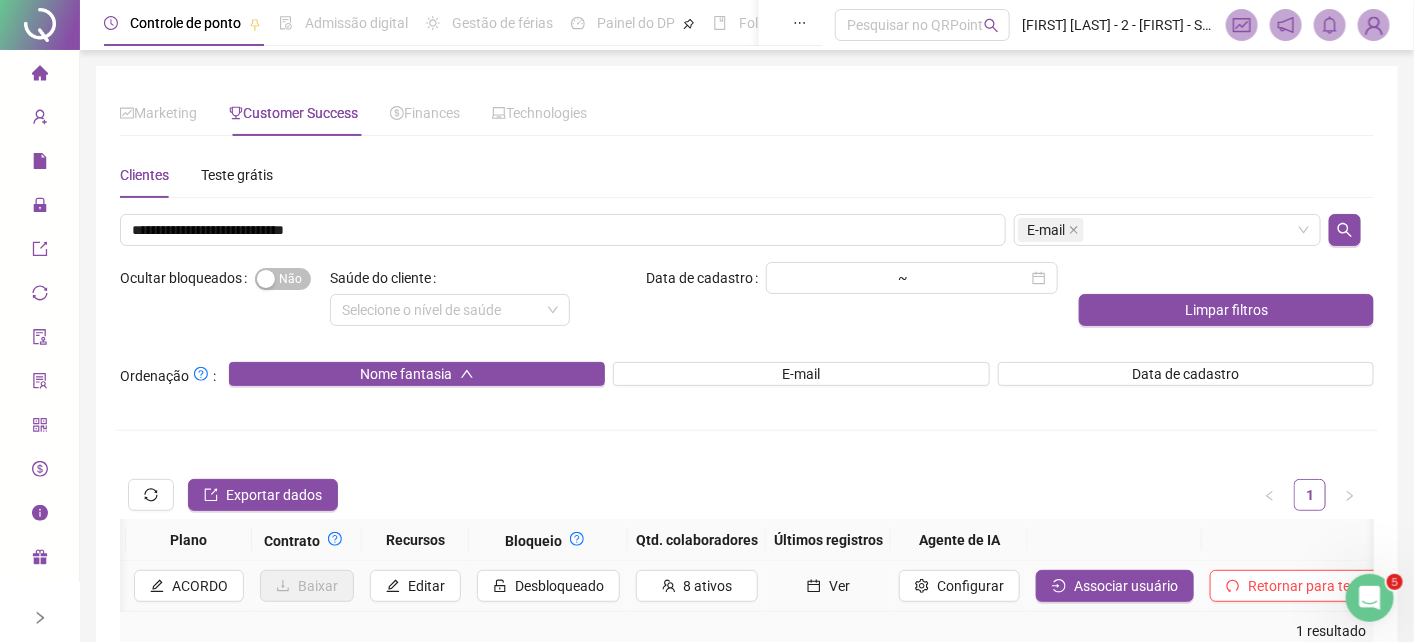 click on "Ver" at bounding box center (839, 586) 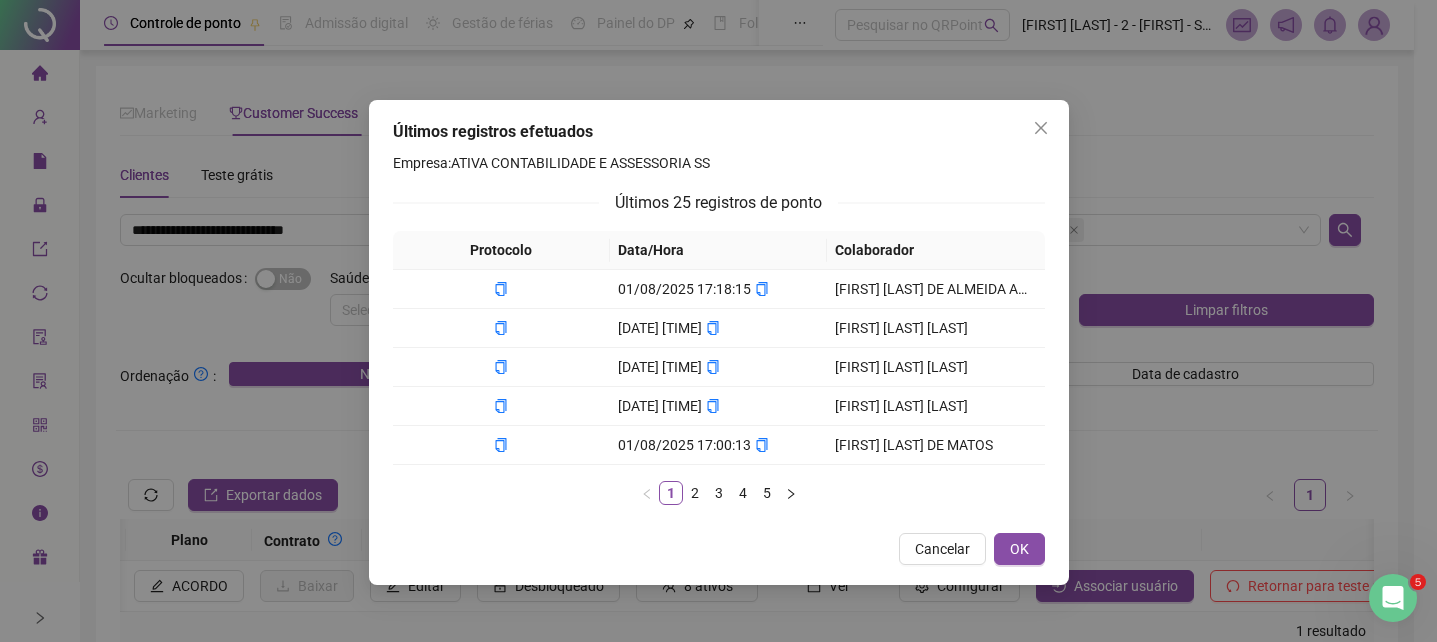 click on "Últimos registros efetuados Empresa:  ATIVA CONTABILIDADE E ASSESSORIA SS Últimos 25 registros de ponto Protocolo Data/Hora Colaborador 01/08/2025 17:18:15 JOSIMEIRE OLIVEIRA DE ALMEIDA ANTAS 01/08/2025 17:05:43 IATA DOS SANTOS MENESES 01/08/2025 17:00:46 CLEITON DOS SANTOS ANDRADE 01/08/2025 17:00:18 NADJA DA SILVA SIMOES SOUZA 01/08/2025 17:00:13 DEBORA BULCAO DE MATOS 1 2 3 4 5 Cancelar OK" at bounding box center [718, 321] 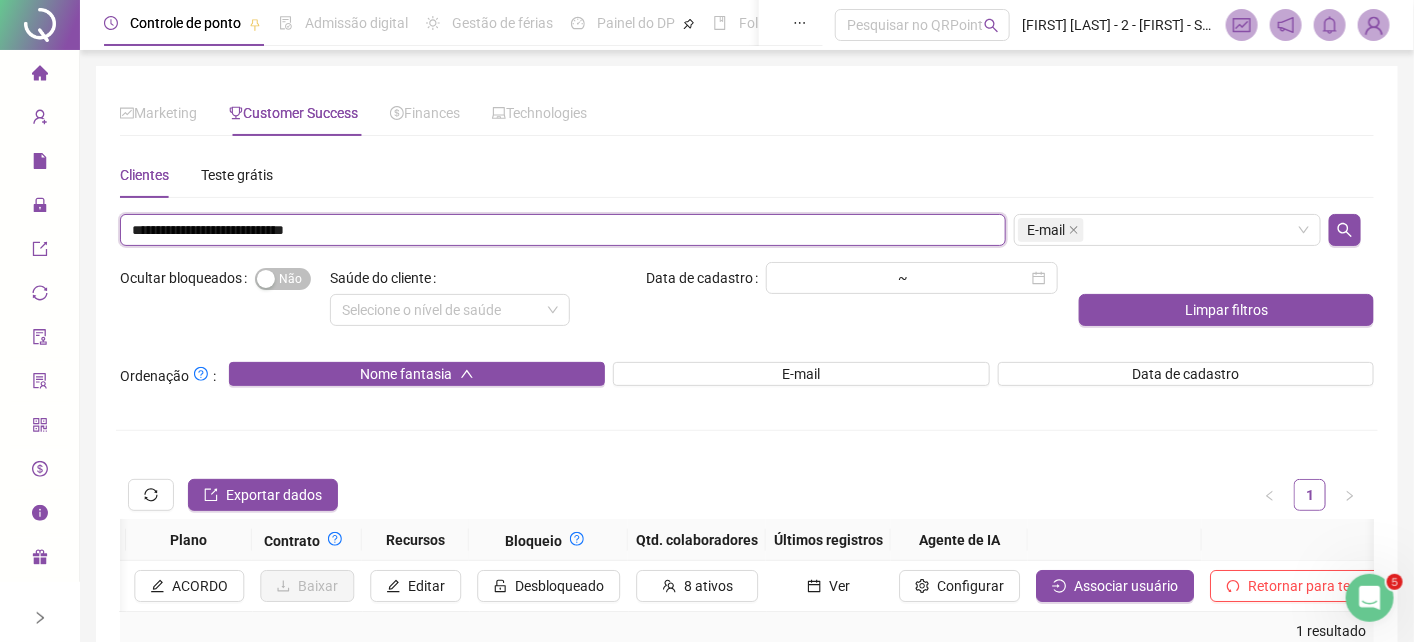 click on "**********" at bounding box center (563, 230) 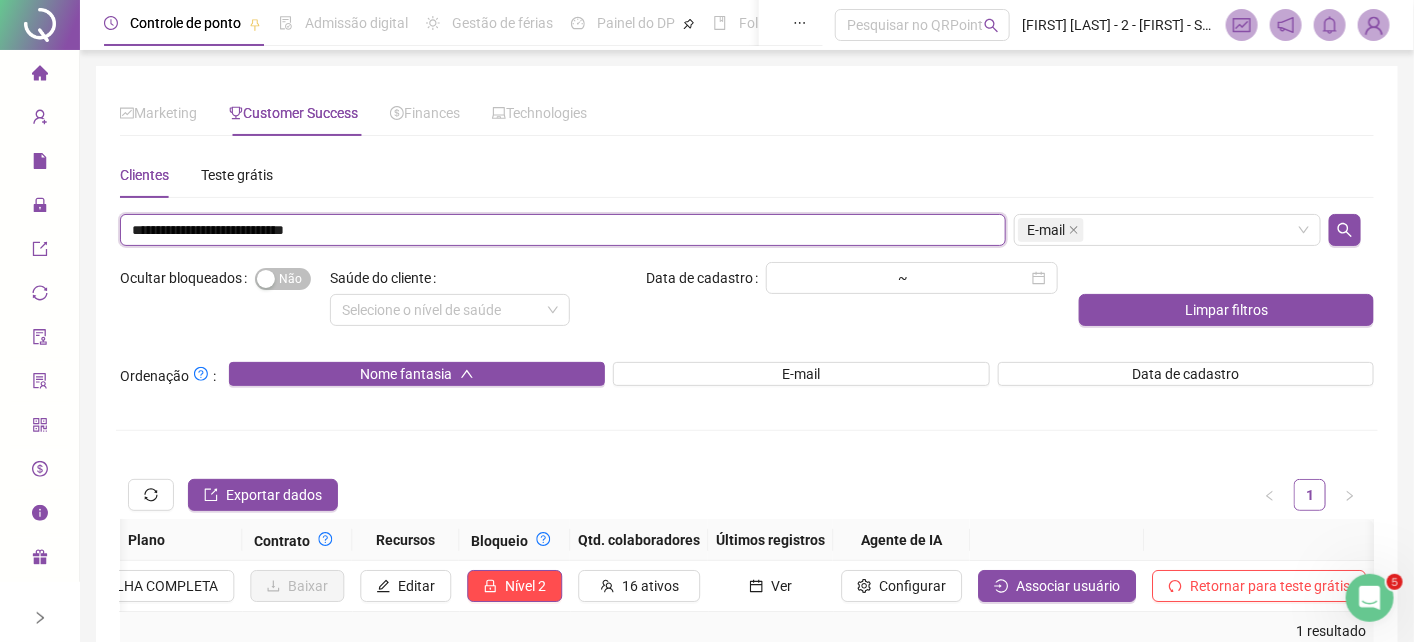 click on "**********" at bounding box center (563, 230) 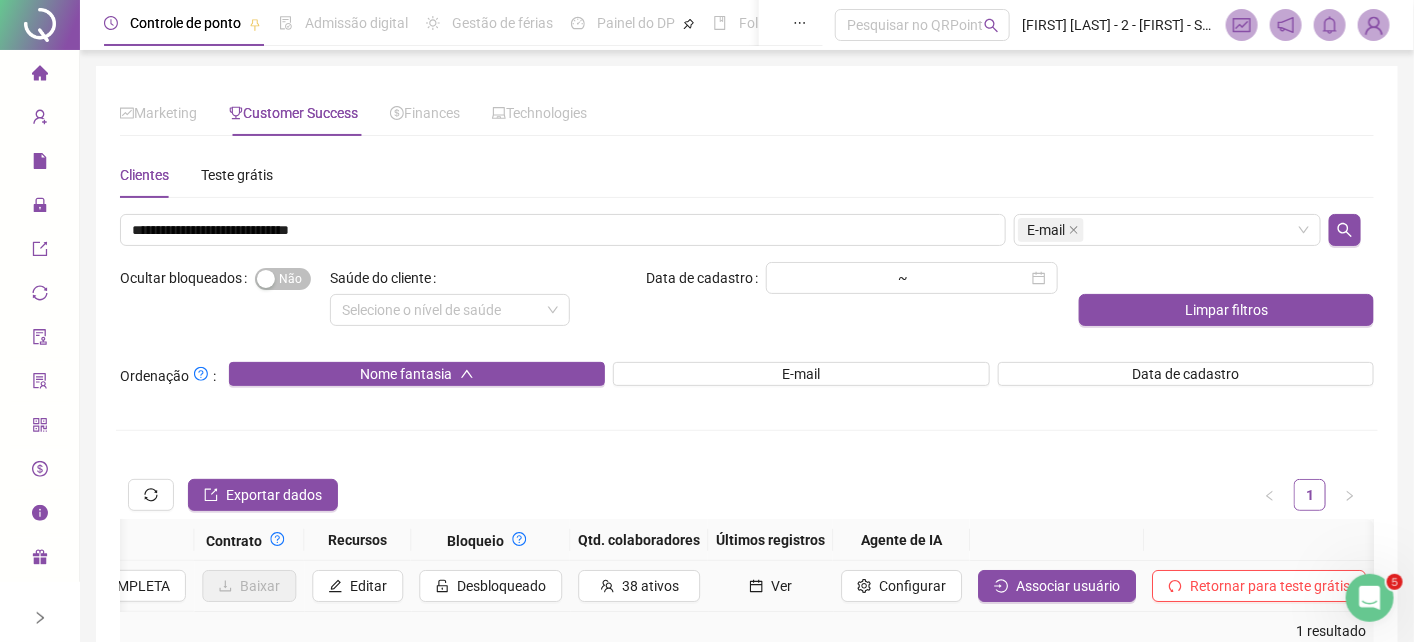 click on "Ver" at bounding box center [770, 586] 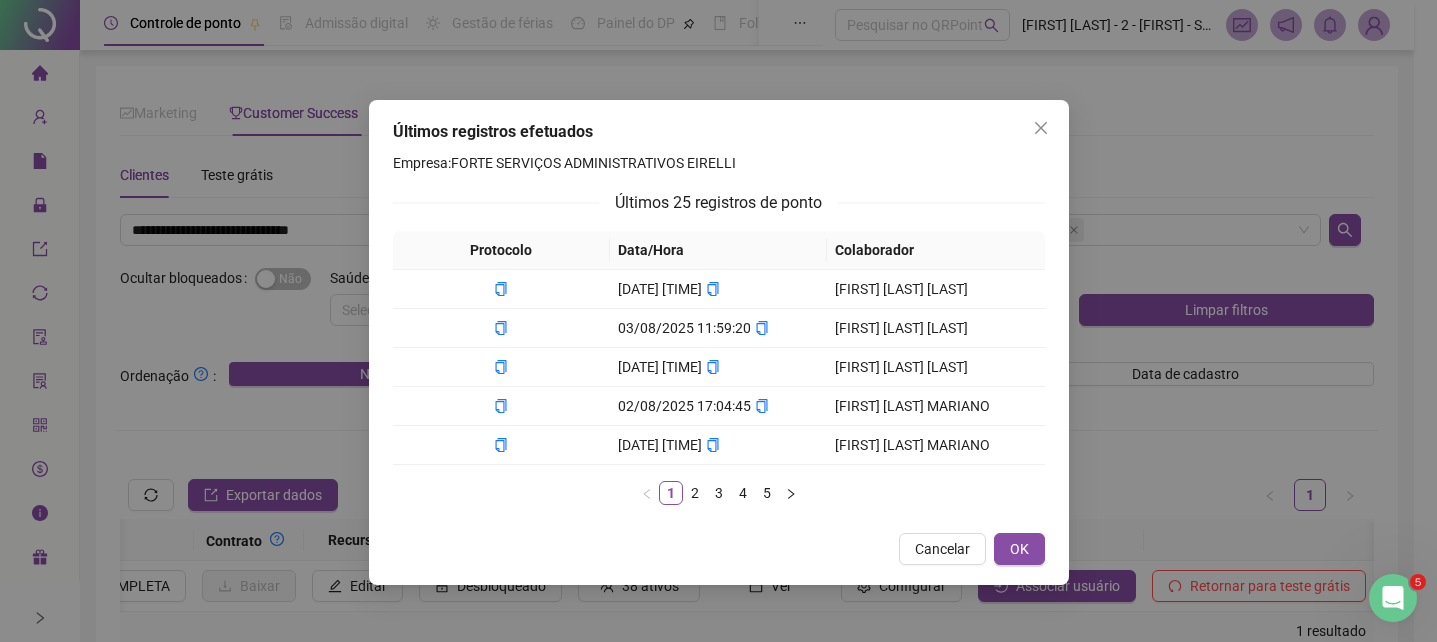 click on "Últimos registros efetuados Empresa:  FORTE SERVIÇOS ADMINISTRATIVOS EIRELLI Últimos 25 registros de ponto Protocolo Data/Hora Colaborador 03/08/2025 12:59:59 CARLOS GIOVANI EMERENCIANO 03/08/2025 11:59:20 CARLOS GIOVANI EMERENCIANO 03/08/2025 06:50:48 CARLOS GIOVANI EMERENCIANO 02/08/2025 17:04:45 GILMAR DOS SANTOS MARIANO 02/08/2025 13:07:35 GILMAR DOS SANTOS MARIANO 1 2 3 4 5 Cancelar OK" at bounding box center (718, 321) 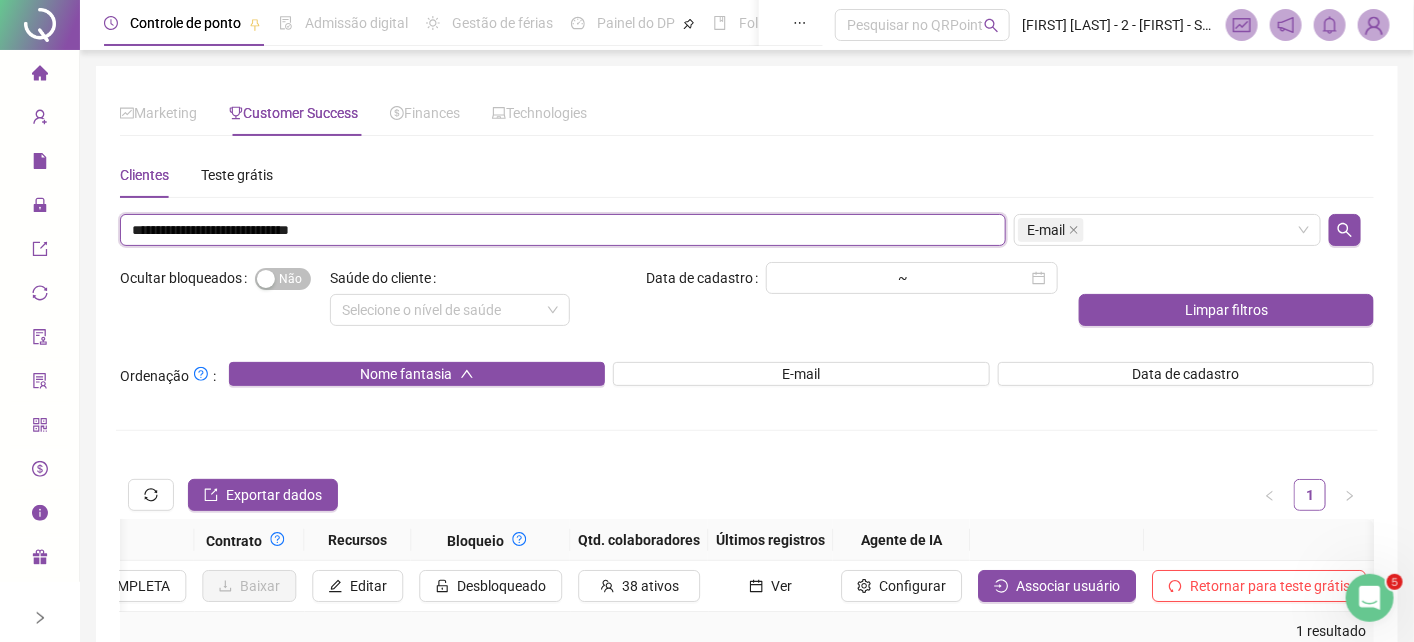 click on "**********" at bounding box center [563, 230] 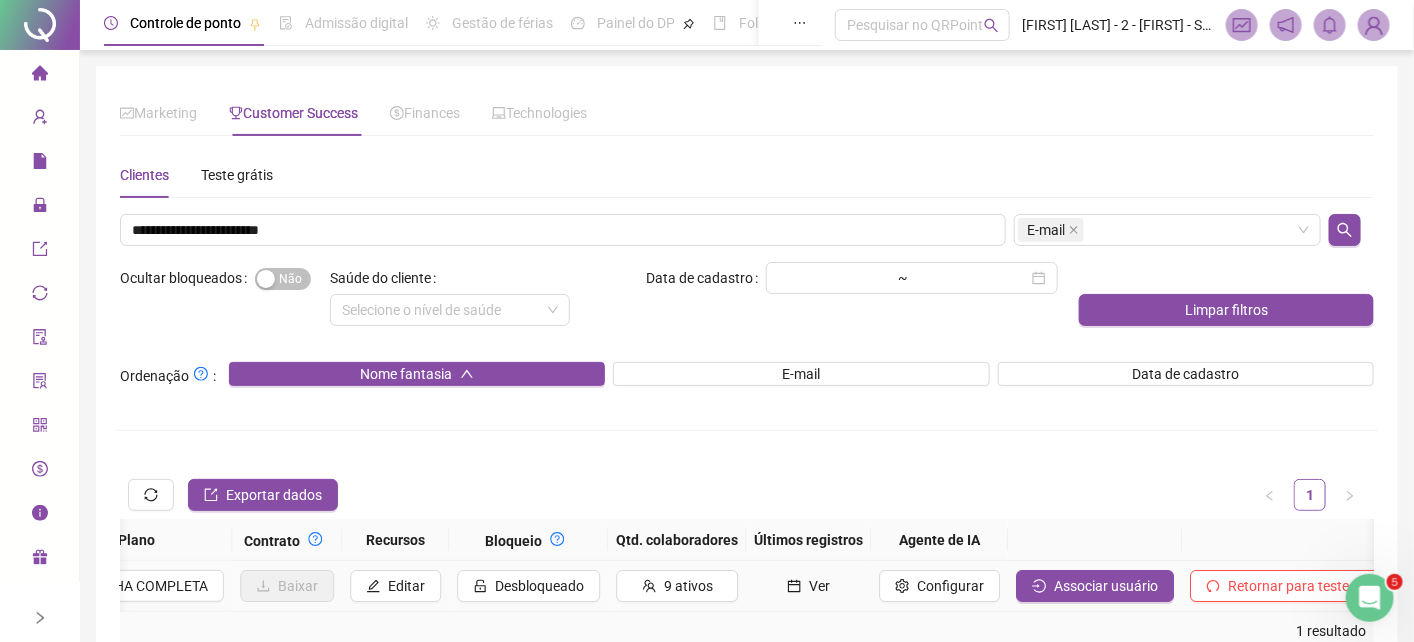 click on "Ver" at bounding box center [808, 586] 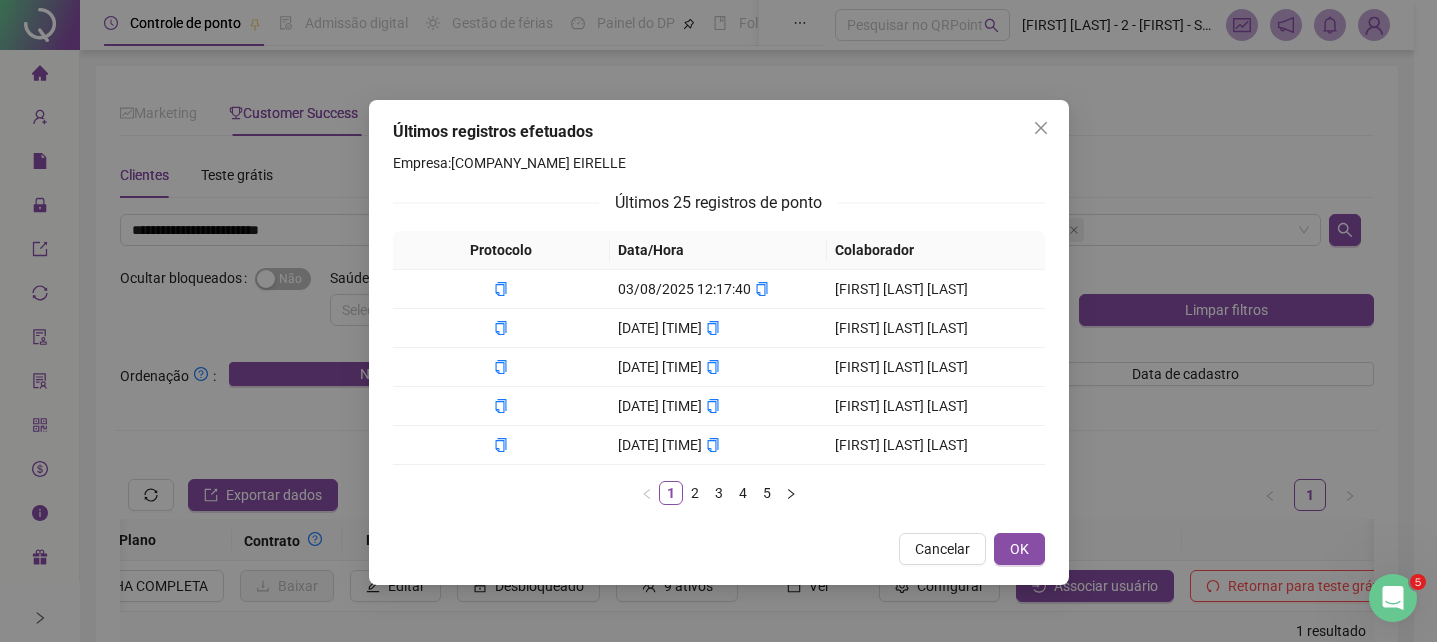 click on "Últimos registros efetuados Empresa:  GPR NET COMUNICACOES EIRELLE Últimos 25 registros de ponto Protocolo Data/Hora Colaborador 03/08/2025 12:17:40 VANDERLEY SANTOS VILA NOVA  03/08/2025 12:01:22 CAMILA BARBOSA DE SOUZA NASCIMENTO 03/08/2025 08:17:47 CAMILA BARBOSA DE SOUZA NASCIMENTO 03/08/2025 08:07:47 VANDERLEY SANTOS VILA NOVA  02/08/2025 18:11:27 VANDERLEY SANTOS VILA NOVA  1 2 3 4 5 Cancelar OK" at bounding box center [718, 321] 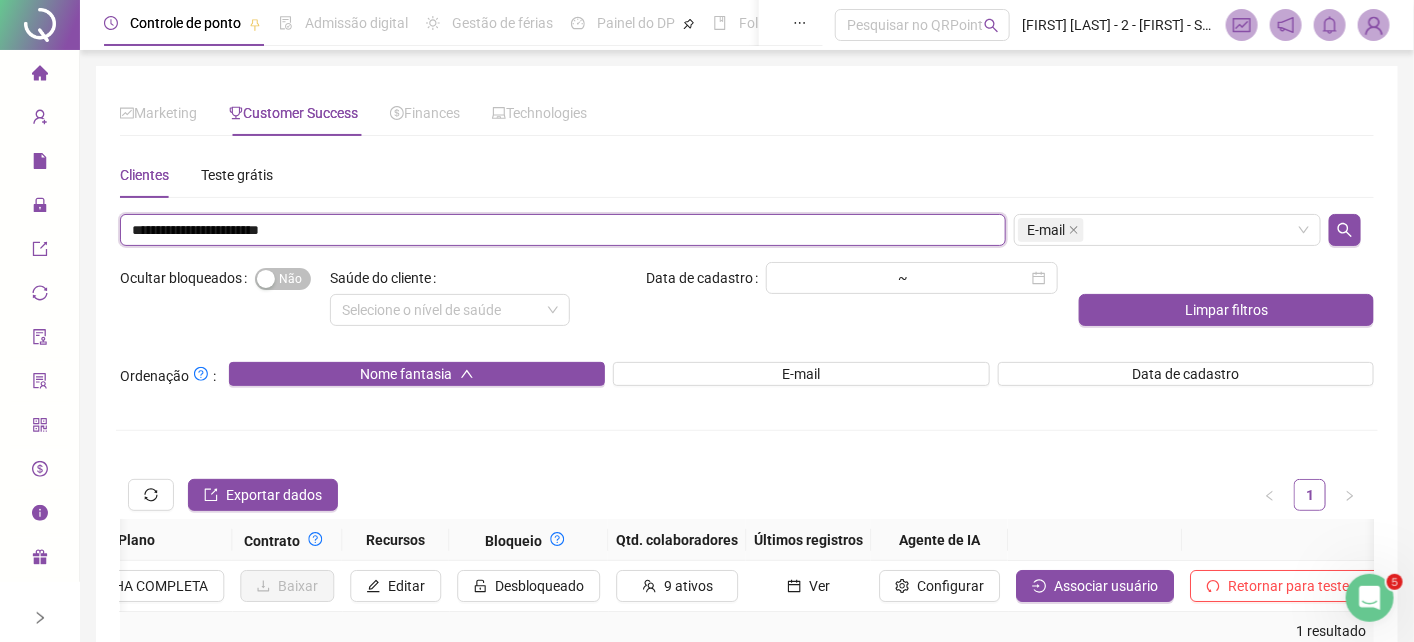 click on "**********" at bounding box center [563, 230] 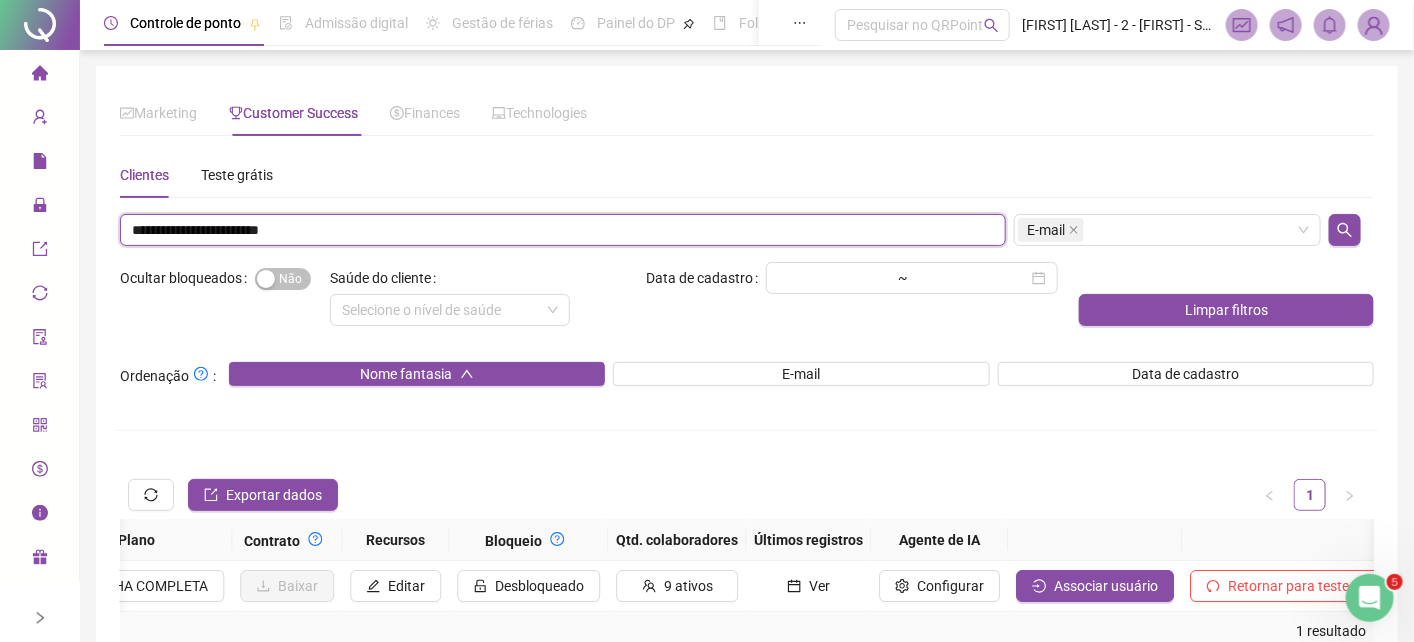 click on "**********" at bounding box center [563, 230] 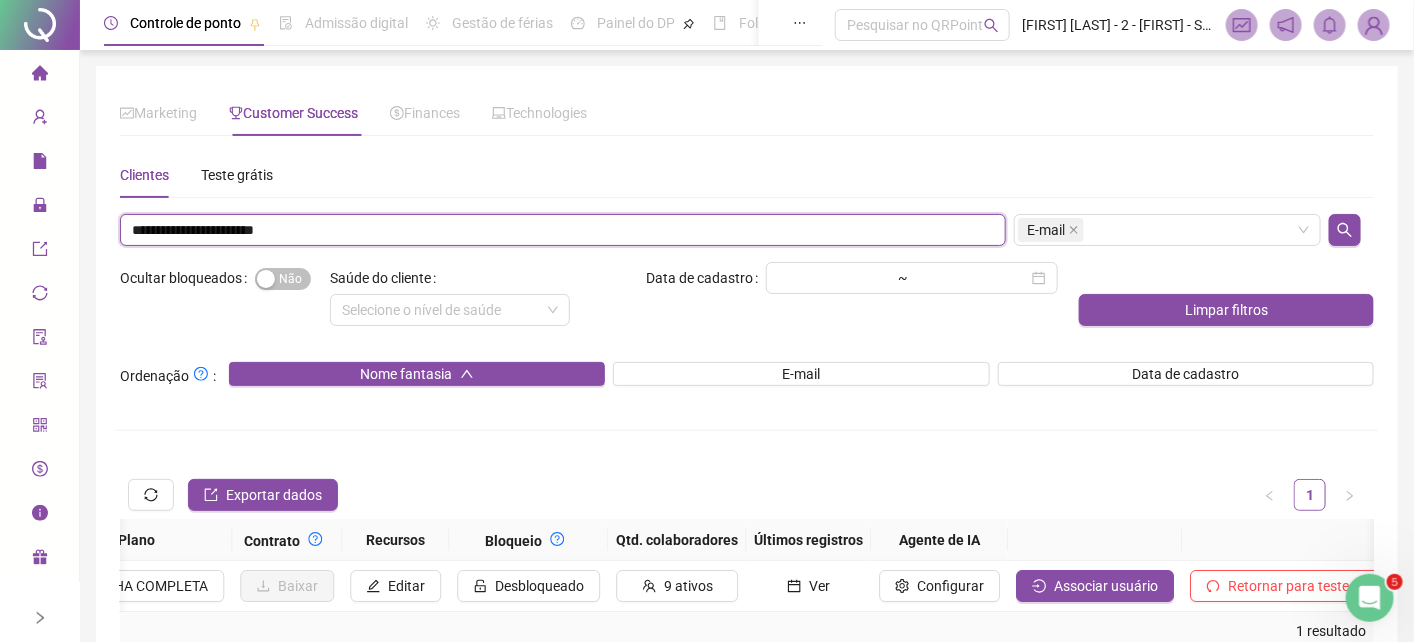 type on "**********" 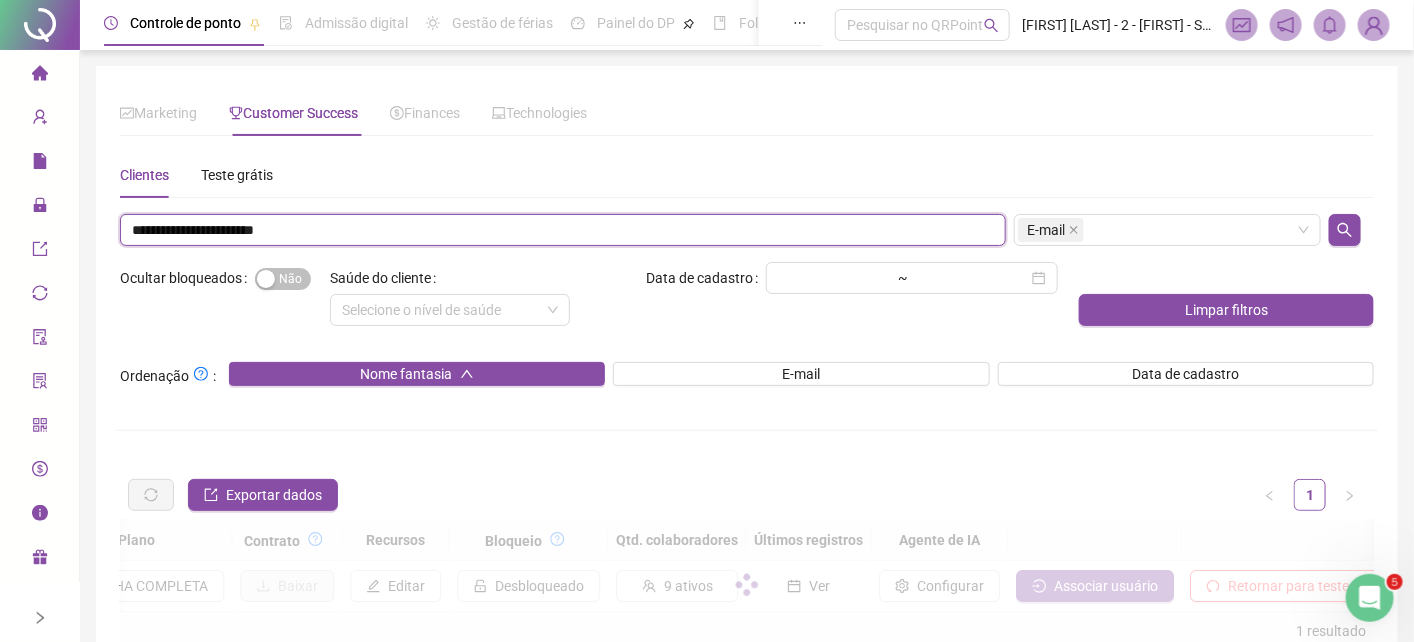 scroll, scrollTop: 0, scrollLeft: 1056, axis: horizontal 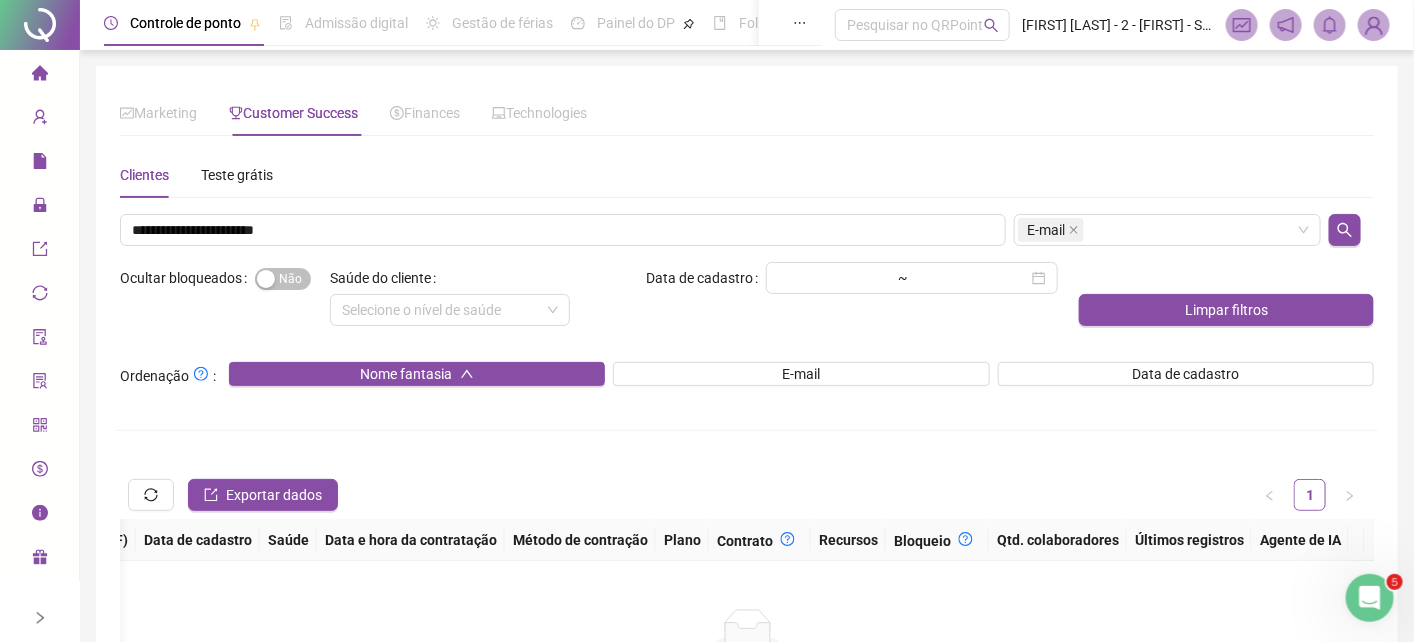 click on "Ocultar bloqueados" at bounding box center [187, 278] 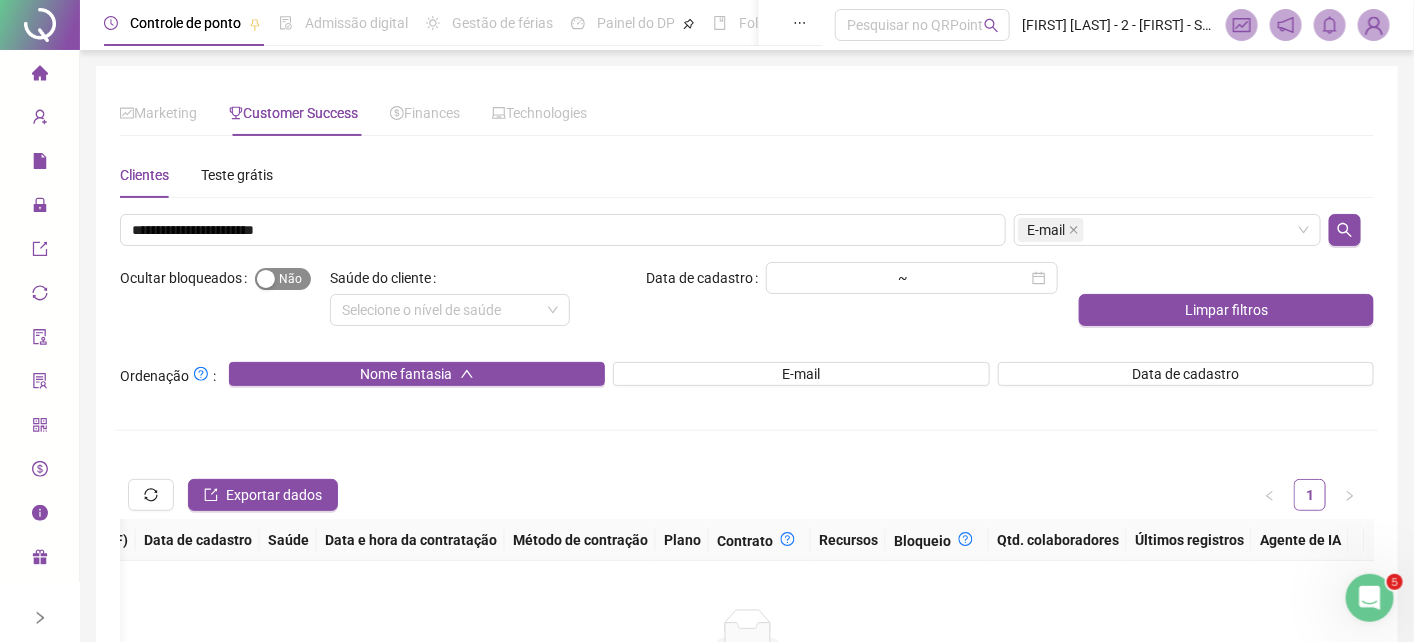 click on "Sim Não" at bounding box center (283, 279) 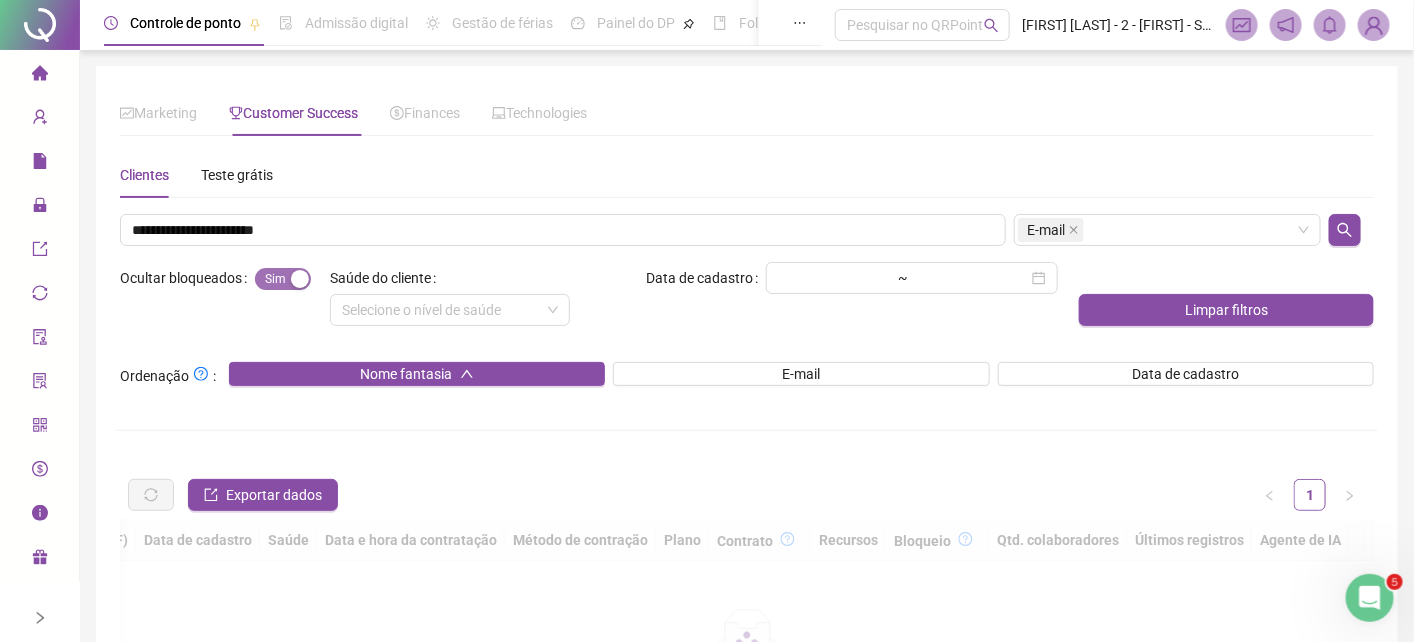 click on "Sim Não" at bounding box center (283, 279) 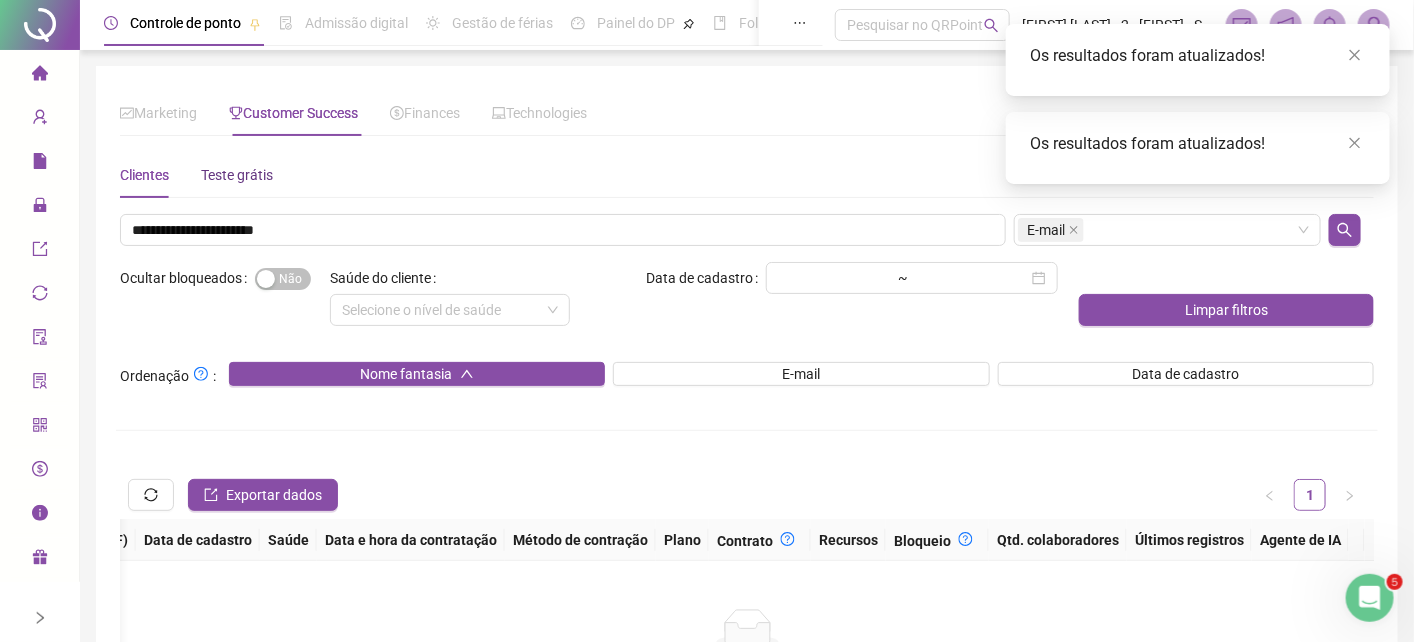 drag, startPoint x: 226, startPoint y: 171, endPoint x: 315, endPoint y: 261, distance: 126.57409 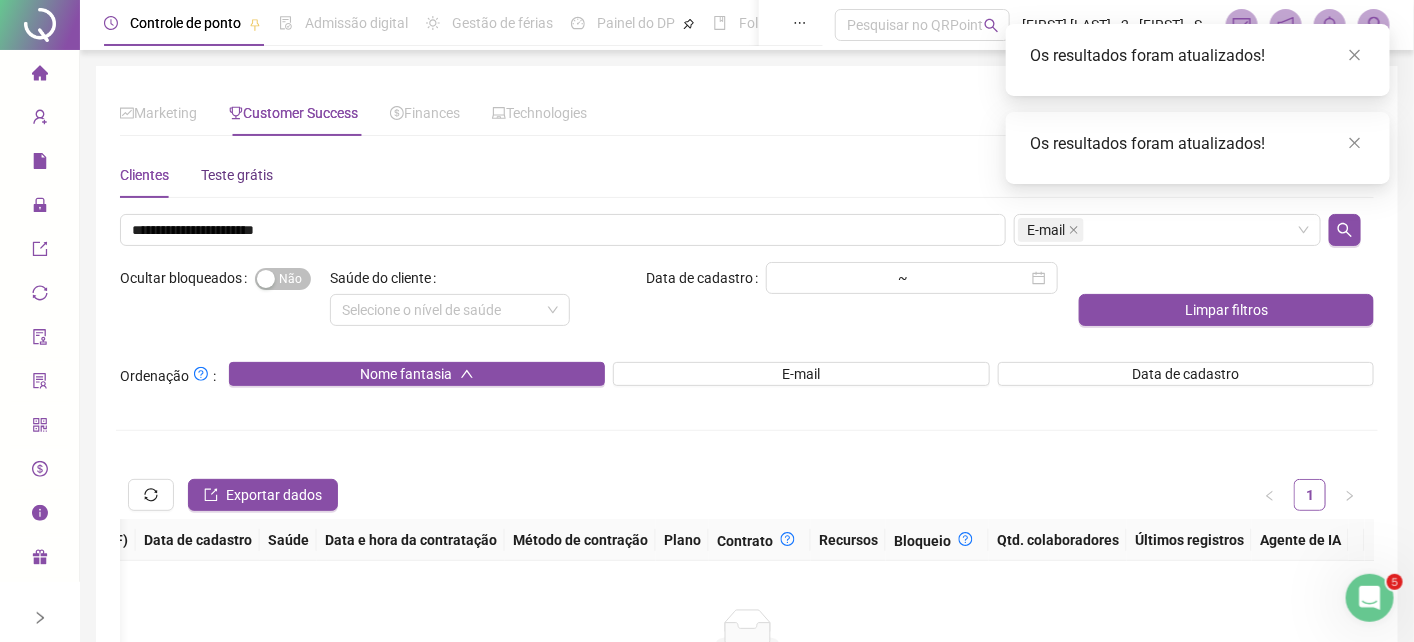 click on "Teste grátis" at bounding box center [237, 175] 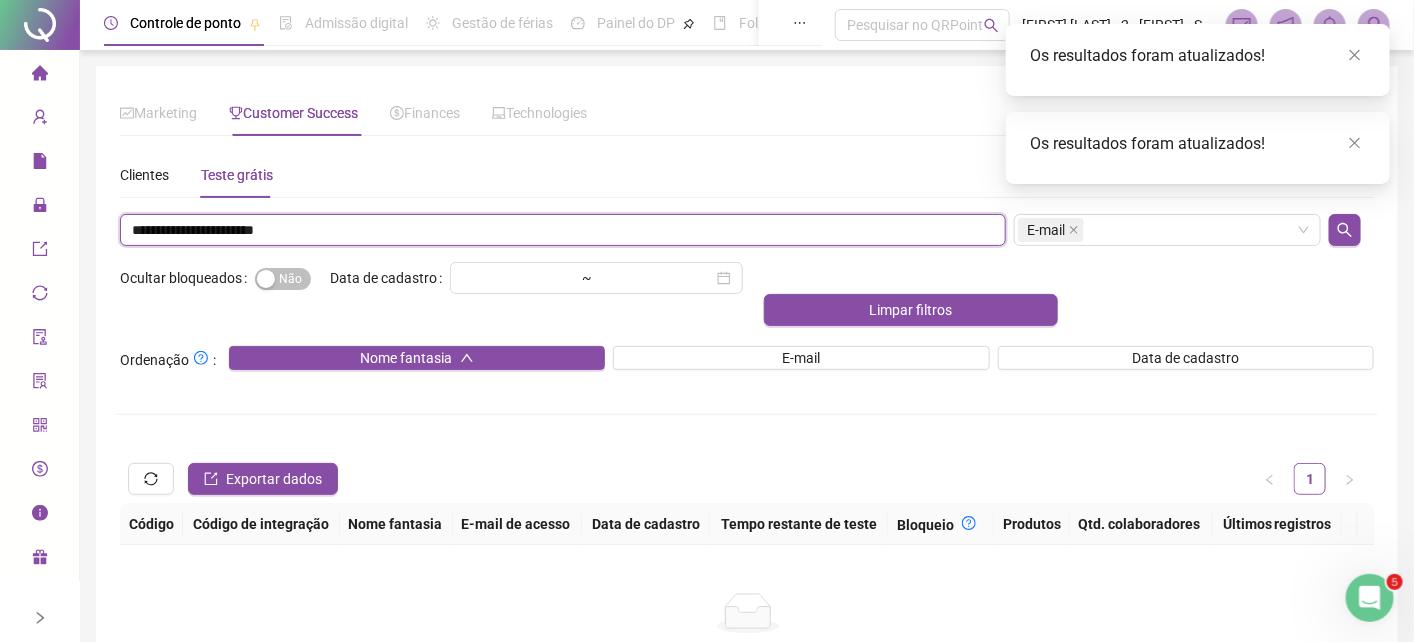 click on "**********" at bounding box center (563, 230) 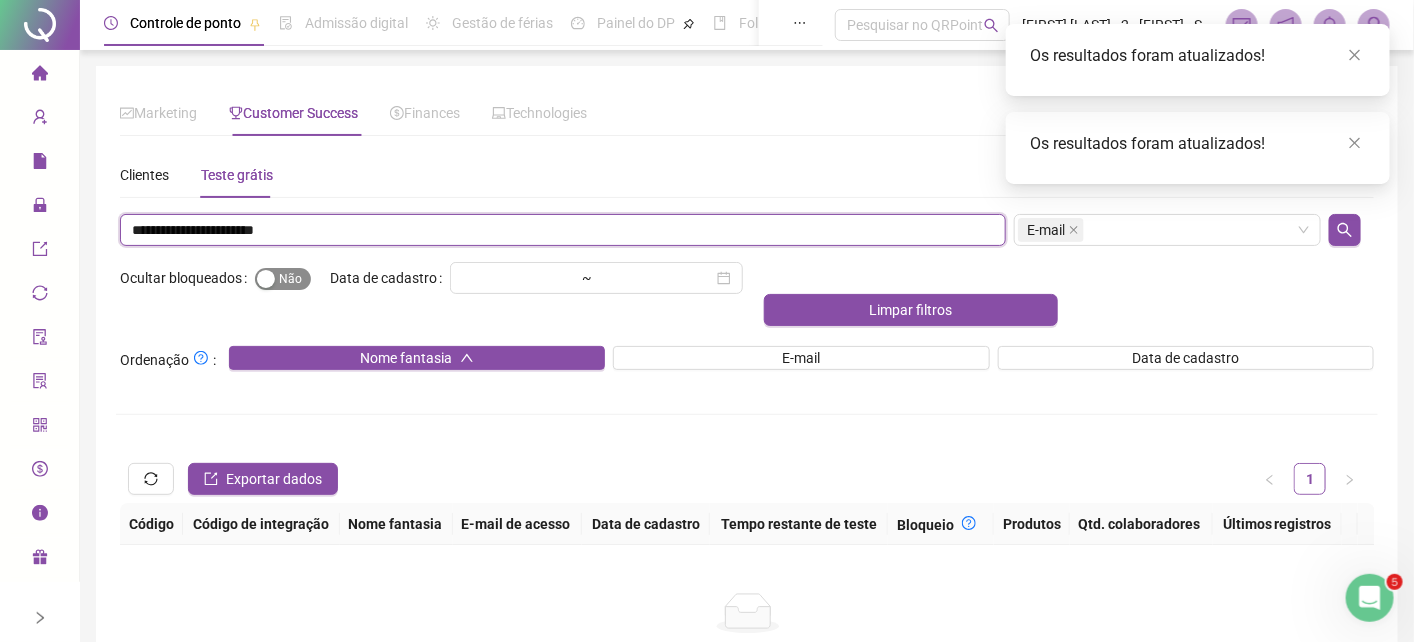 type on "**********" 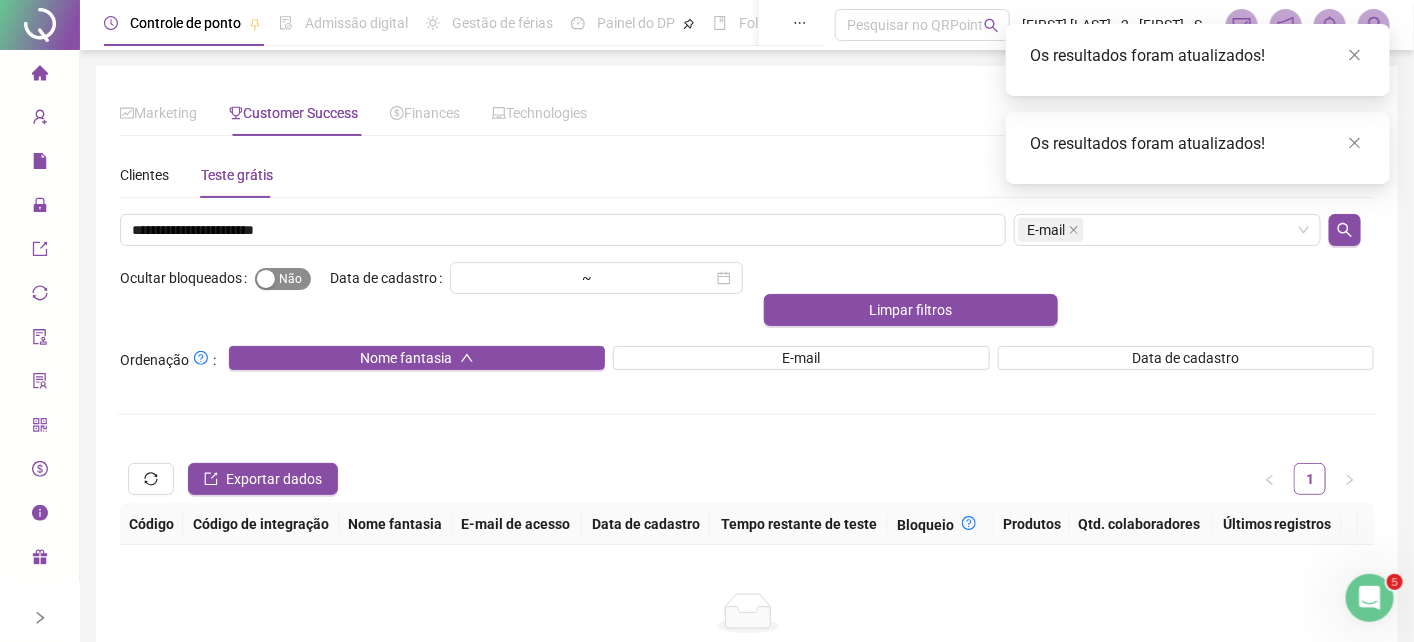 click on "Sim Não" at bounding box center [283, 279] 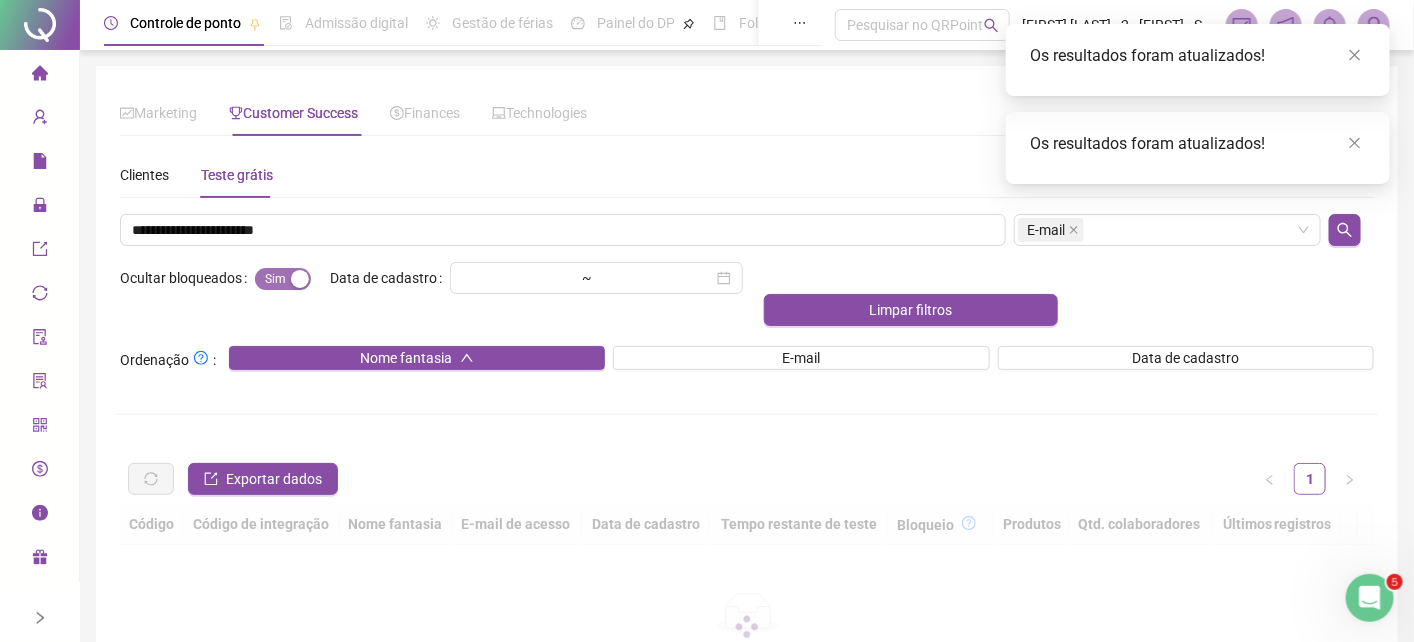 click on "Sim Não" at bounding box center [283, 279] 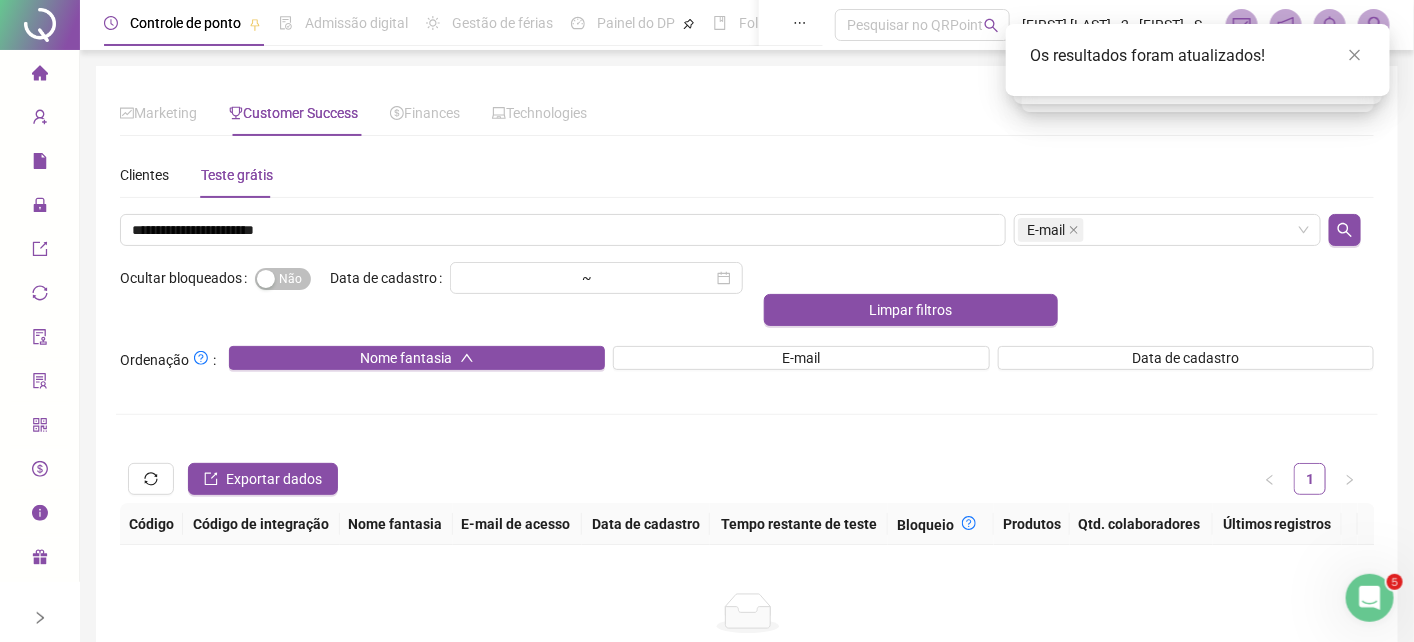 click on "Marketing  Customer Success  Finances  Technologies   Escolha um ou mais filtros Situação de PQL Pouco engajamento Ocultar bloqueados Sim Não Data de cadastro ~   Limpar filtros Ordenação : Nome fantasia   E-mail   Data de cadastro   Dias restantes de teste grátis   Quantidade de colaboradores ativos   Exportar dados 1 2 3 4 5 ••• 1770 Código Código de integração Nome fantasia E-mail de acesso Data de cadastro Tempo restante de teste PQL Bloqueio Produtos Qtd. colaboradores Últimos registros                       SEM NOME wevertonlucas020@gmail.com 12/05/2022 expirado 0% Desbloqueado Editar 1 ativo Ver SEM NOME dudaribeiro029@gmail.com 13/05/2022 expirado 0% Desbloqueado Editar 1 ativo Ver SEM NOME marcosnunes3539@gmail.com 06/04/2022 expirado 0% Desbloqueado Editar 1 ativo Ver SEM NOME ramostojaritiele@gmail.com 15/05/2022 expirado 0% Desbloqueado Editar 1 ativo Ver SEM NOME raianedossantosfontes7@gmail.com 21/05/2022 expirado 4% Desbloqueado Editar 1 ativo Ver SEM NOME" at bounding box center (747, 420) 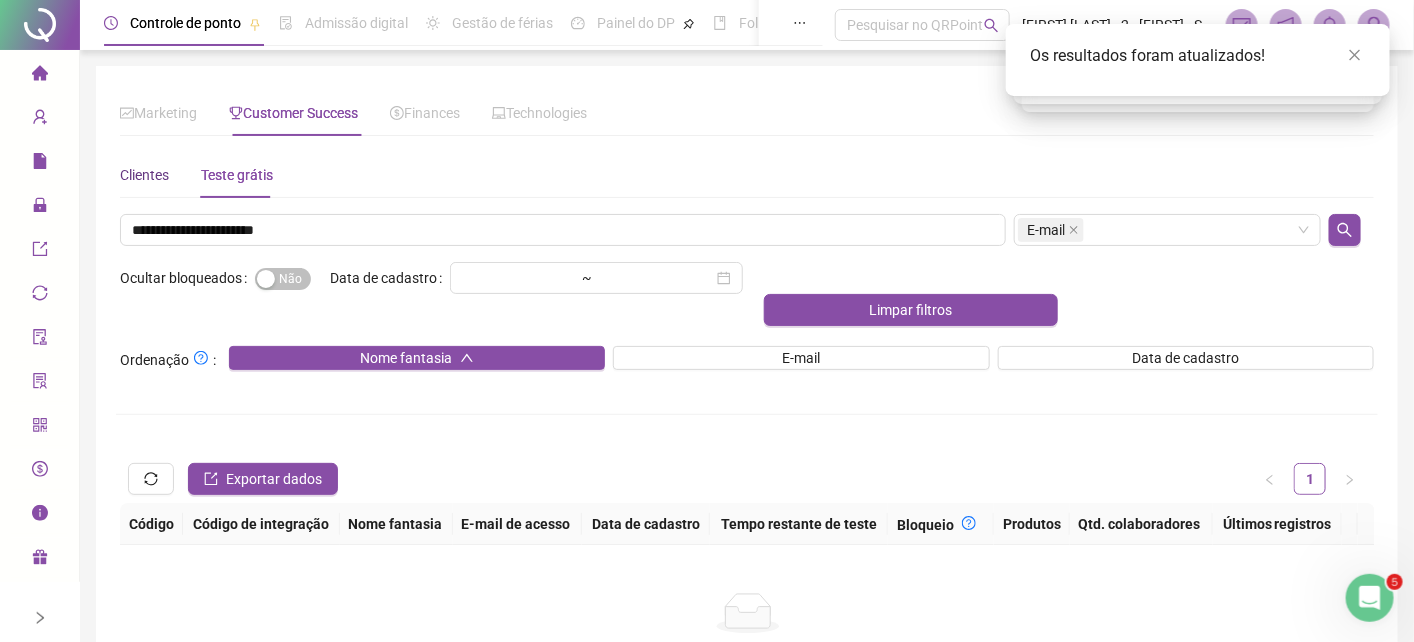 click on "Clientes" at bounding box center [144, 175] 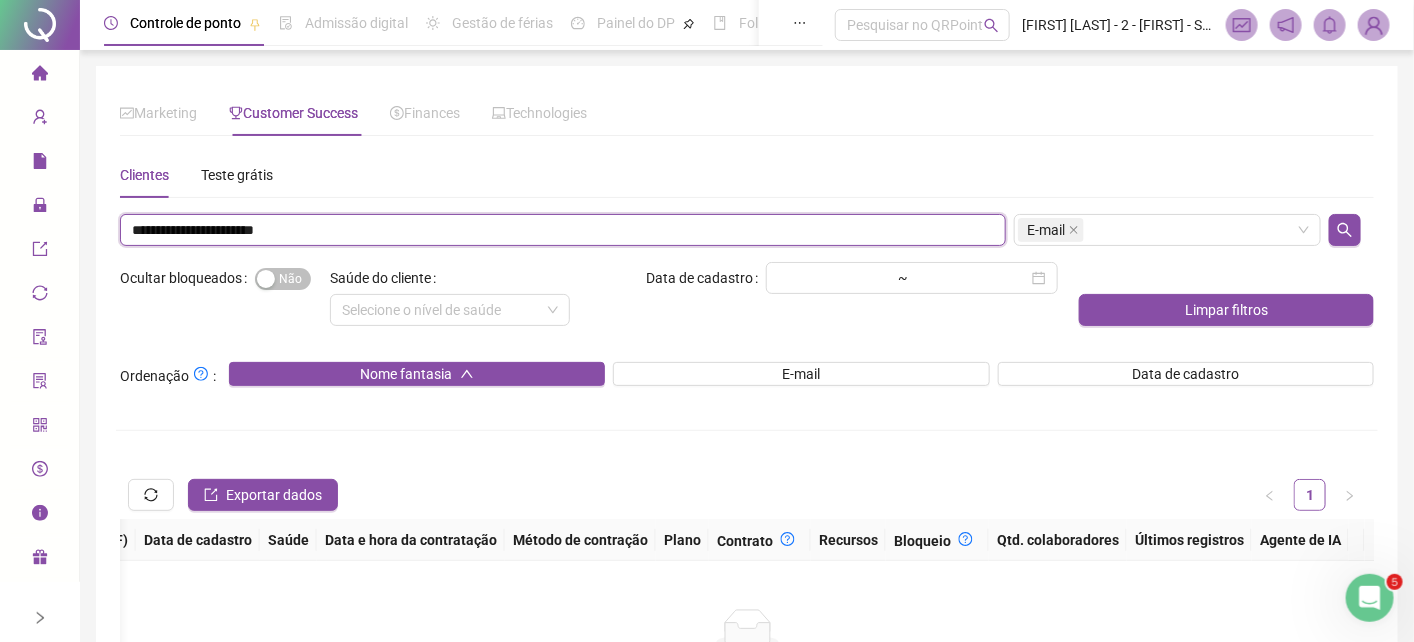 click on "**********" at bounding box center [563, 230] 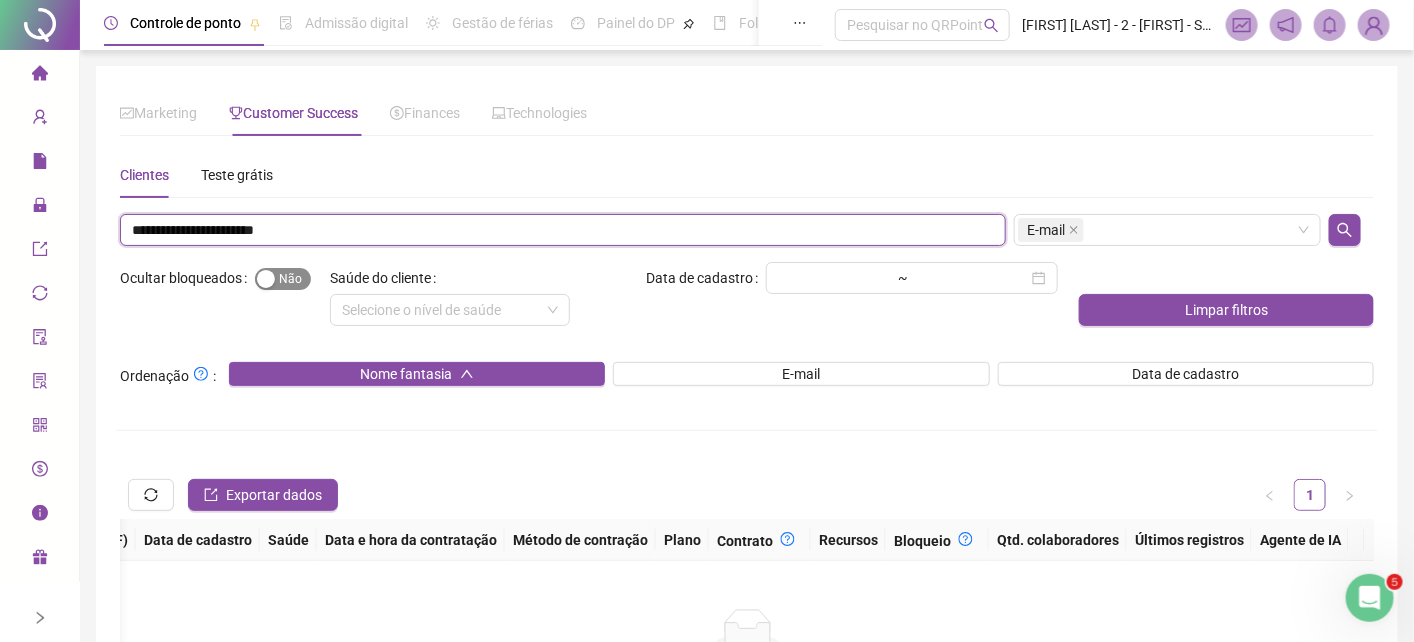 paste on "**" 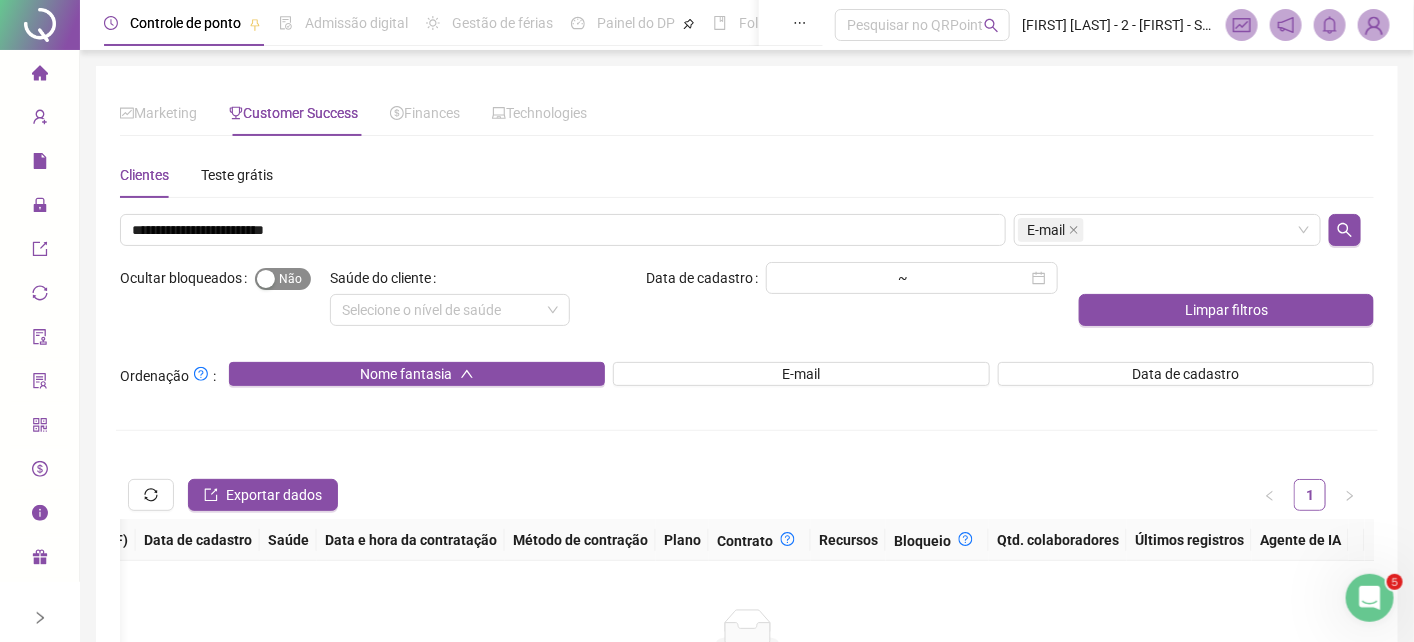 click at bounding box center (266, 279) 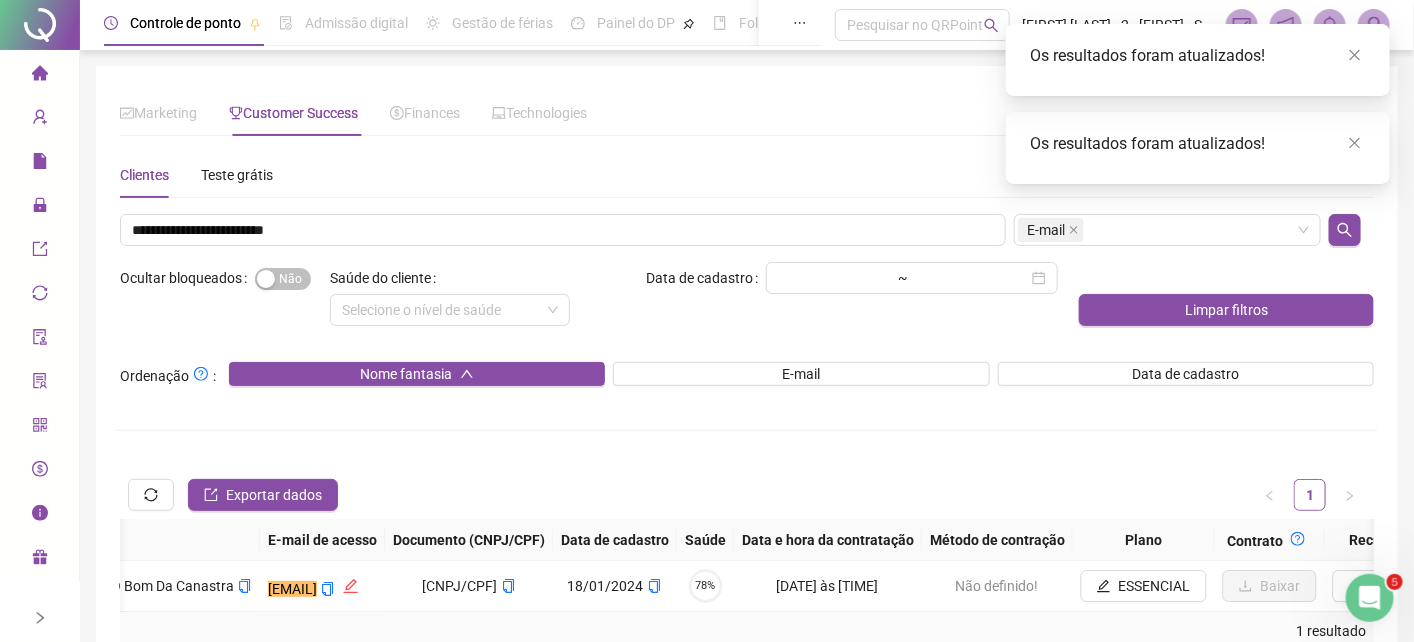 scroll, scrollTop: 0, scrollLeft: 2154, axis: horizontal 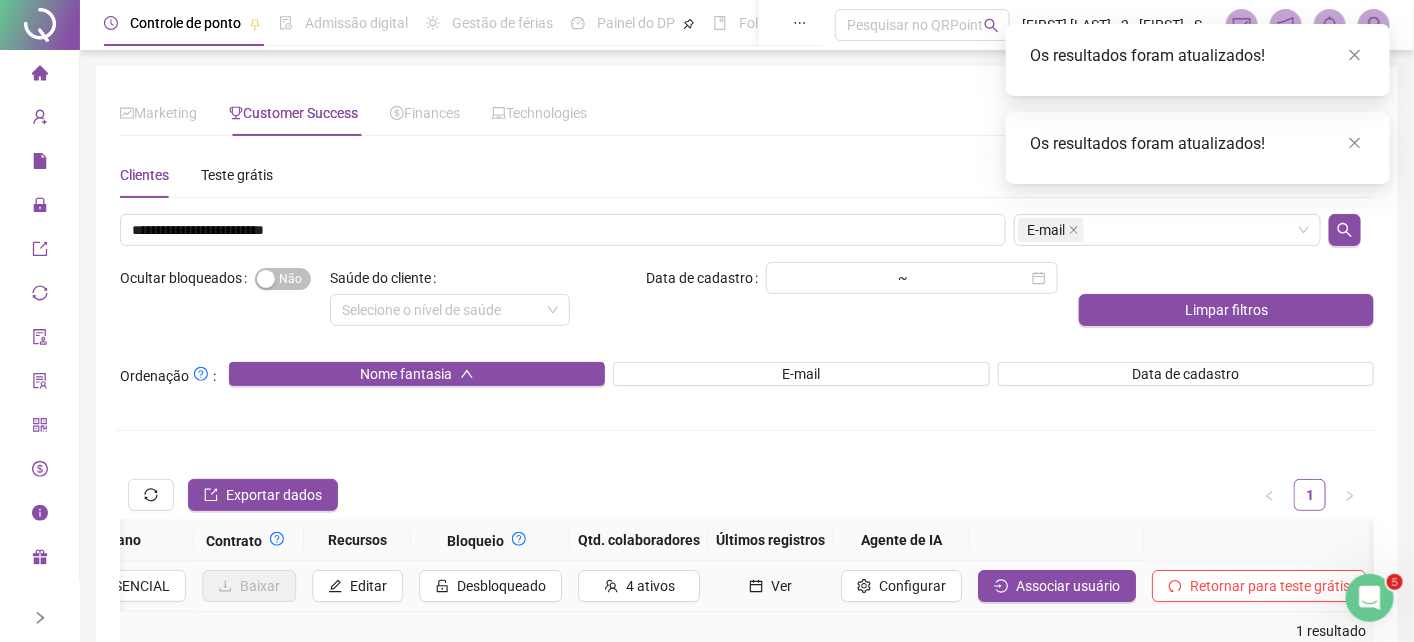 click on "Ver" at bounding box center (770, 586) 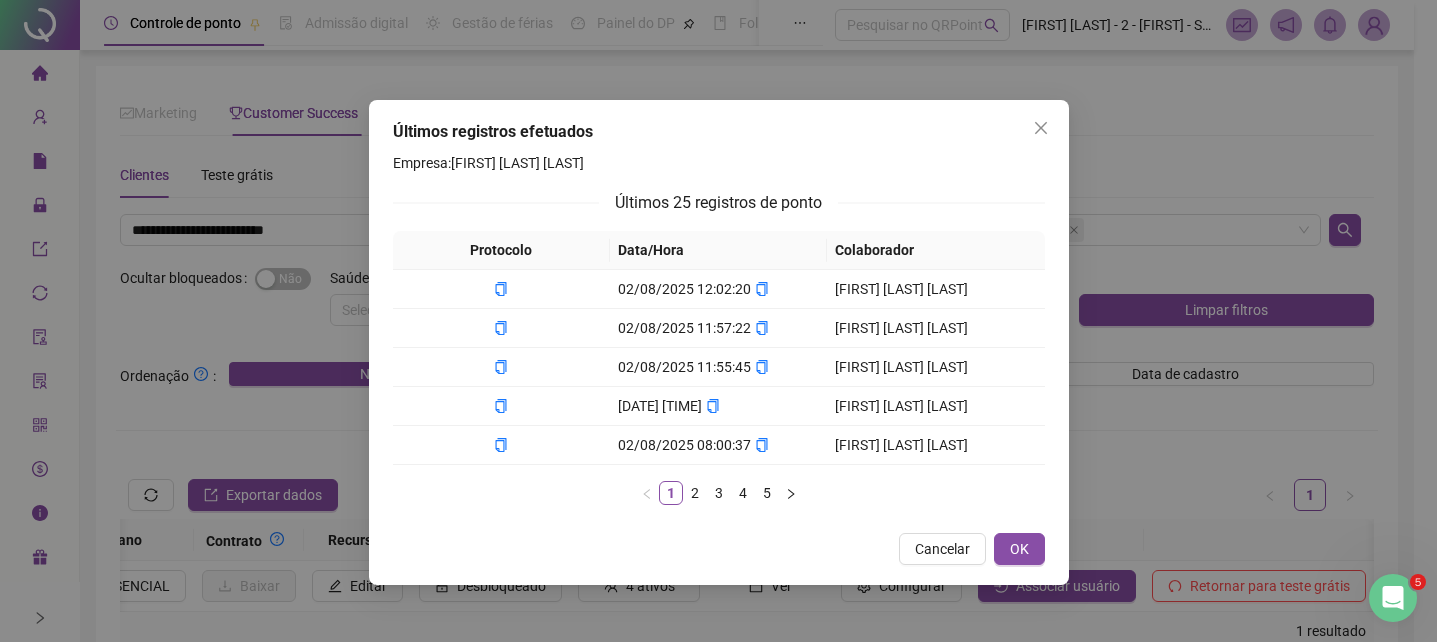 click on "Últimos registros efetuados Empresa:  NAYARA MARQUES SOUZA SILVA COMÉRCIO DE LATICÍNIOS O BOM DA CANASTRA  Últimos 25 registros de ponto Protocolo Data/Hora Colaborador 02/08/2025 12:02:20 CARLOS HENRIQUE SILVA ARAUJO  02/08/2025 11:57:22 RONALDO JUNIO LAPORTE  02/08/2025 11:55:45 VANESSA REGINA DA SILVA OLIVEIRA  02/08/2025 08:08:22 VANESSA REGINA DA SILVA OLIVEIRA  02/08/2025 08:00:37 CARLOS HENRIQUE SILVA ARAUJO  1 2 3 4 5 Cancelar OK" at bounding box center (718, 321) 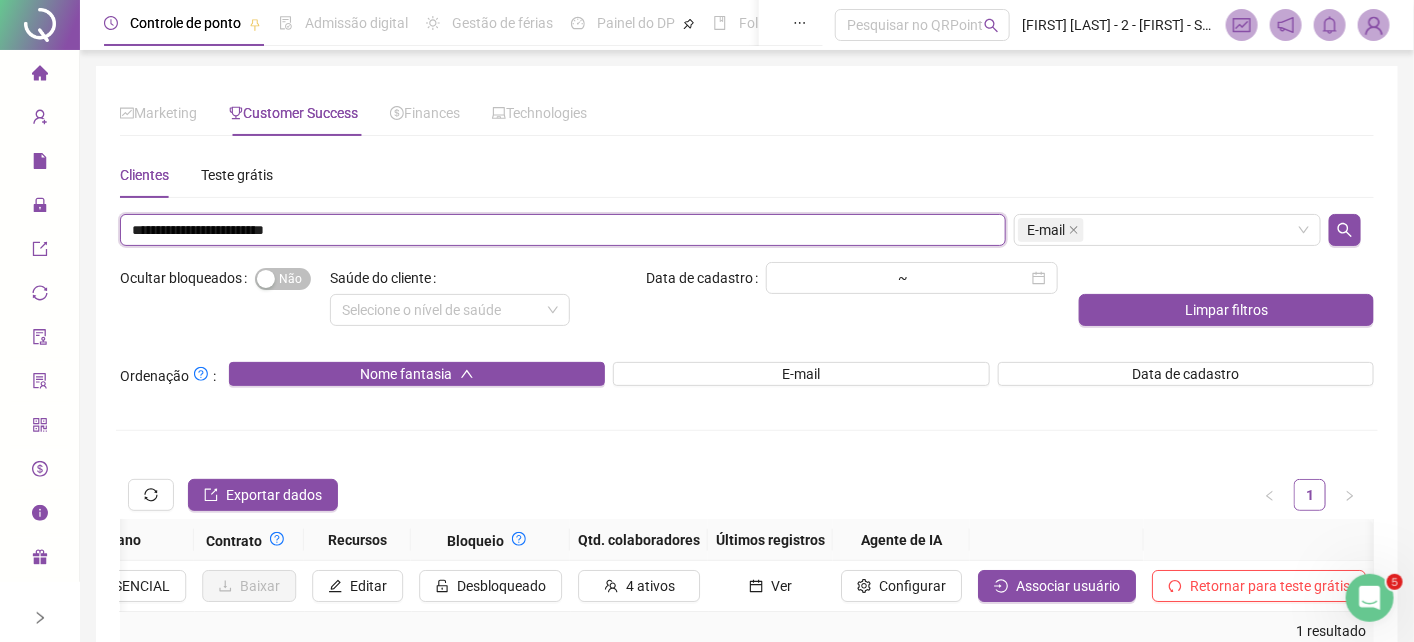 click on "**********" at bounding box center [563, 230] 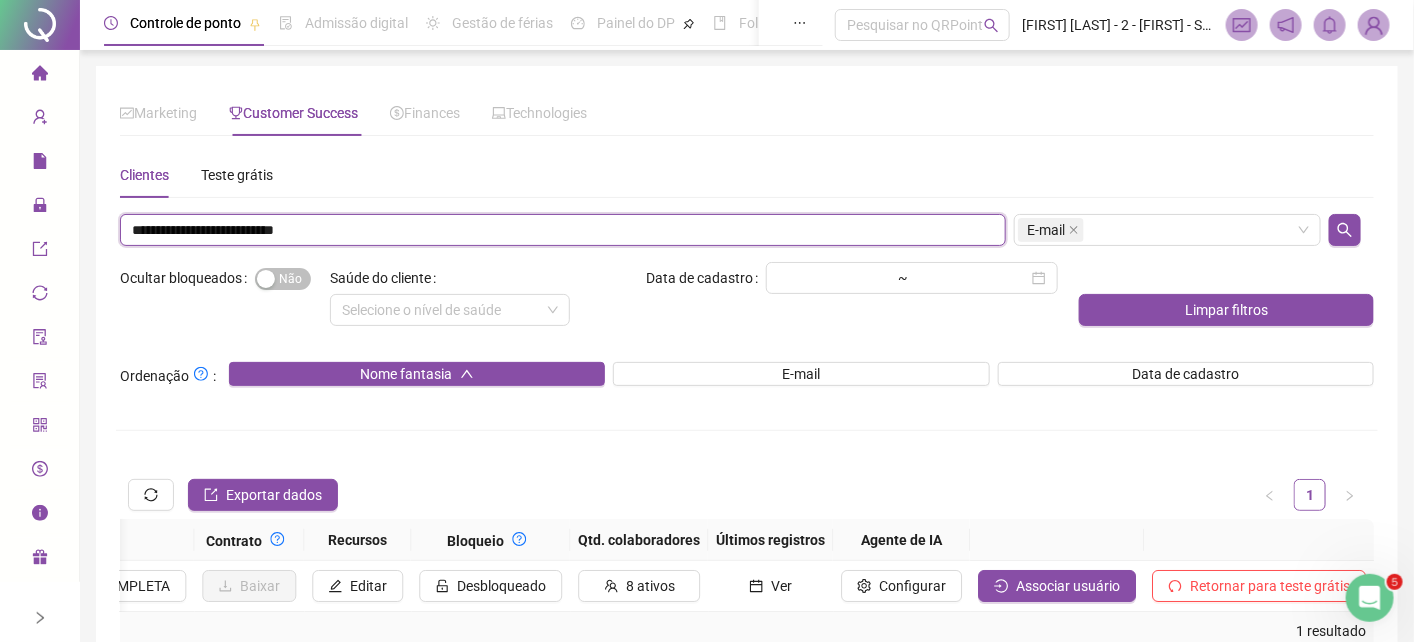 scroll, scrollTop: 0, scrollLeft: 2044, axis: horizontal 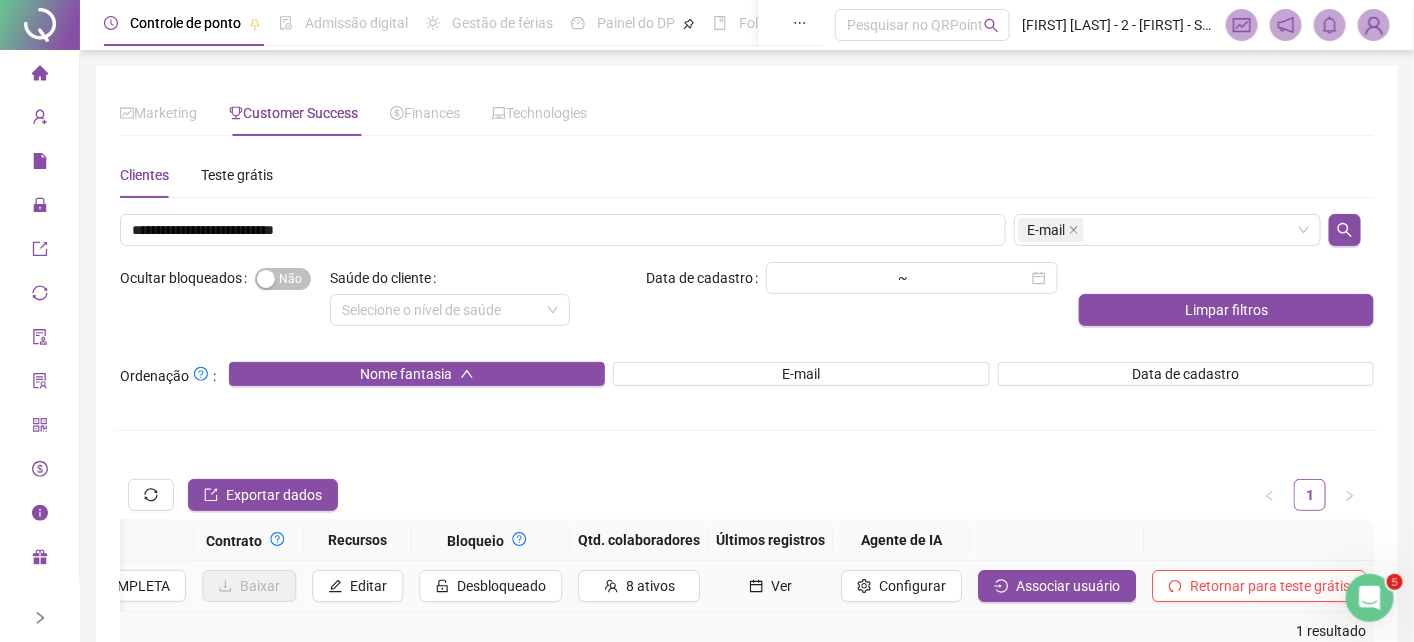 click on "Ver" at bounding box center [781, 586] 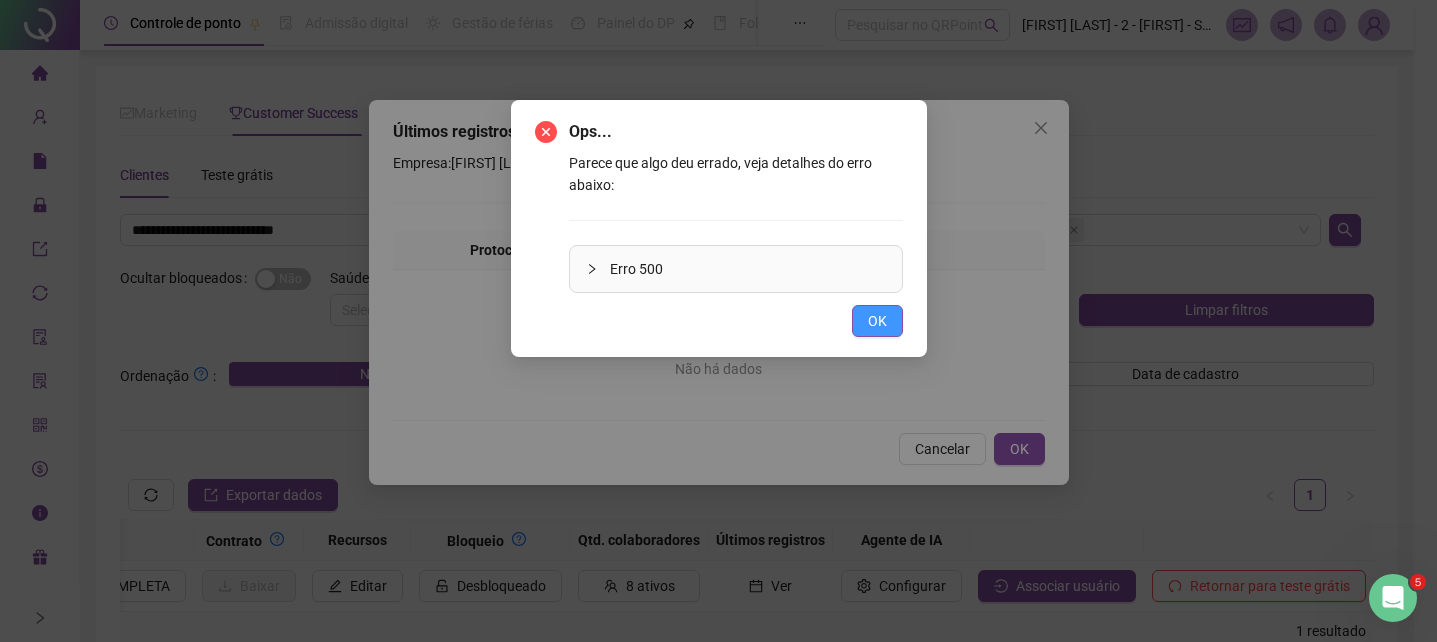 click on "OK" at bounding box center [877, 321] 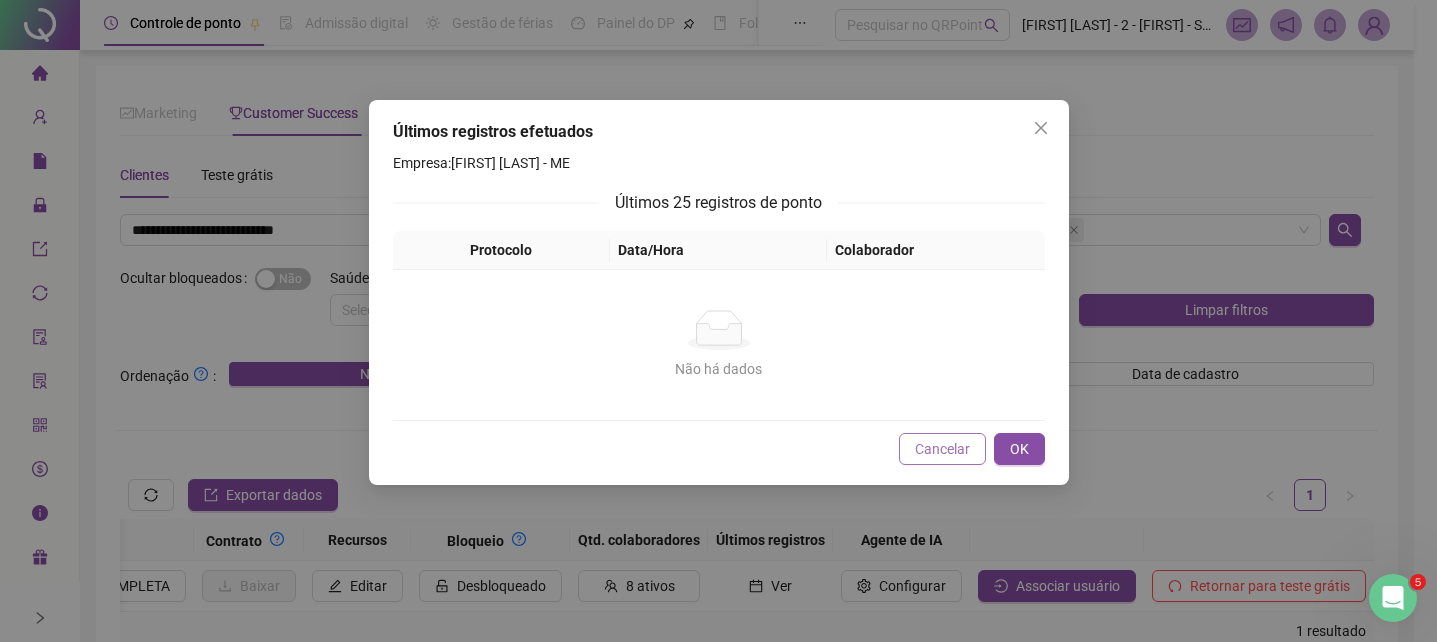 click on "Cancelar" at bounding box center [942, 449] 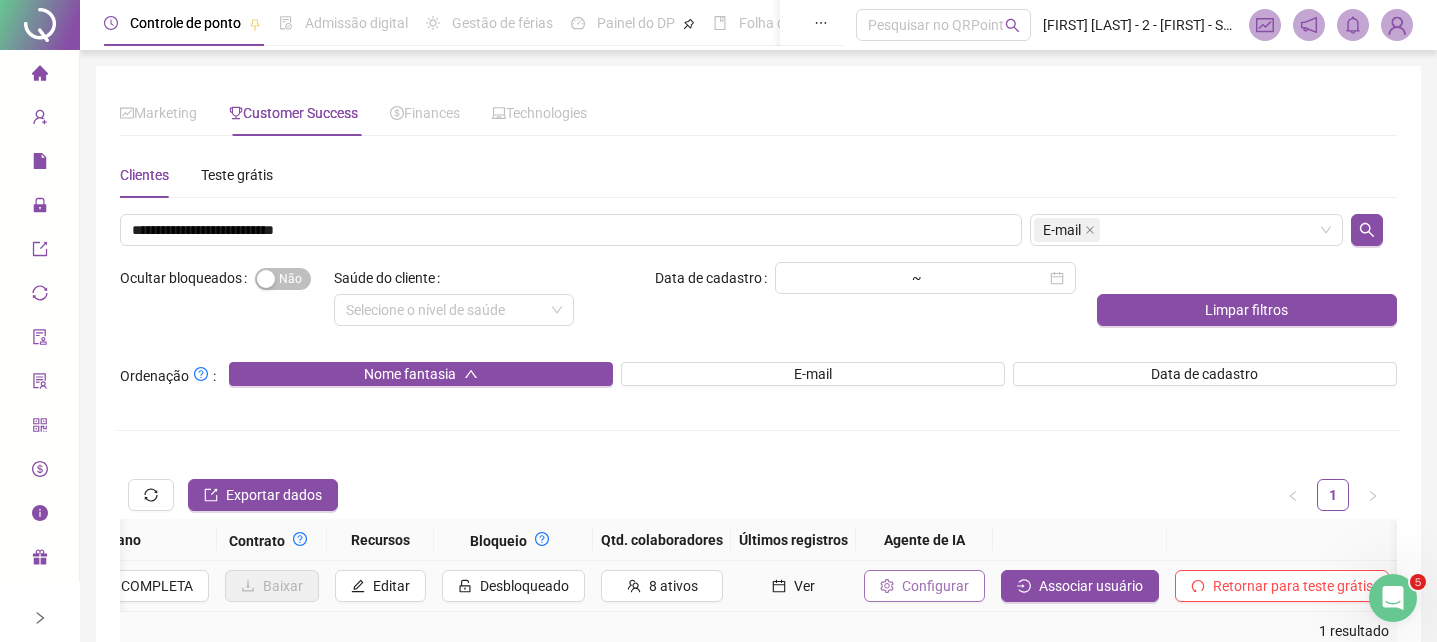 scroll, scrollTop: 0, scrollLeft: 2022, axis: horizontal 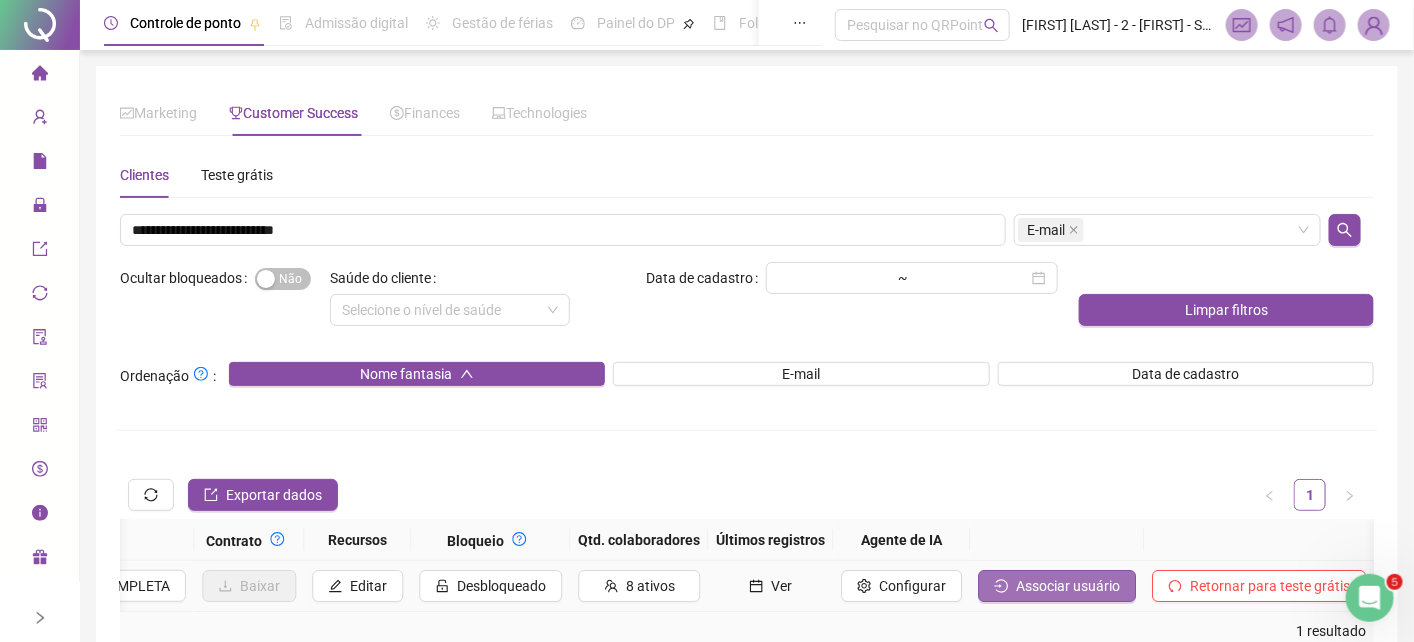 click on "Associar usuário" at bounding box center [1057, 586] 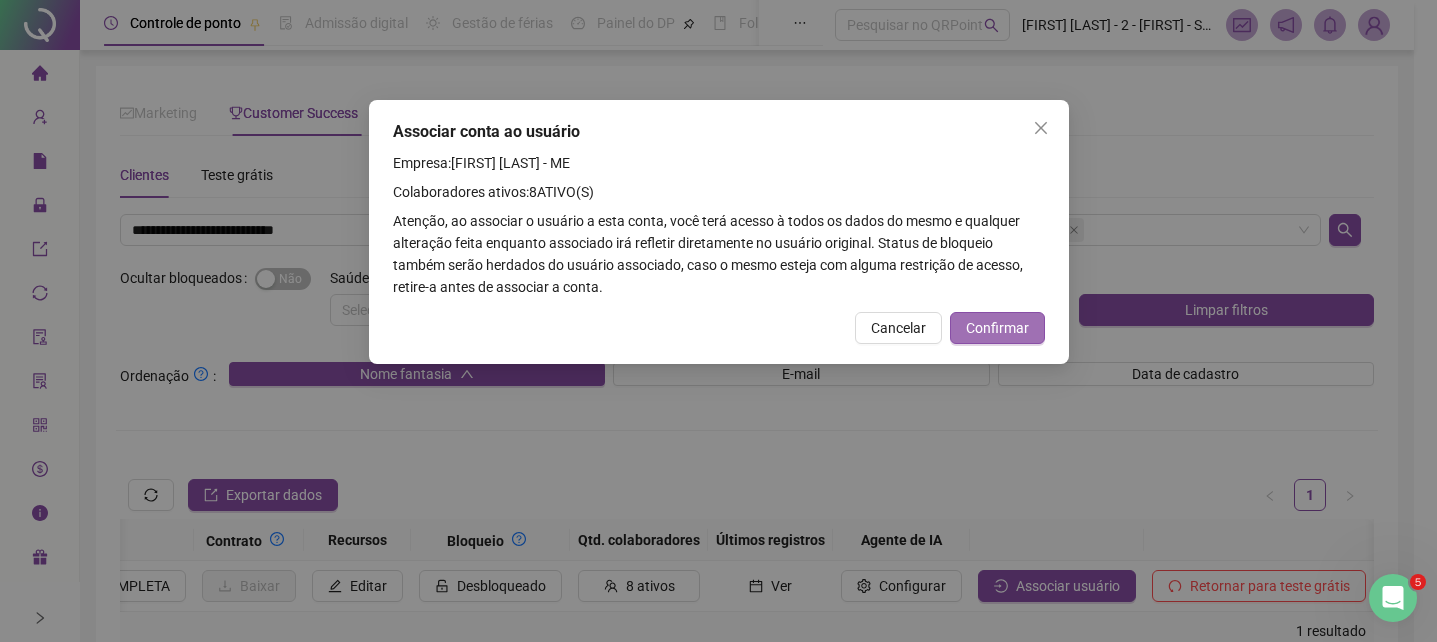 click on "Confirmar" at bounding box center (997, 328) 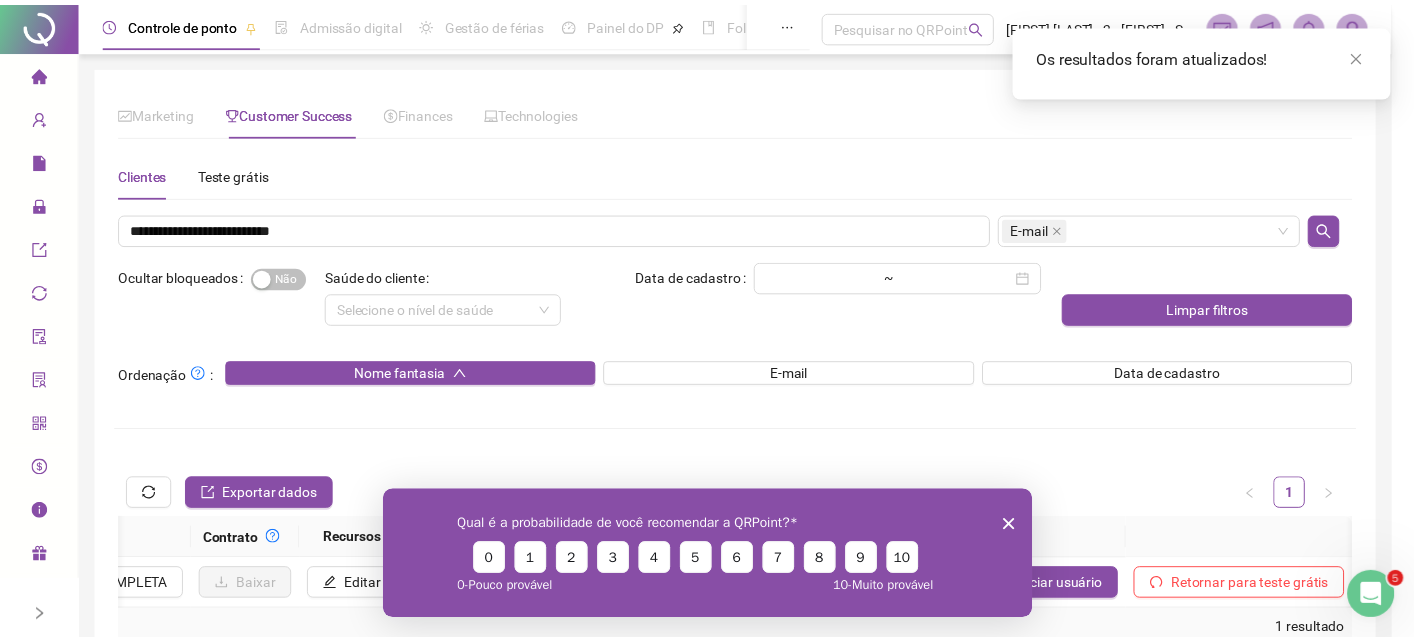 scroll, scrollTop: 0, scrollLeft: 0, axis: both 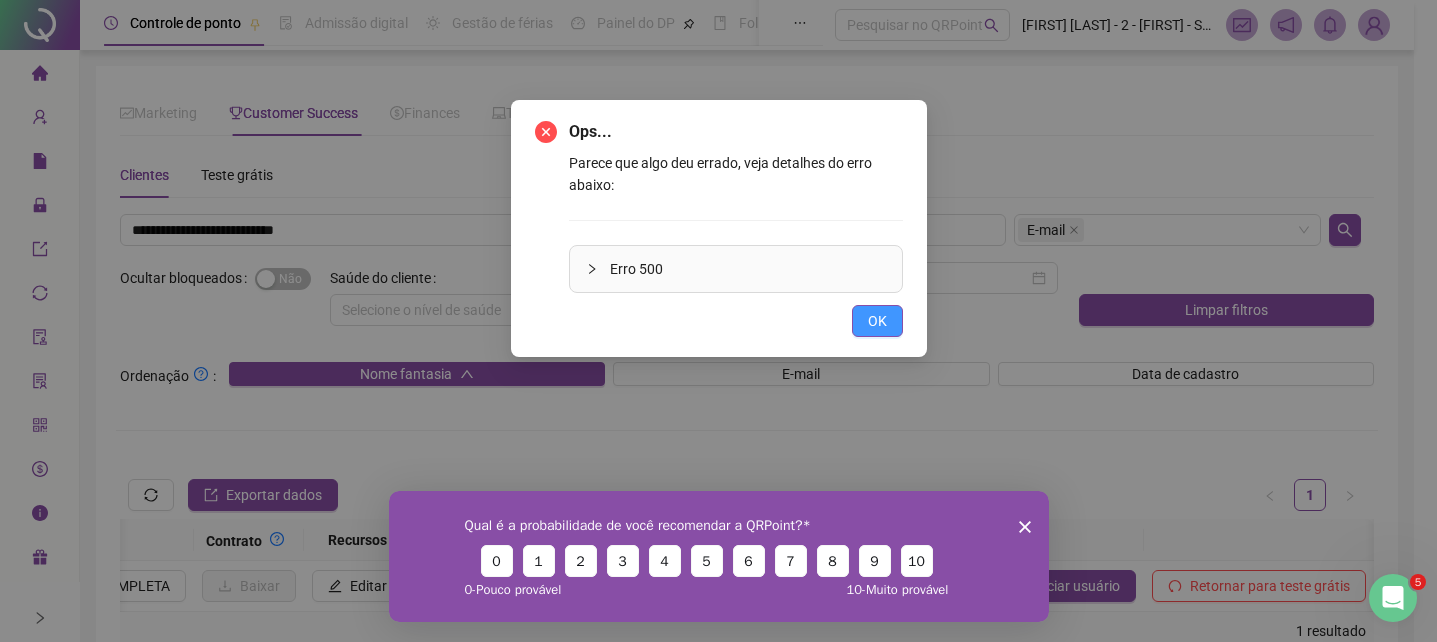 click on "OK" at bounding box center (877, 321) 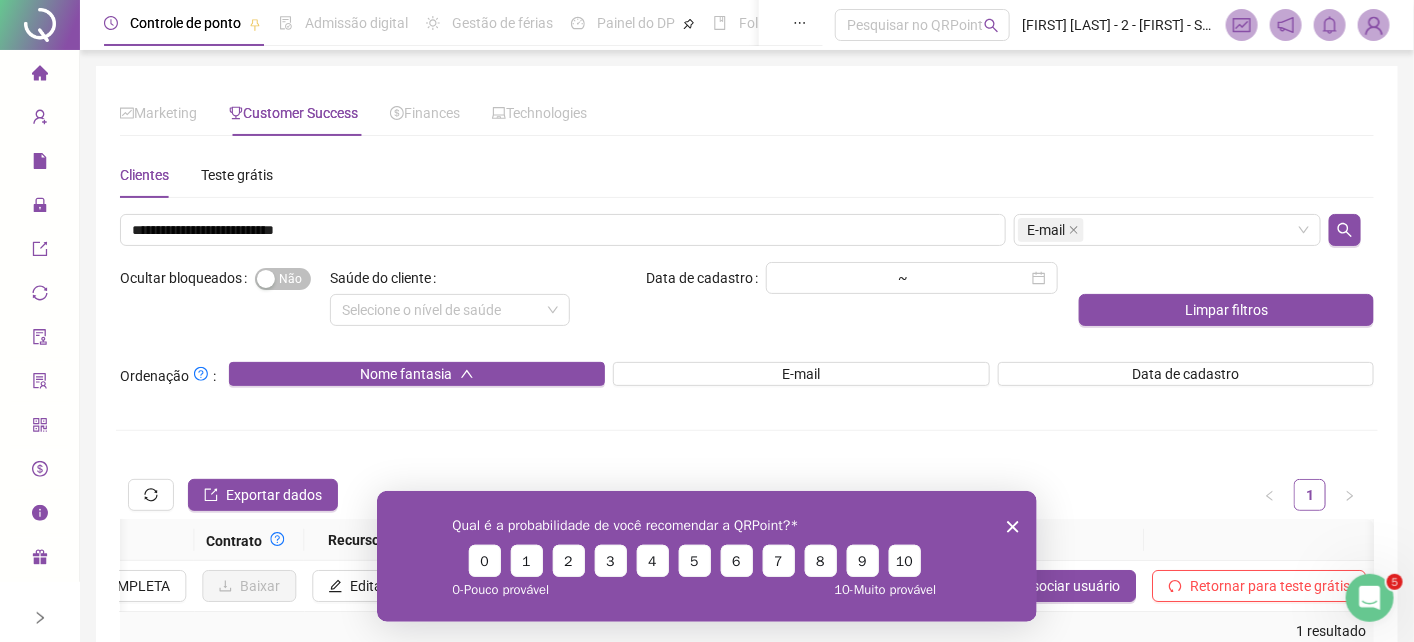 drag, startPoint x: 1018, startPoint y: 516, endPoint x: 1018, endPoint y: 527, distance: 11 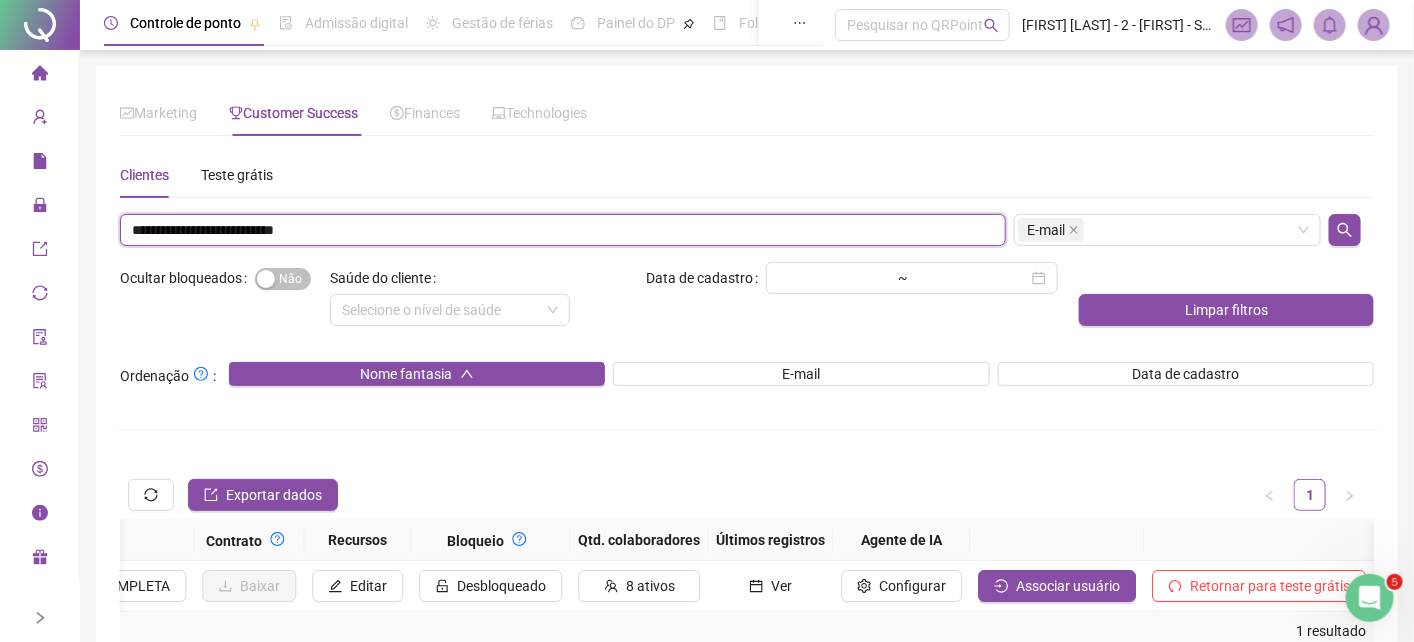 click on "**********" at bounding box center [563, 230] 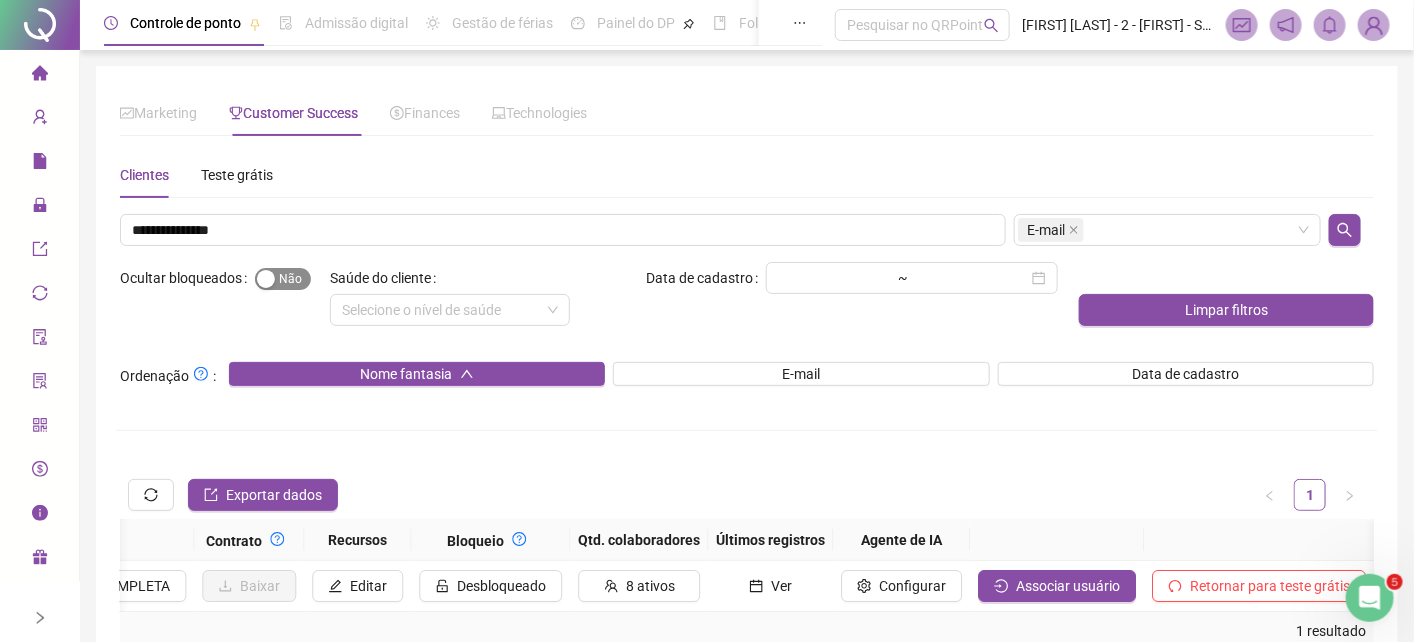 click on "Sim Não" at bounding box center (283, 279) 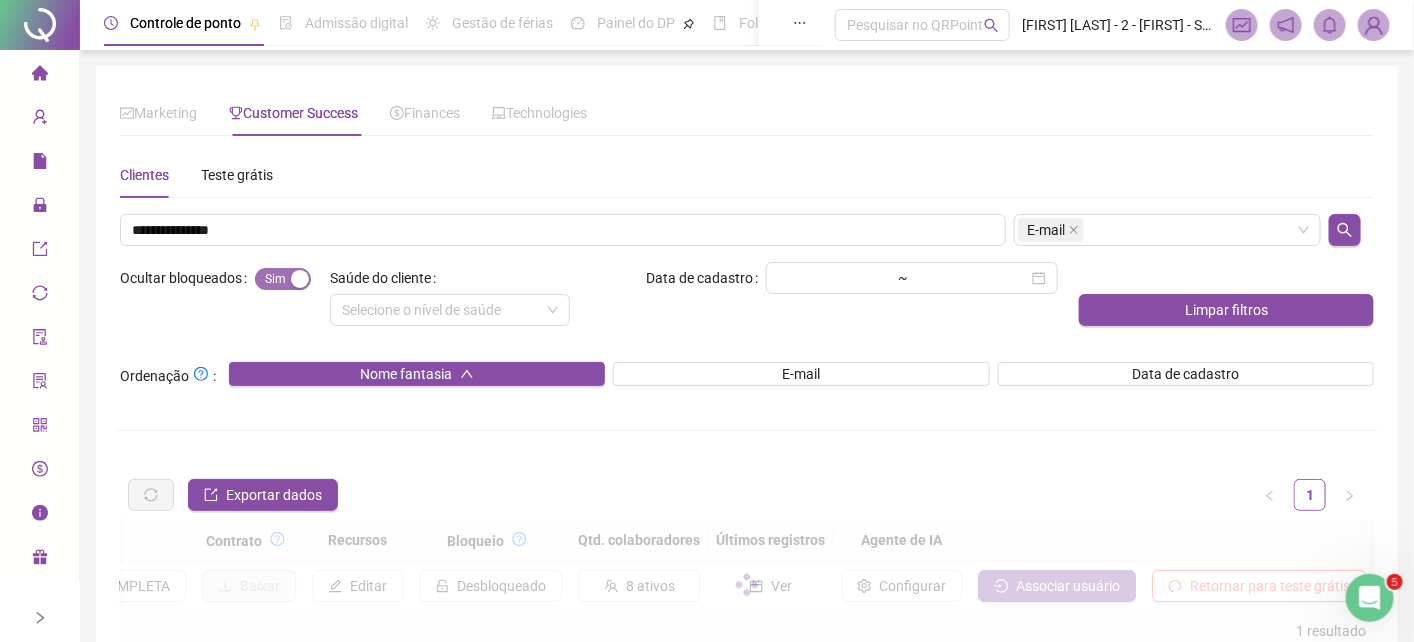click on "Sim Não" at bounding box center (283, 279) 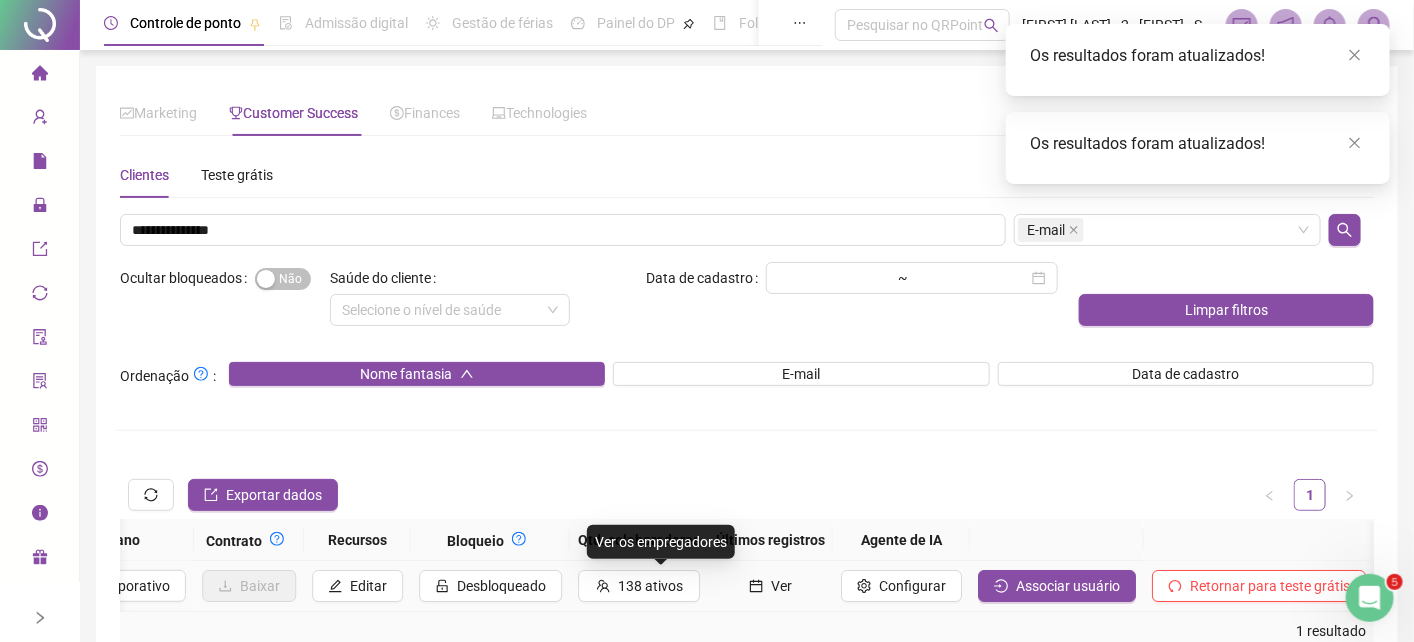click 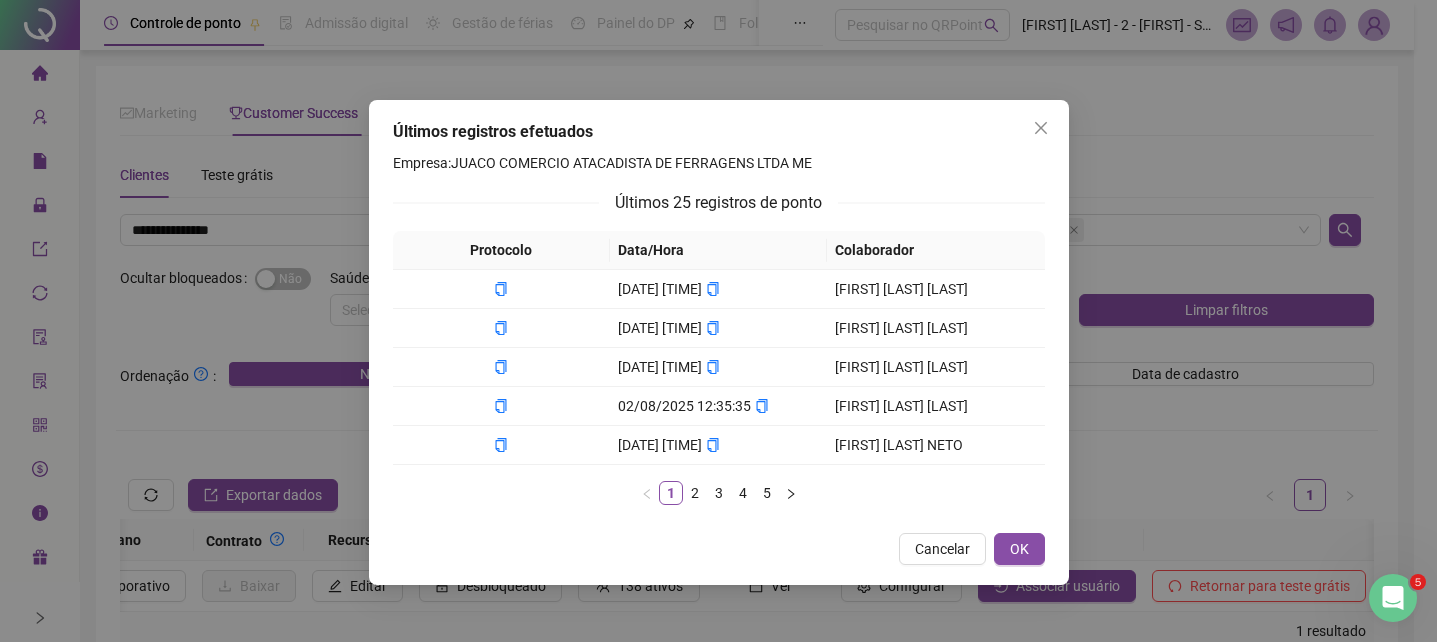 click on "Últimos registros efetuados Empresa:  JUACO COMERCIO ATACADISTA DE FERRAGENS LTDA ME Últimos 25 registros de ponto Protocolo Data/Hora Colaborador 02/08/2025 16:50:48 PAULO RAMON DOS SANTOS OLIVEIRA 02/08/2025 16:50:11 BRUNO CIRINO FEITOSA 02/08/2025 16:50:07 FRANCISCO EMERSON NASCIMENTO FONSECA 02/08/2025 12:35:35 MARIA CLARA GOMES ALVES DA SILVA  02/08/2025 12:35:05 JOAO PEREIRA LEITE NETO 1 2 3 4 5 Cancelar OK" at bounding box center [718, 321] 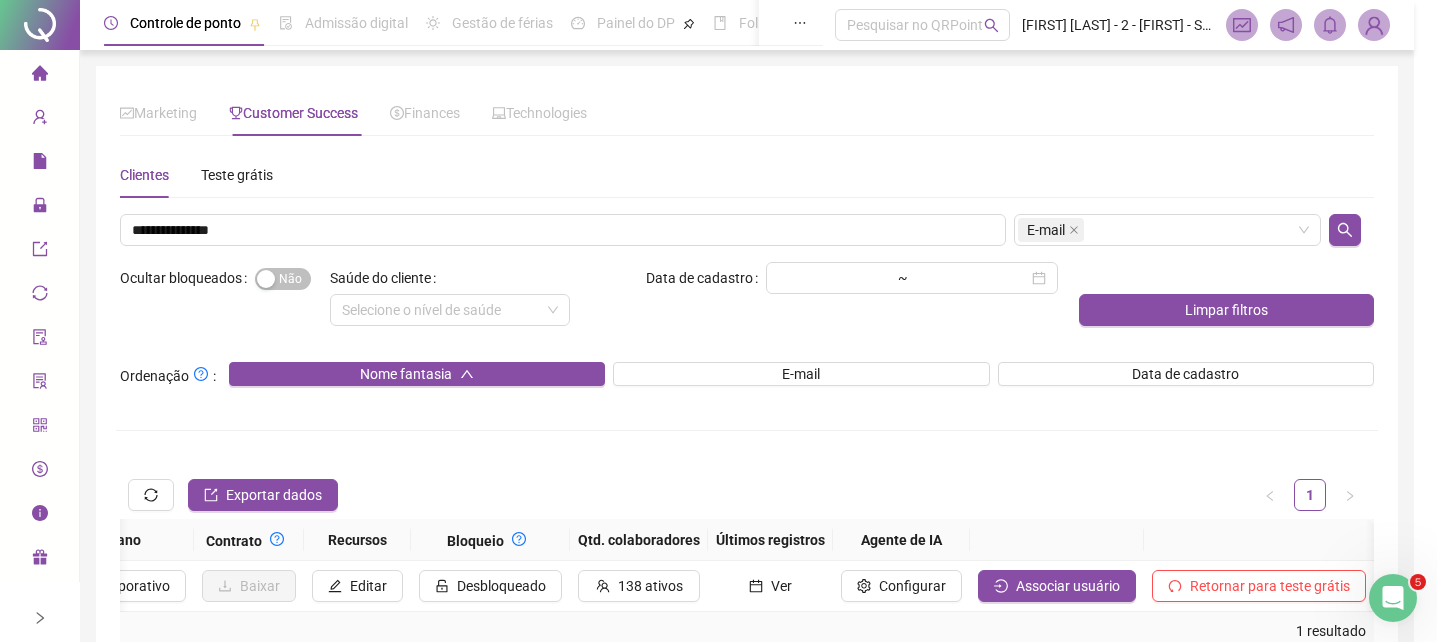 click on "Página inicial Cadastros Relatórios Administração Exportações Integrações Aceite de uso Atestado técnico Gerar QRCode Financeiro Central de ajuda Clube QR - Beneficios Controle de ponto Admissão digital Gestão de férias Painel do DP Folha de pagamento   Pesquisar no QRPoint Tatiane Silva Santos - 2 - João Victor - Sucesso do Cliente QRPoint  Marketing  Customer Success  Finances  Technologies   Escolha um ou mais filtros Situação de PQL Pouco engajamento Ocultar bloqueados Sim Não Data de cadastro ~   Limpar filtros Ordenação : Nome fantasia   E-mail   Data de cadastro   Dias restantes de teste grátis   Quantidade de colaboradores ativos   Exportar dados 1 2 3 4 5 ••• 1770 Código Código de integração Nome fantasia E-mail de acesso Data de cadastro Tempo restante de teste PQL Bloqueio Produtos Qtd. colaboradores Últimos registros                       SEM NOME wevertonlucas020@gmail.com 12/05/2022 expirado 0% Desbloqueado Editar 1 ativo Ver SEM NOME expirado" at bounding box center [707, 321] 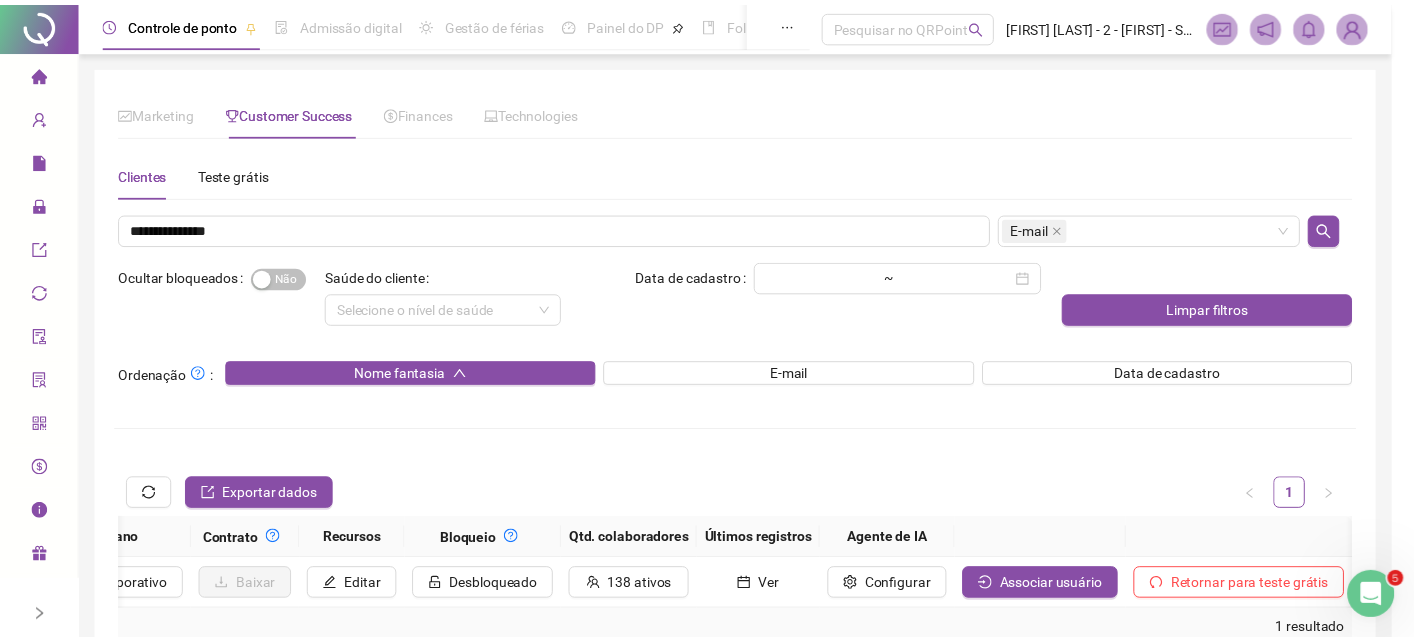 scroll, scrollTop: 0, scrollLeft: 2014, axis: horizontal 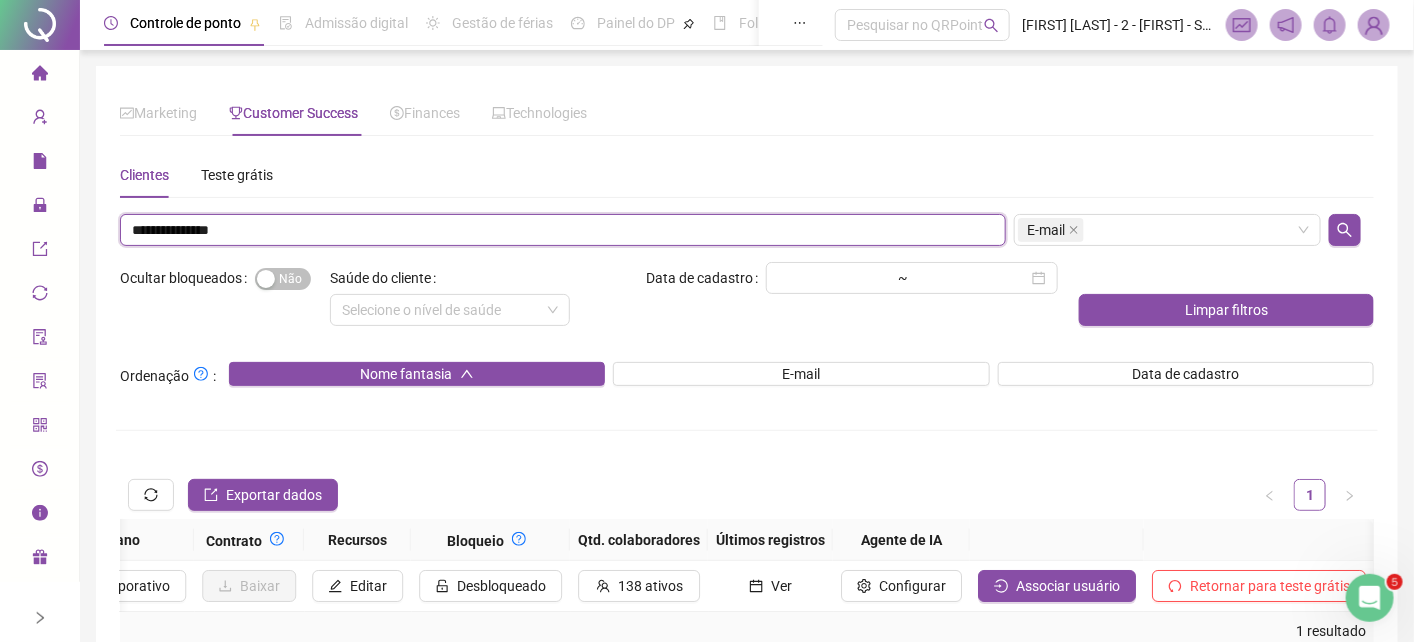 click on "**********" at bounding box center [563, 230] 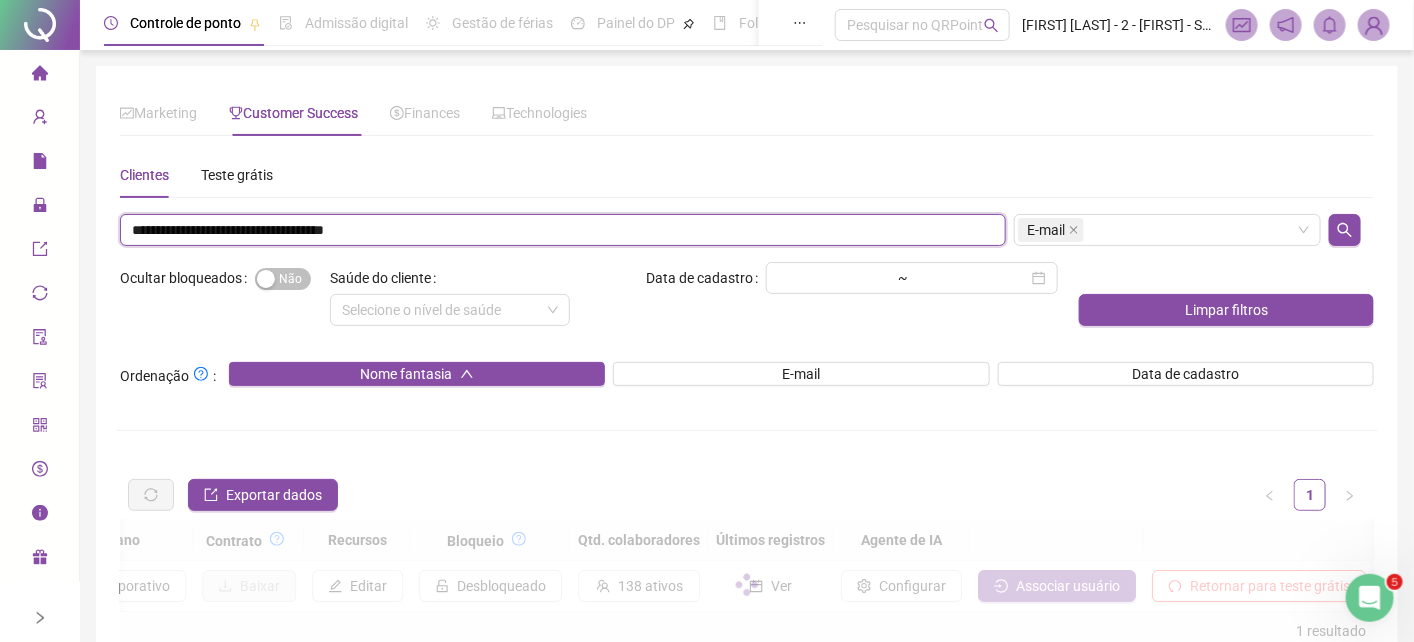 scroll, scrollTop: 0, scrollLeft: 1929, axis: horizontal 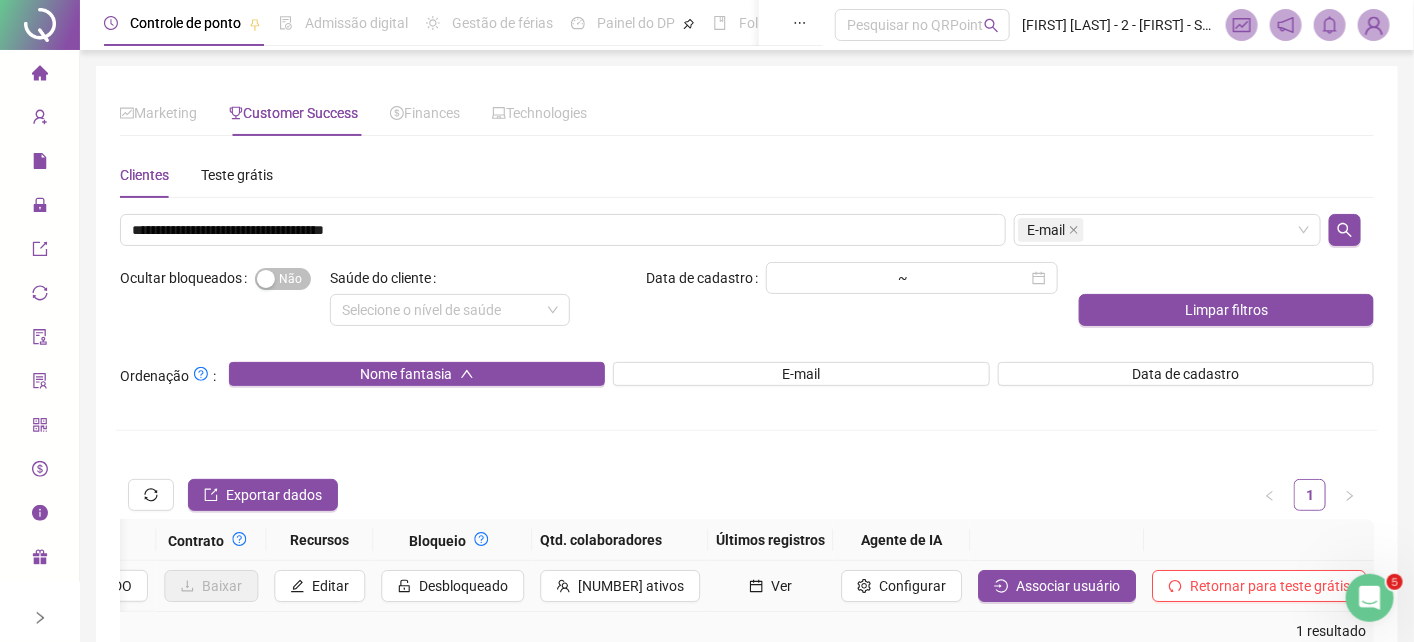 click on "Ver" at bounding box center (770, 586) 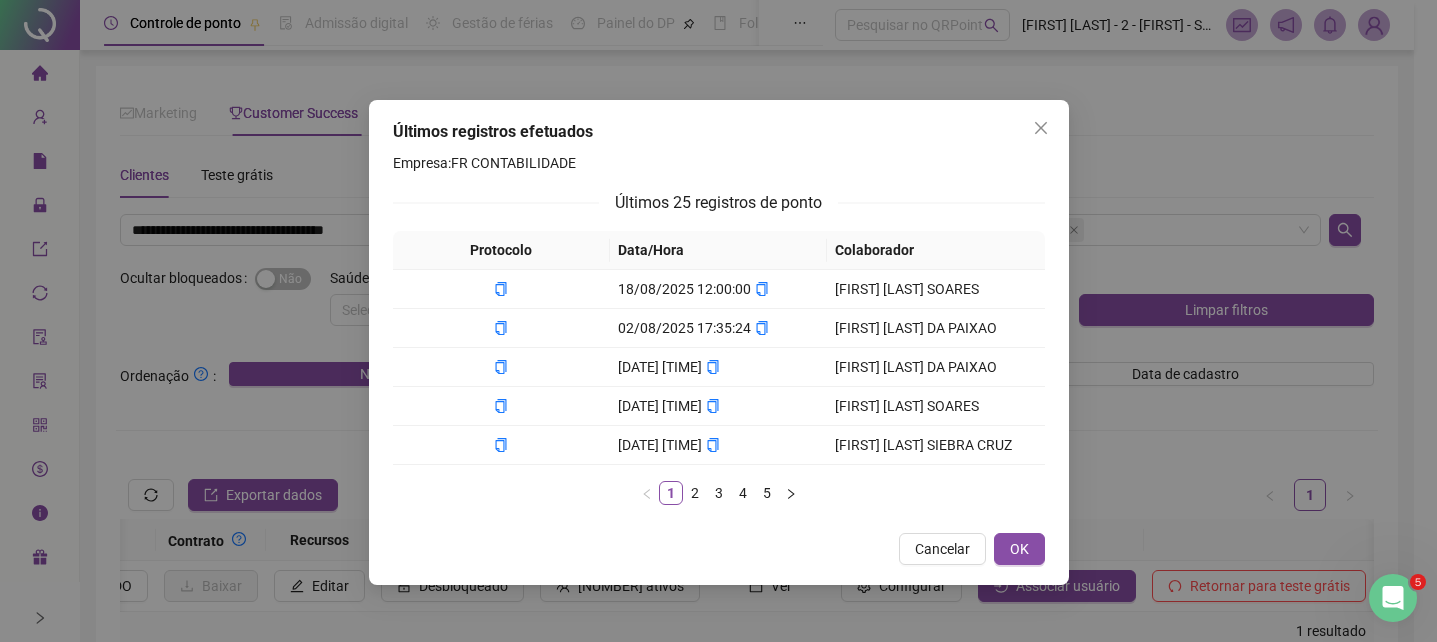 click on "Últimos registros efetuados Empresa:  FR CONTABILIDADE Últimos 25 registros de ponto Protocolo Data/Hora Colaborador 18/08/2025 12:00:00 ADSON SANTOS SOARES 02/08/2025 17:35:24 LAIZE EMANUELLE SANTOS DA PAIXAO 02/08/2025 12:59:39 LAIZE EMANUELLE SANTOS DA PAIXAO 02/08/2025 11:53:08 ADSON SANTOS SOARES 01/08/2025 19:09:12 EDUARDO COUTINHO SIEBRA CRUZ 1 2 3 4 5 Cancelar OK" at bounding box center (718, 321) 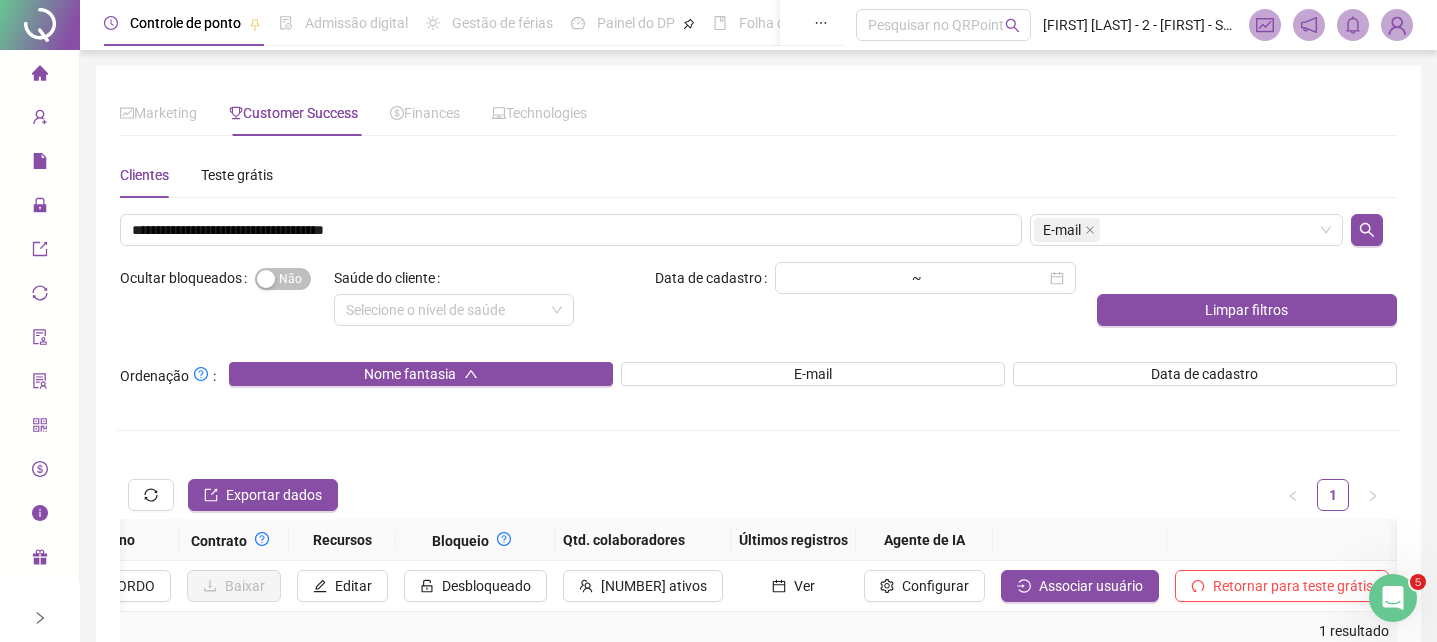 click on "Página inicial Cadastros Relatórios Administração Exportações Integrações Aceite de uso Atestado técnico Gerar QRCode Financeiro Central de ajuda Clube QR - Beneficios Controle de ponto Admissão digital Gestão de férias Painel do DP Folha de pagamento   Pesquisar no QRPoint Tatiane Silva Santos - 2 - João Victor - Sucesso do Cliente QRPoint  Marketing  Customer Success  Finances  Technologies   Escolha um ou mais filtros Situação de PQL Pouco engajamento Ocultar bloqueados Sim Não Data de cadastro ~   Limpar filtros Ordenação : Nome fantasia   E-mail   Data de cadastro   Dias restantes de teste grátis   Quantidade de colaboradores ativos   Exportar dados 1 2 3 4 5 ••• 1770 Código Código de integração Nome fantasia E-mail de acesso Data de cadastro Tempo restante de teste PQL Bloqueio Produtos Qtd. colaboradores Últimos registros                       SEM NOME wevertonlucas020@gmail.com 12/05/2022 expirado 0% Desbloqueado Editar 1 ativo Ver SEM NOME expirado" at bounding box center [718, 321] 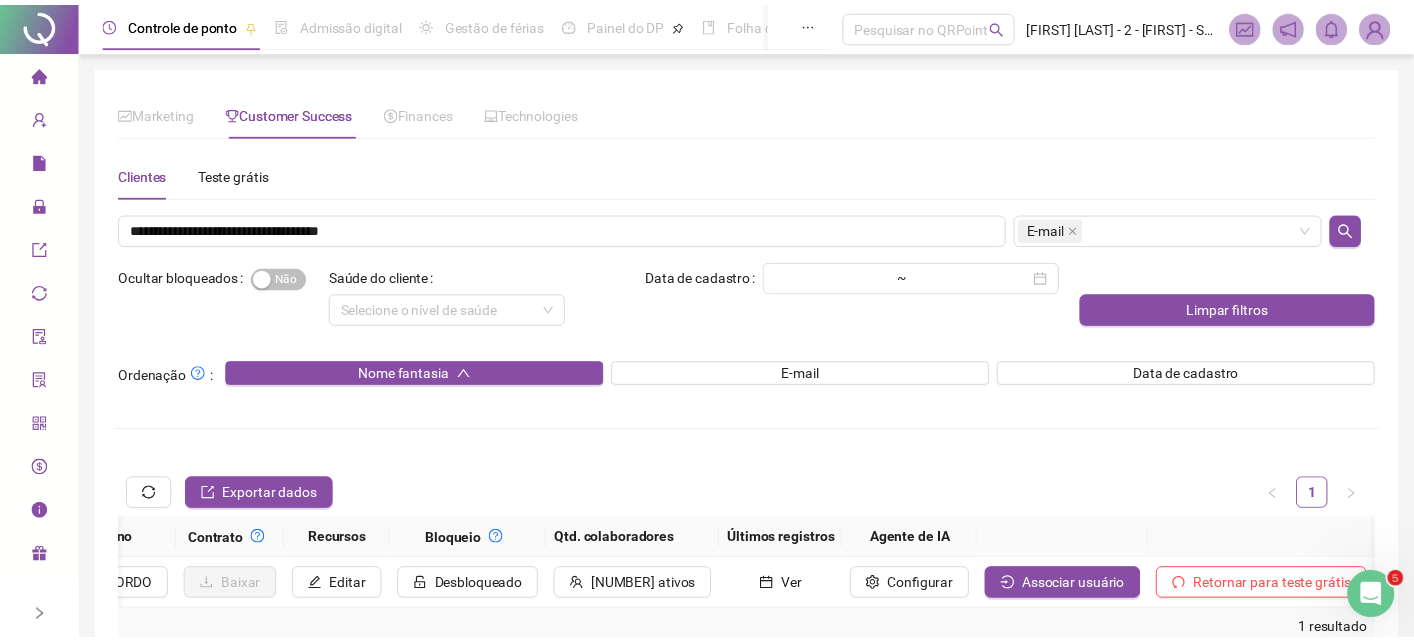 scroll, scrollTop: 0, scrollLeft: 1906, axis: horizontal 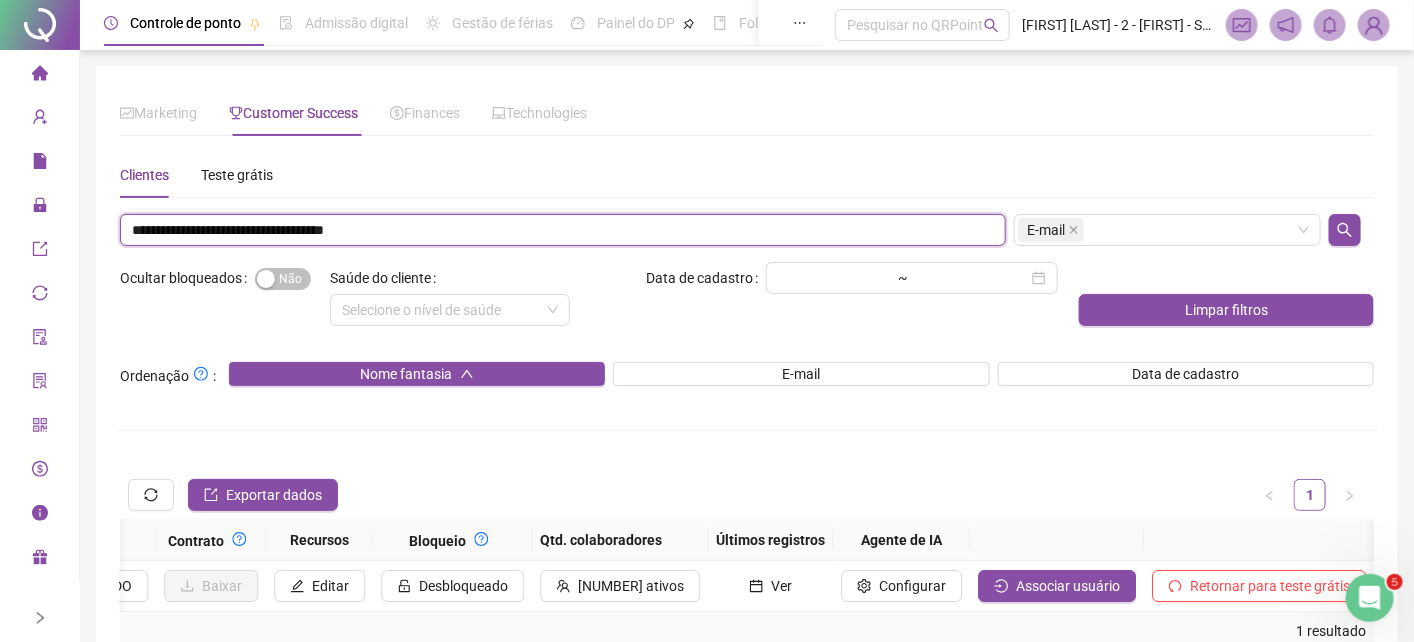 click on "**********" at bounding box center (563, 230) 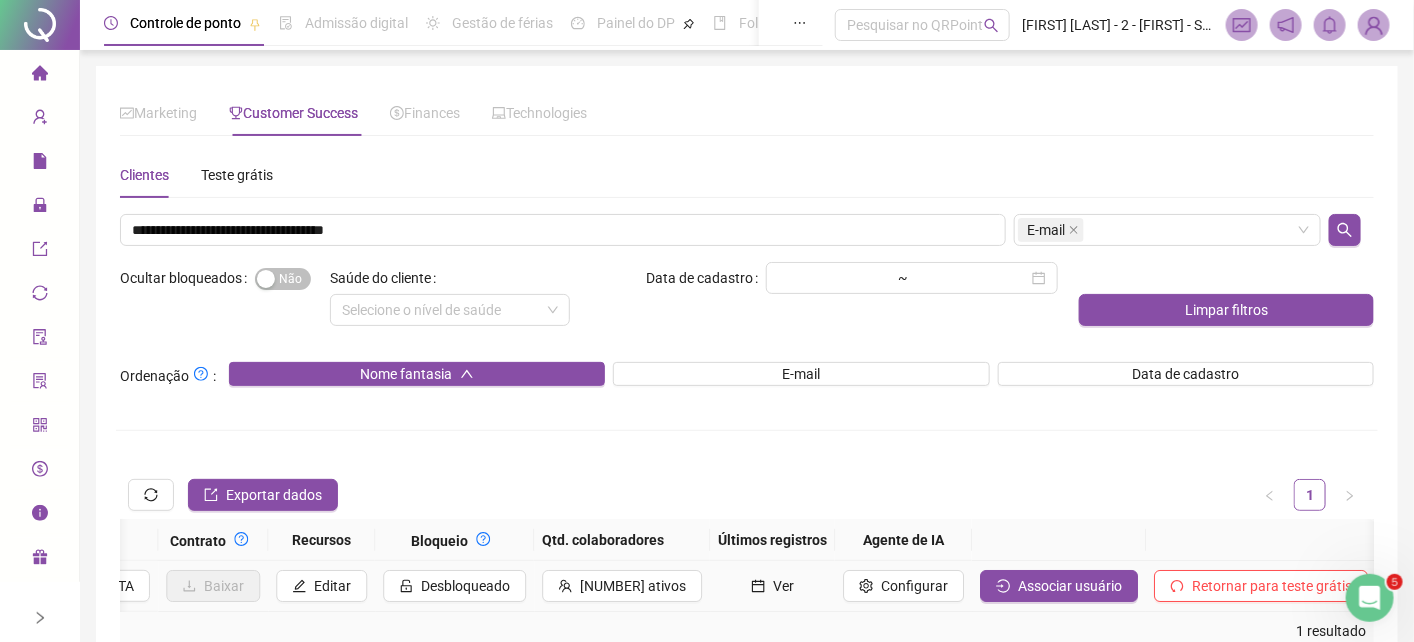 click on "Ver" at bounding box center (783, 586) 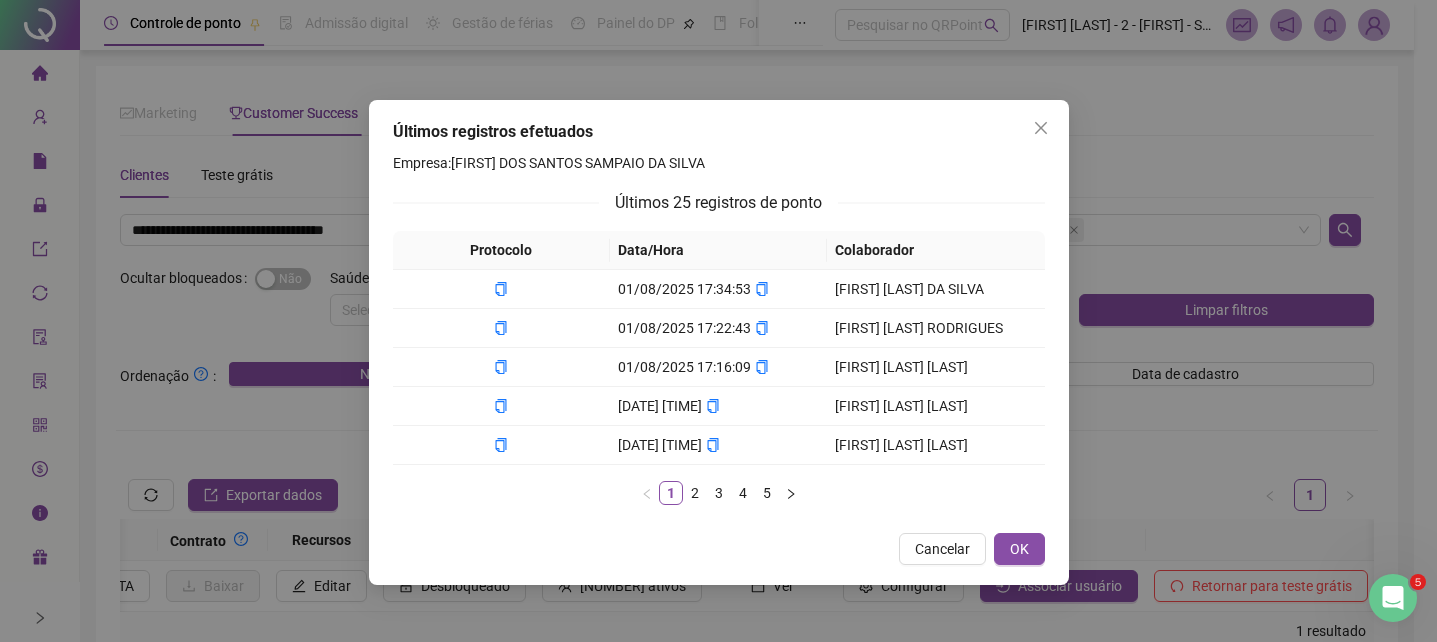 click on "Últimos registros efetuados Empresa:  F. DOS SANTOS SAMPAIO DA SILVA Últimos 25 registros de ponto Protocolo Data/Hora Colaborador 01/08/2025 17:34:53 CEILIANE BARBOSA DA SILVA 01/08/2025 17:22:43 ROBERTA KELLY MOREIRA RODRIGUES 01/08/2025 17:16:09 LUANA KELLY BEZERRA 01/08/2025 17:15:59 THAMYRES DE OLIVEIRA BEZERRA 01/08/2025 17:02:06 ELIAM DUARTE FERREIRA 1 2 3 4 5 Cancelar OK" at bounding box center (718, 321) 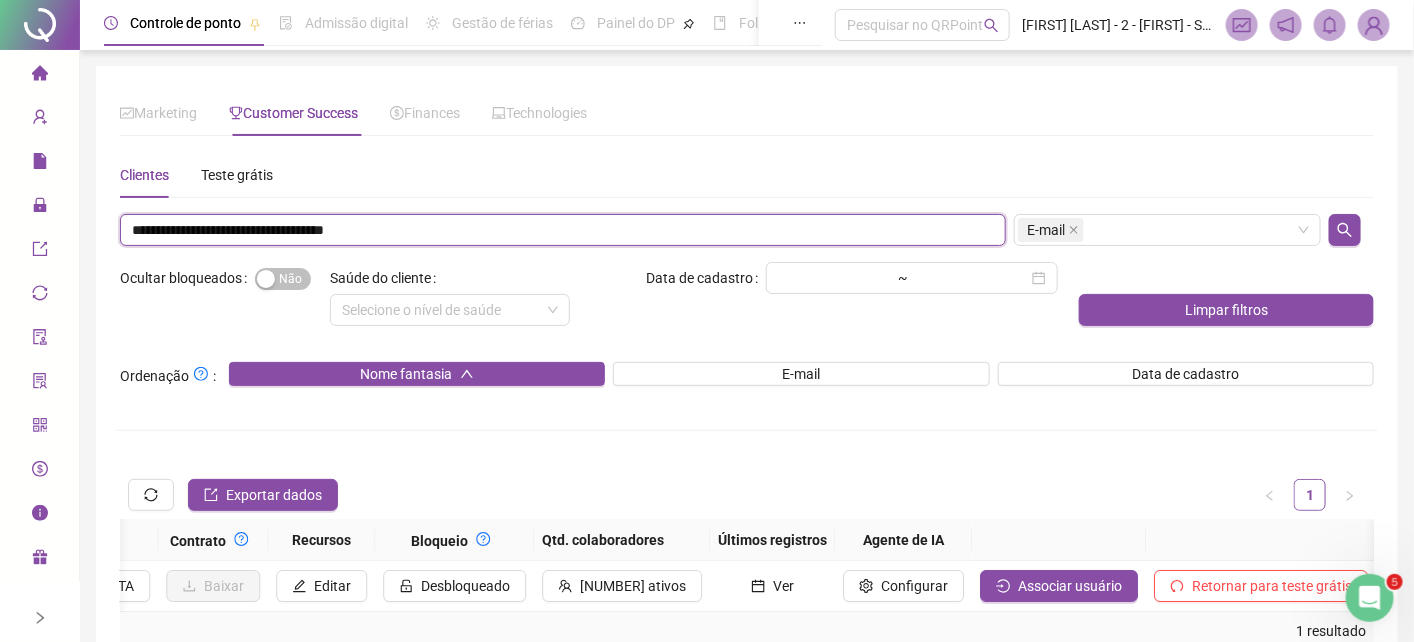 click on "**********" at bounding box center (563, 230) 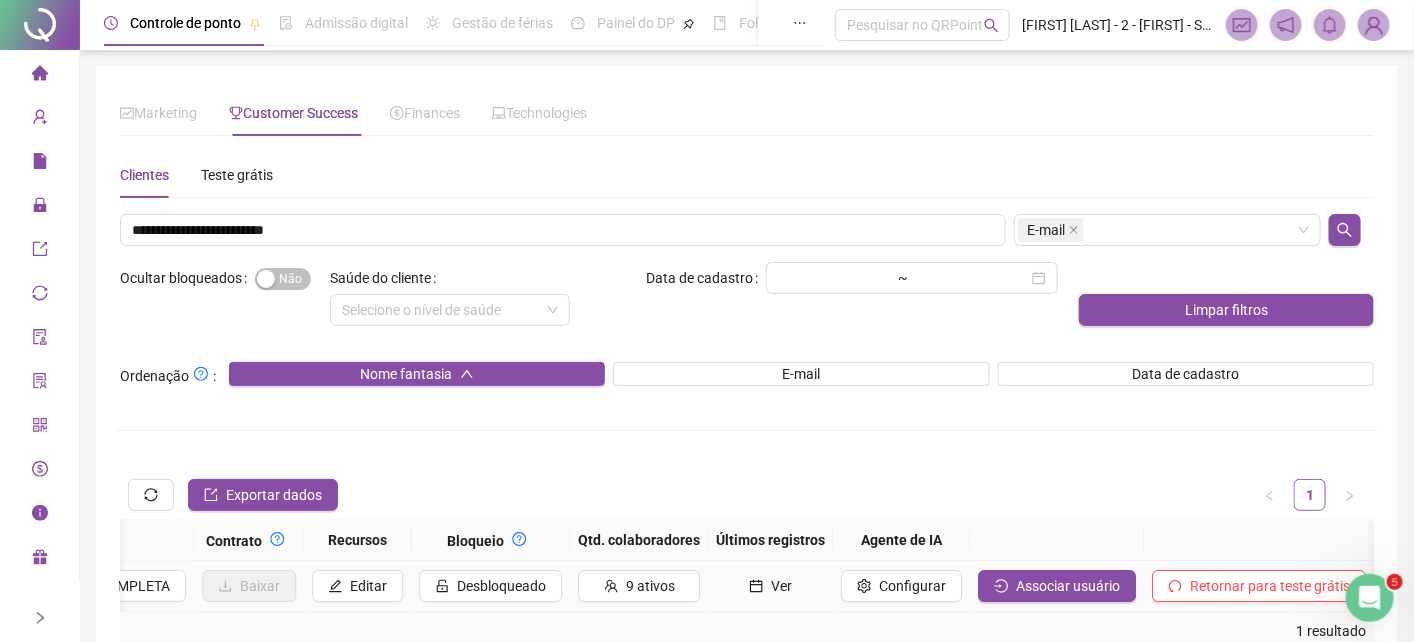 click on "Ver" at bounding box center (770, 586) 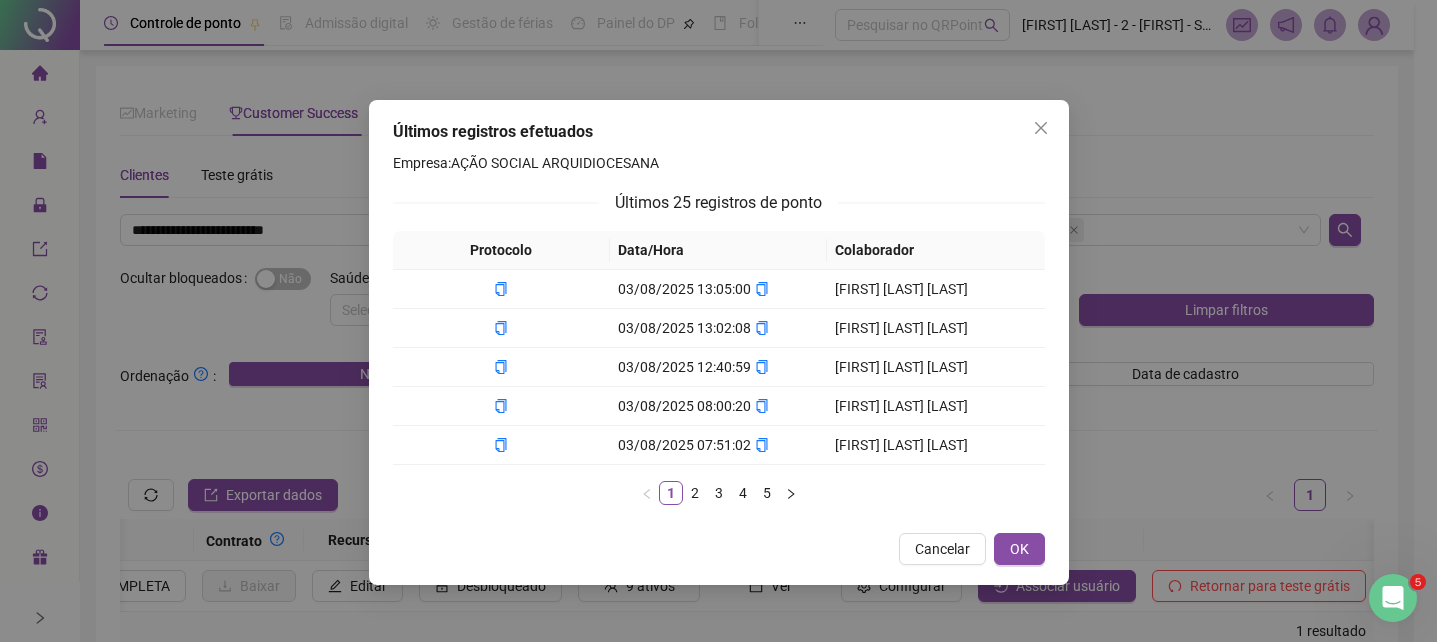 drag, startPoint x: 162, startPoint y: 303, endPoint x: 177, endPoint y: 291, distance: 19.209373 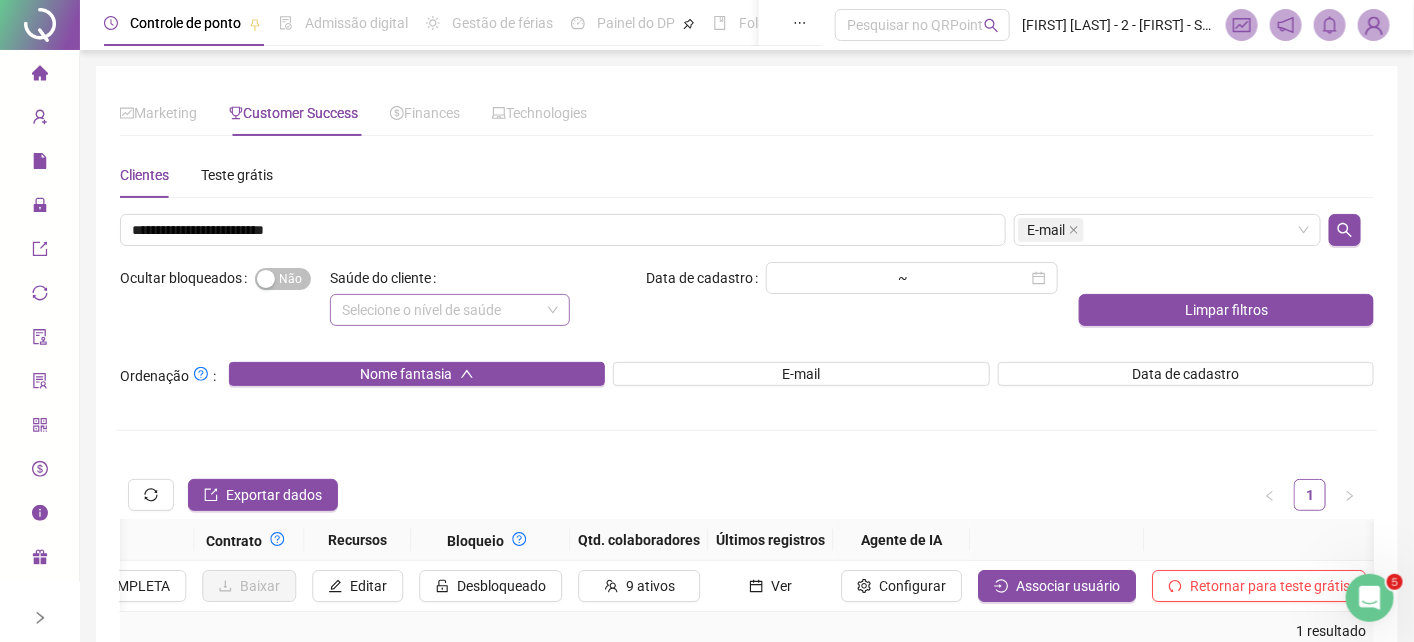 click at bounding box center (441, 310) 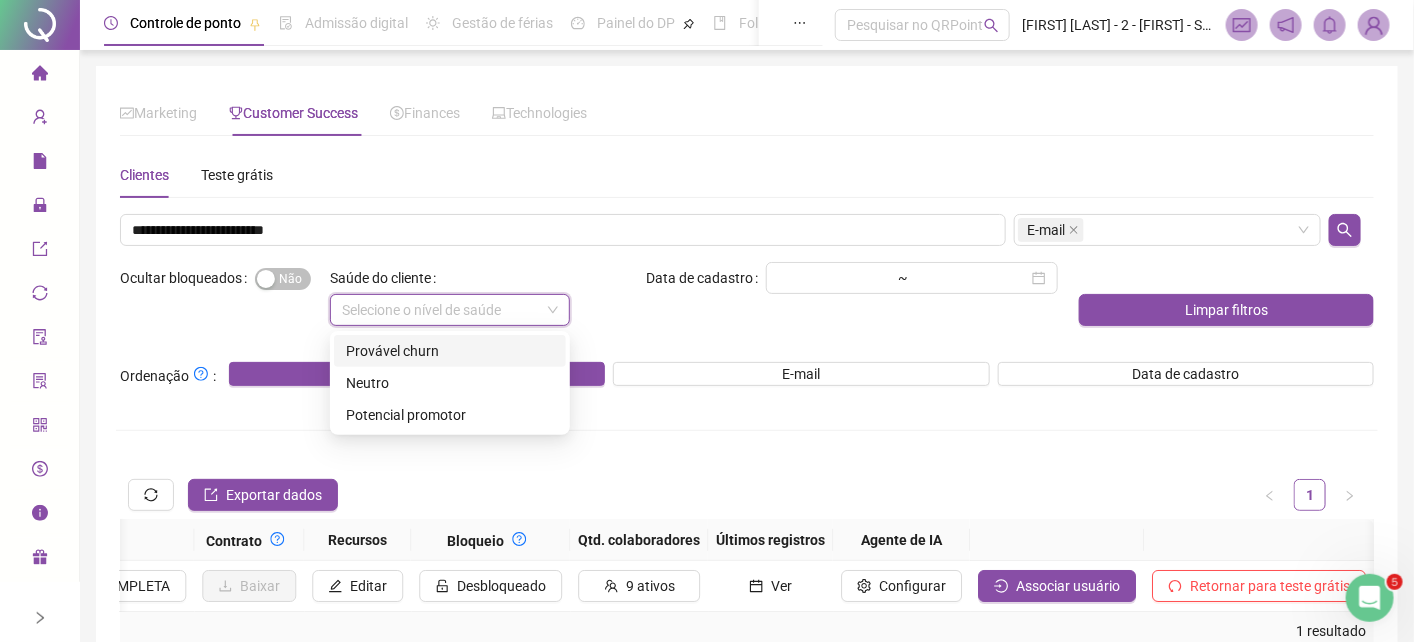 click at bounding box center [441, 310] 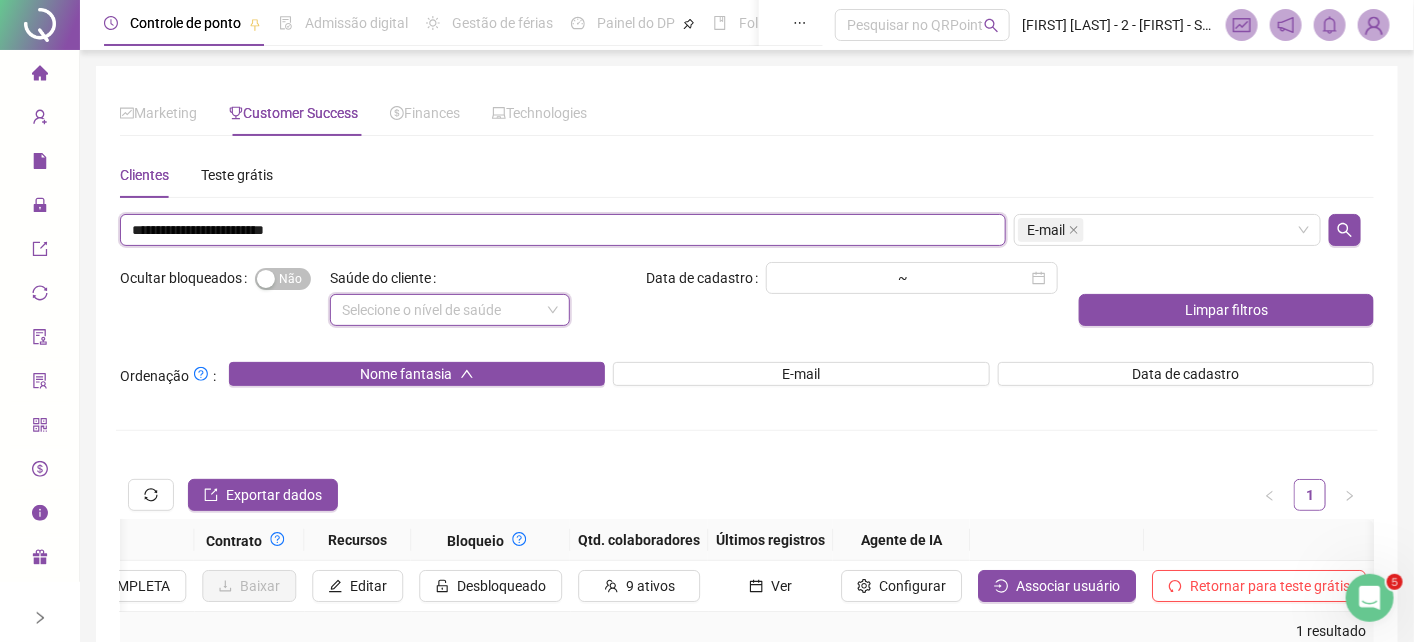 click on "**********" at bounding box center [563, 230] 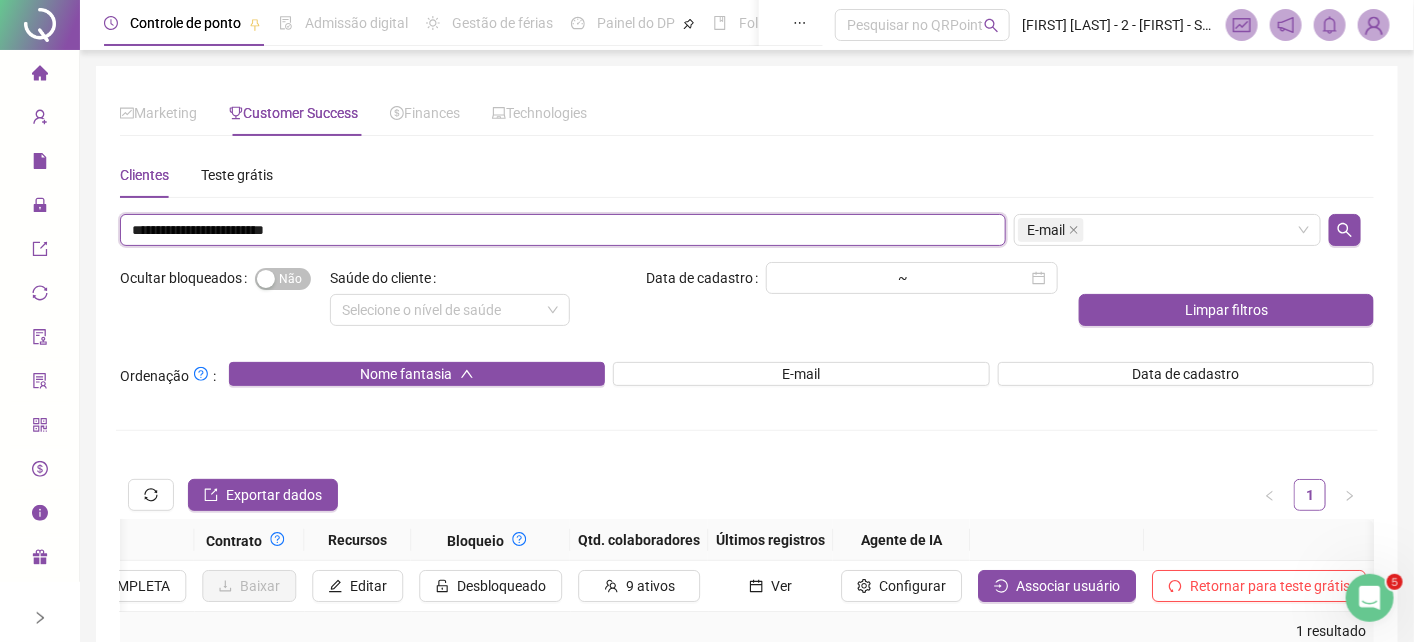 click on "**********" at bounding box center (563, 230) 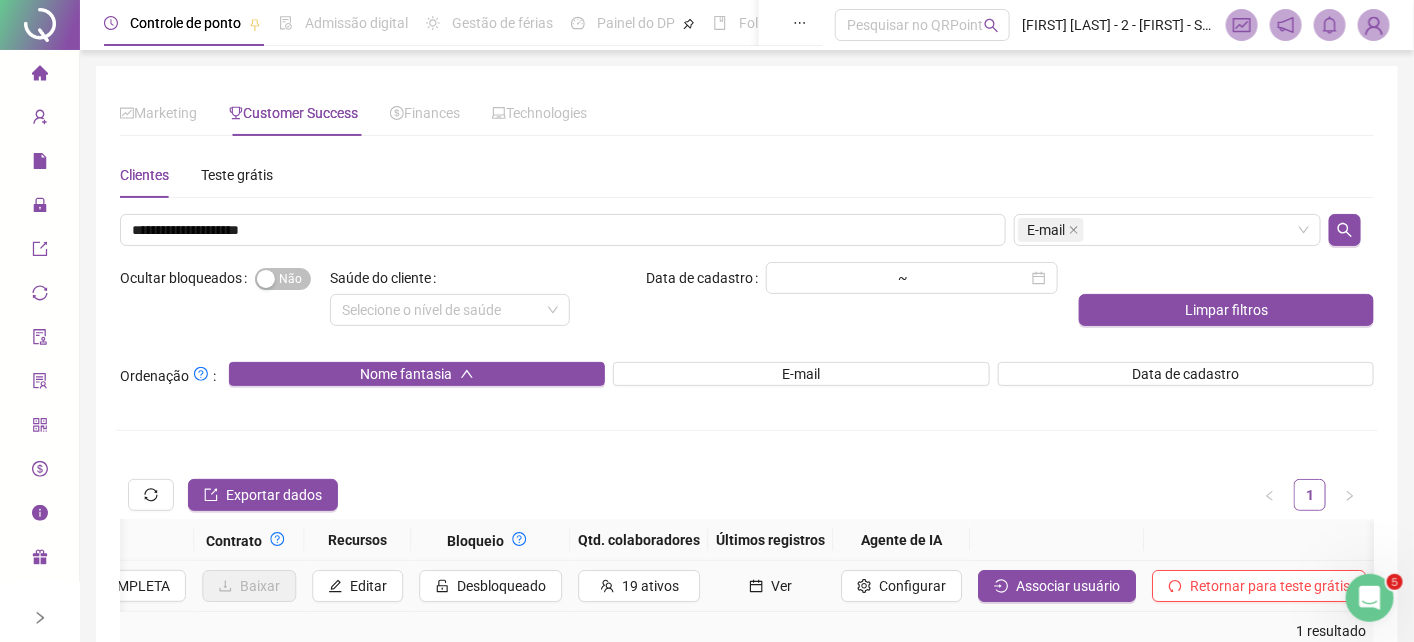 click on "Ver" at bounding box center [770, 586] 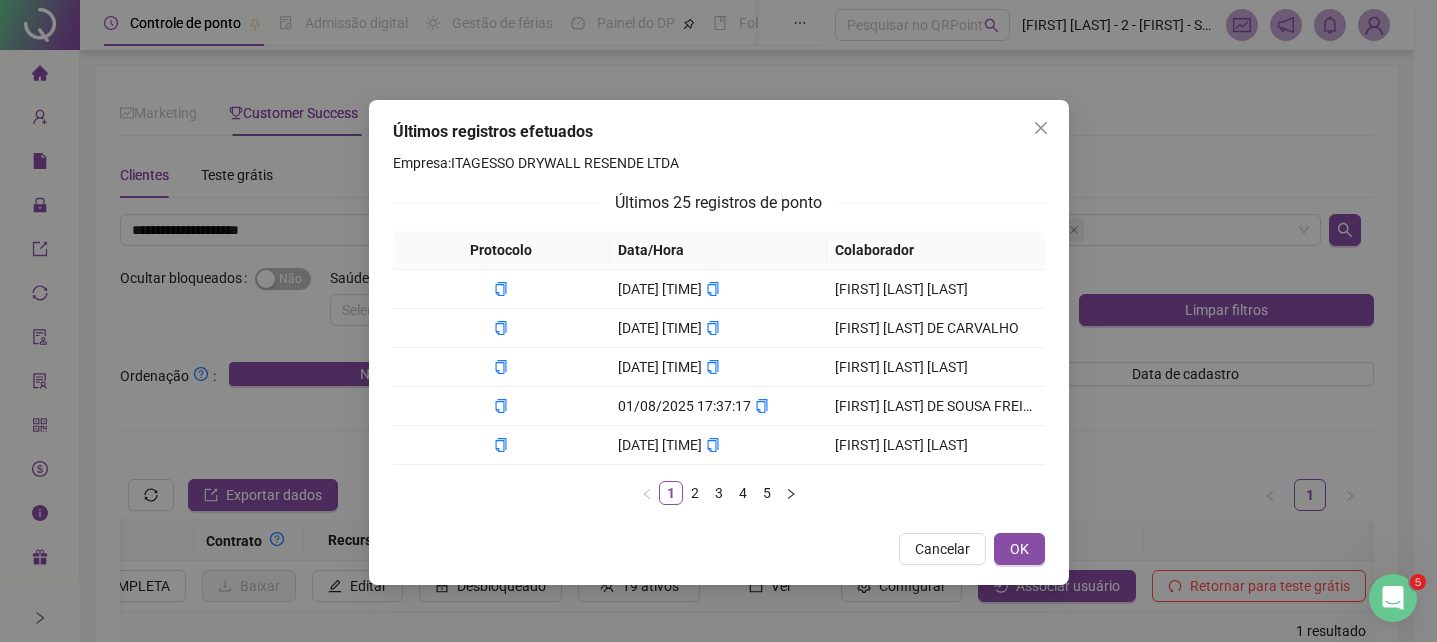 click on "Últimos registros efetuados Empresa:  ITAGESSO DRYWALL RESENDE LTDA Últimos 25 registros de ponto Protocolo Data/Hora Colaborador 01/08/2025 17:40:46 LUCAS DE OLIVEIRA ALVES 01/08/2025 17:40:17 RUAN VINICIUS GOMES DE CARVALHO 01/08/2025 17:39:37 MAURICIO TADEU DOS SANTOS 01/08/2025 17:37:17 NADELSON DE SOUSA FREITAS 01/08/2025 17:36:48 ADENILSON AUGUSTO ALVES 1 2 3 4 5 Cancelar OK" at bounding box center [718, 321] 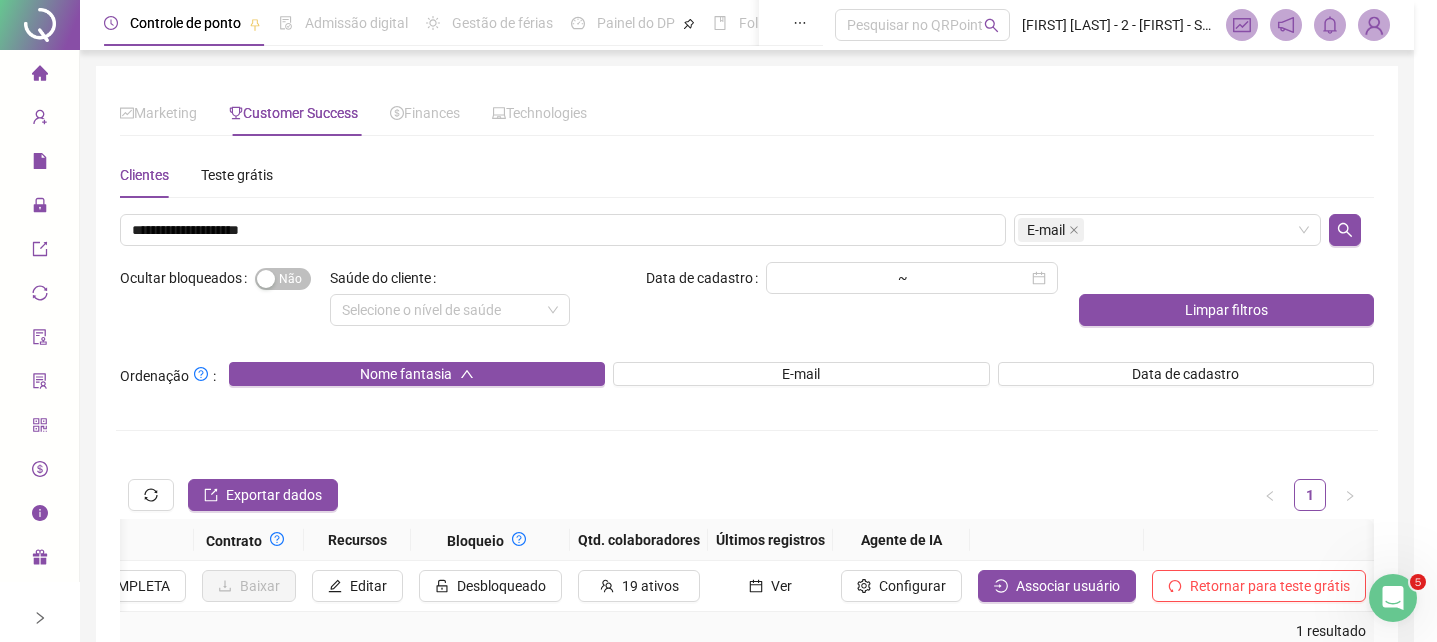 click on "Últimos registros efetuados Empresa:  ITAGESSO DRYWALL RESENDE LTDA Últimos 25 registros de ponto Protocolo Data/Hora Colaborador Não há dados Não há dados Cancelar OK" at bounding box center [718, 321] 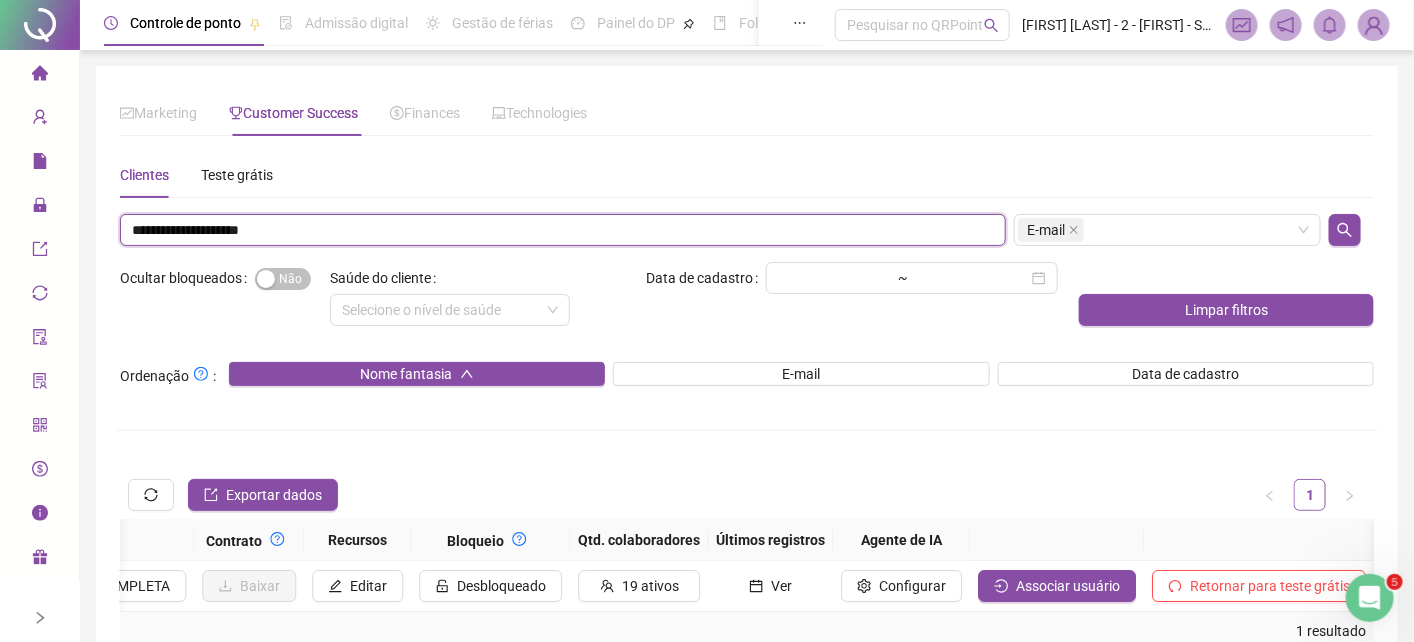 click on "**********" at bounding box center [563, 230] 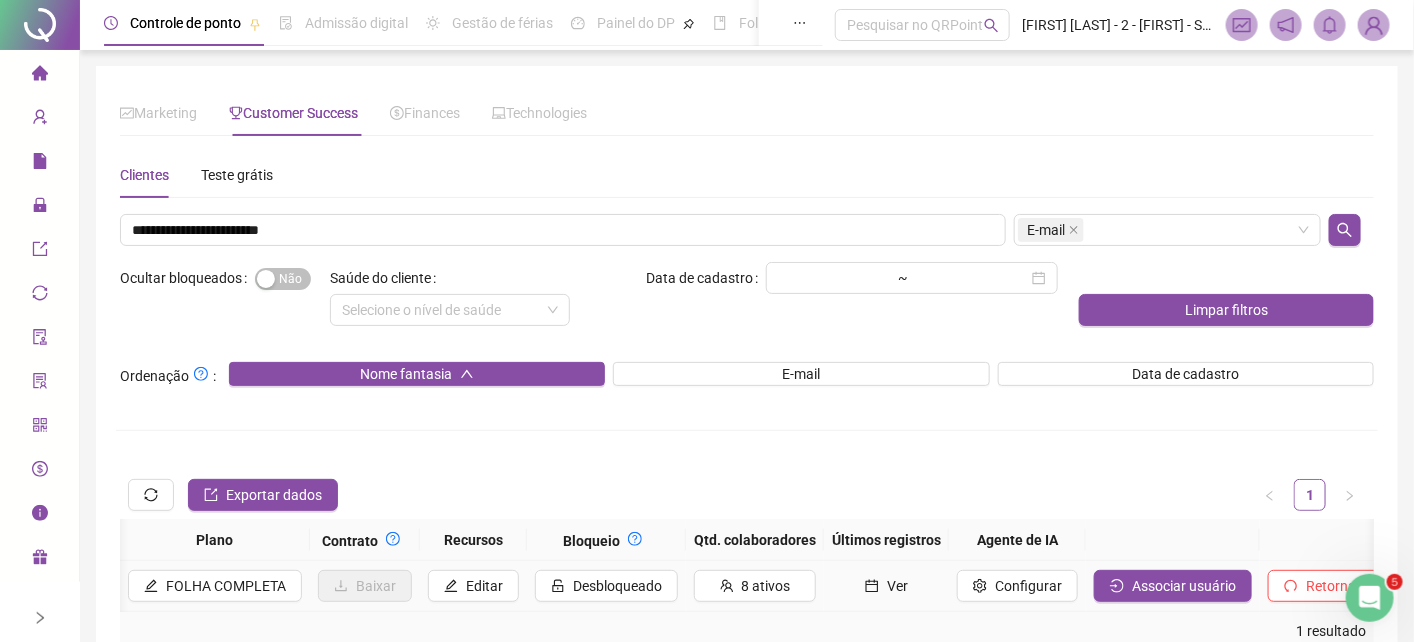 click on "Ver" at bounding box center (886, 586) 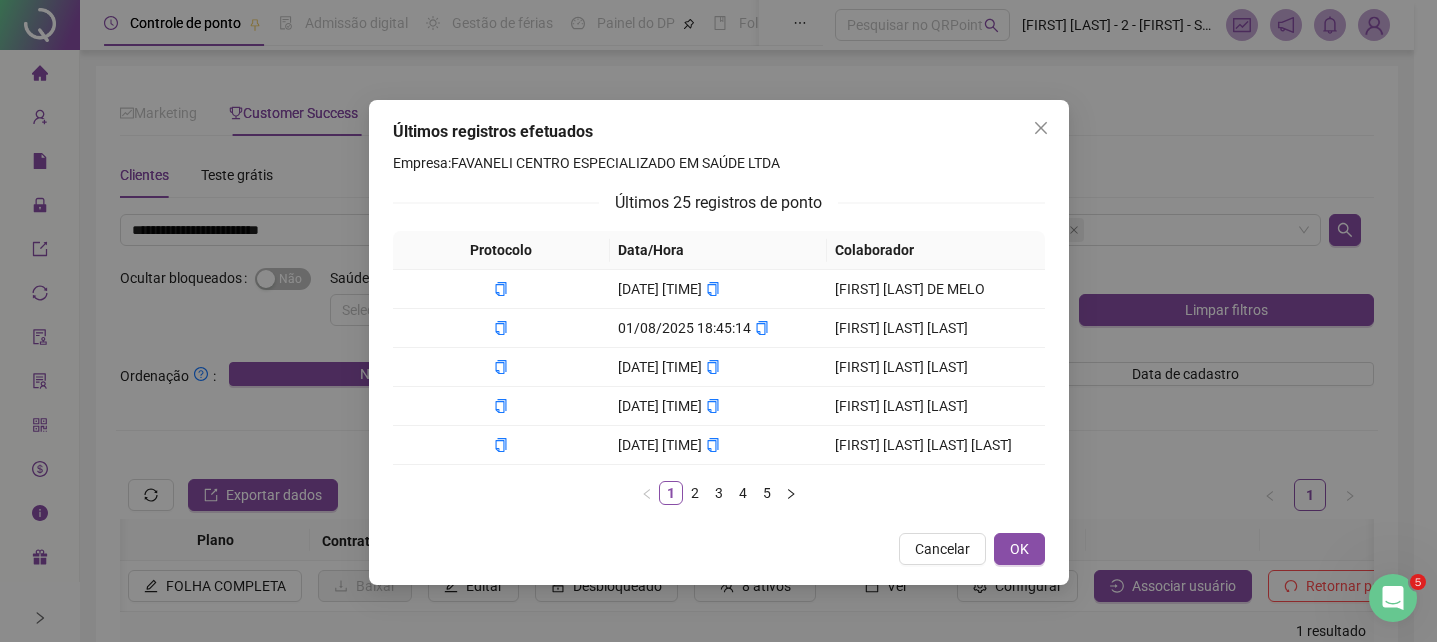 click on "Últimos registros efetuados Empresa:  FAVANELI CENTRO ESPECIALIZADO EM SAÚDE LTDA Últimos 25 registros de ponto Protocolo Data/Hora Colaborador 01/08/2025 22:56:31 MARIA DA APARECIDA DE MELO 01/08/2025 18:45:14 LETICIA NATALIA LAURENTINO  01/08/2025 18:41:24 MARIA CLARA EHLKE SAMPAIO  01/08/2025 18:12:32 RAQUEL DOS SANTOS NUNES TEIXEIRA  01/08/2025 18:01:14 NATALIA DA SILVA ANASTACIO DIAS  1 2 3 4 5 Cancelar OK" at bounding box center (718, 321) 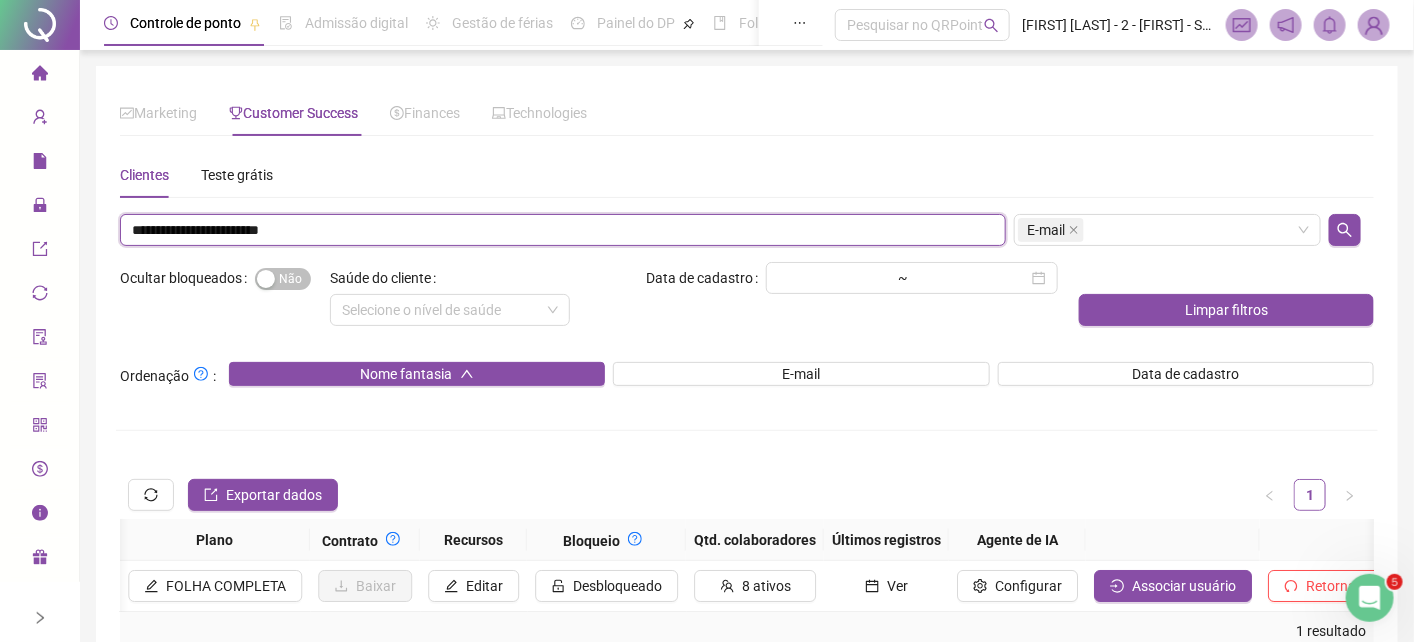 click on "**********" at bounding box center (563, 230) 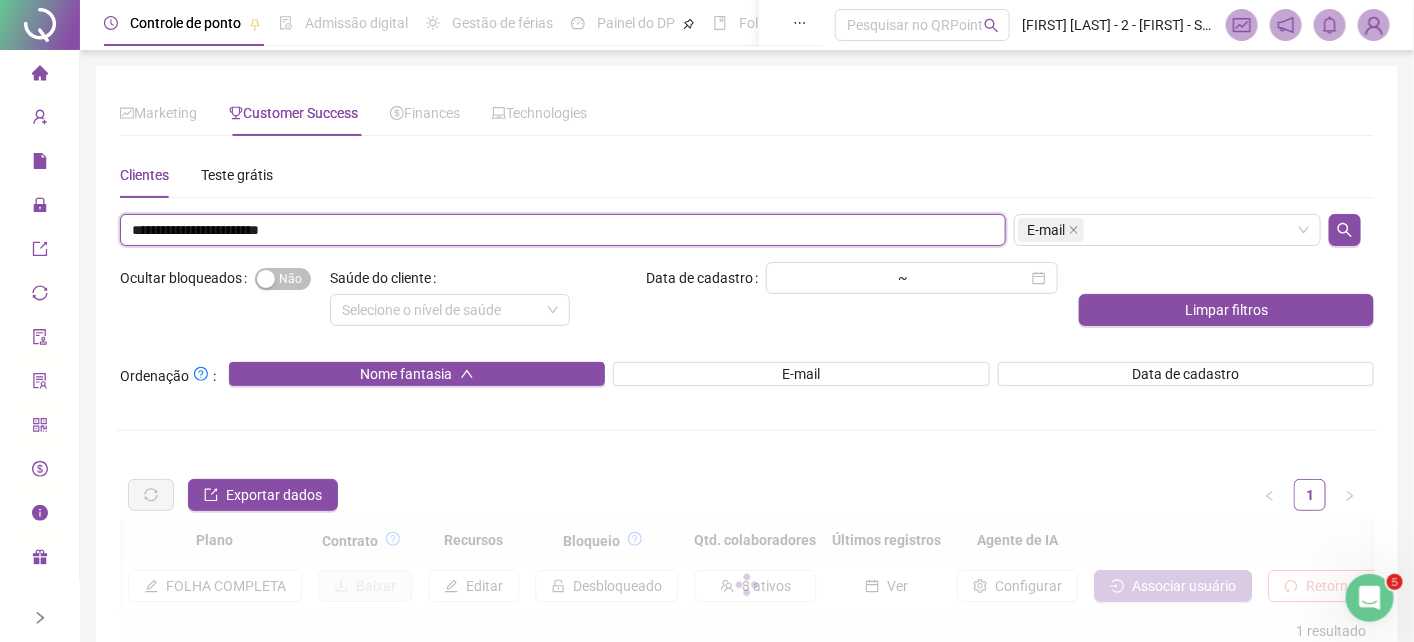 scroll, scrollTop: 0, scrollLeft: 1905, axis: horizontal 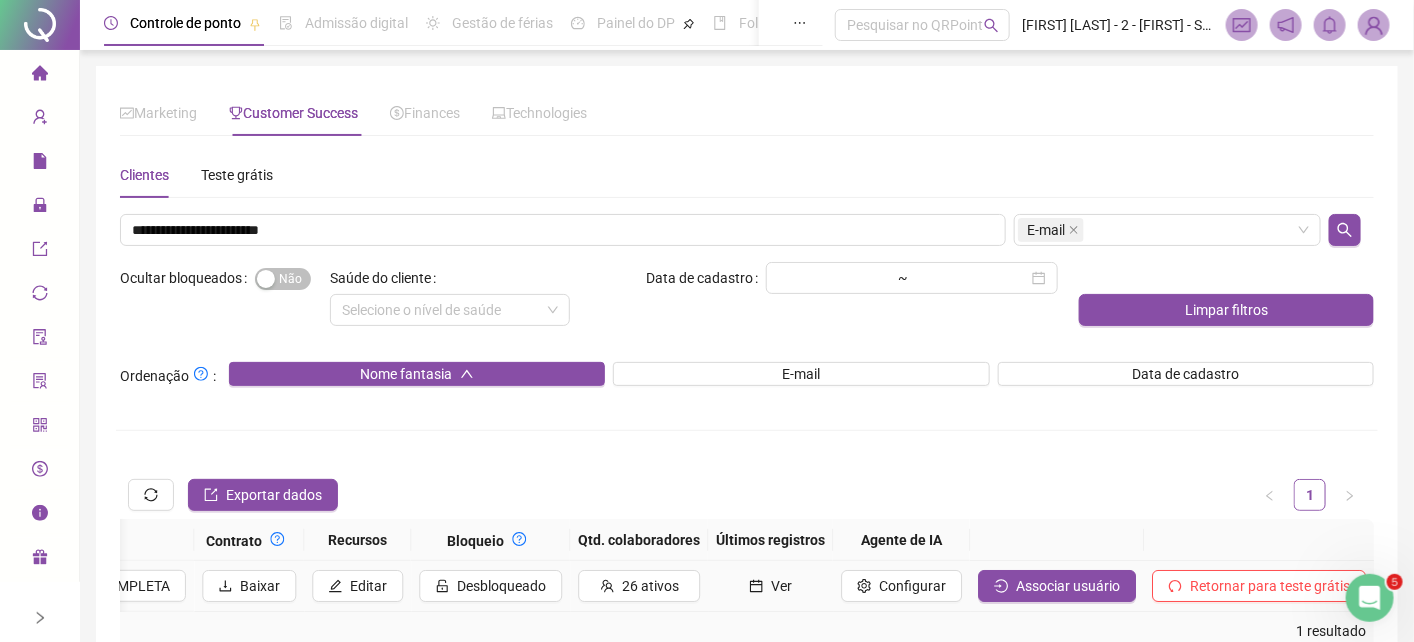 click 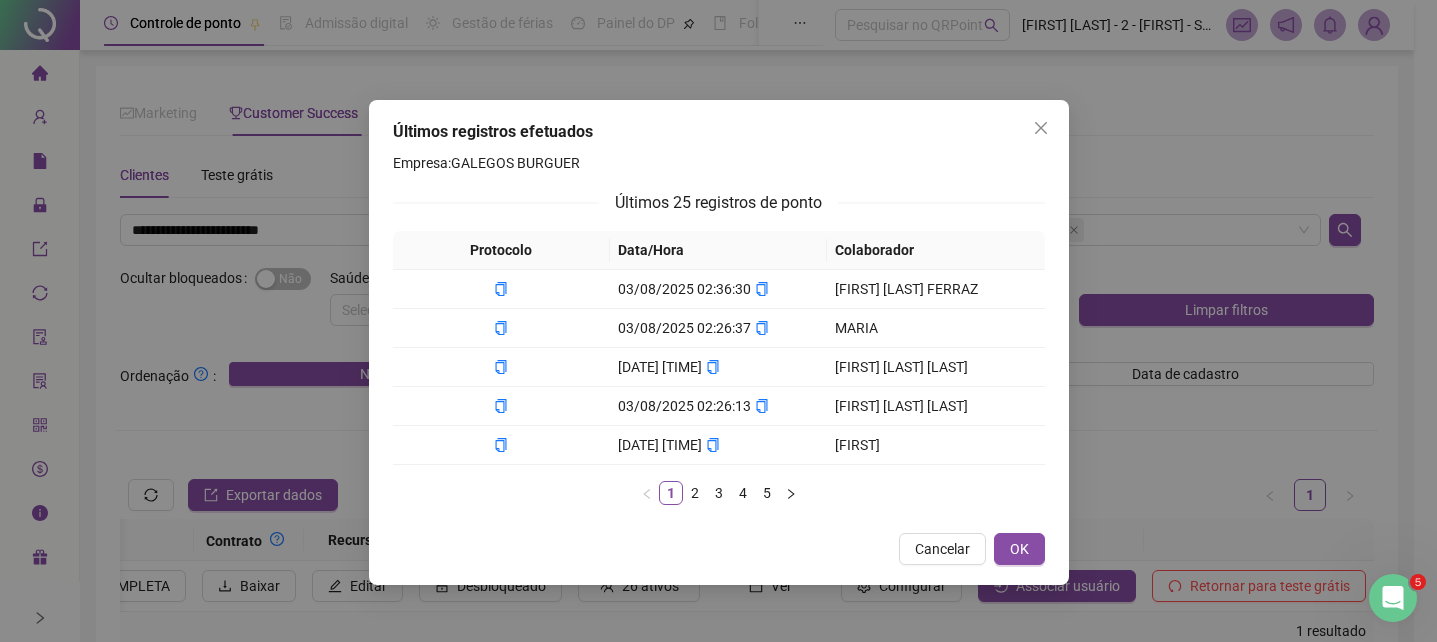 click on "Últimos registros efetuados Empresa:  GALEGOS BURGUER Últimos 25 registros de ponto Protocolo Data/Hora Colaborador 03/08/2025 02:36:30 NATALIA CRISTIANE FERRAZ 03/08/2025 02:26:37 MARIA 03/08/2025 02:26:24 MARIA EDUARDA QUERINO DE ALMEIDA 03/08/2025 02:26:13  JHULY EMILY DA SILVA 03/08/2025 02:24:48 EDUARDO 1 2 3 4 5 Cancelar OK" at bounding box center (718, 321) 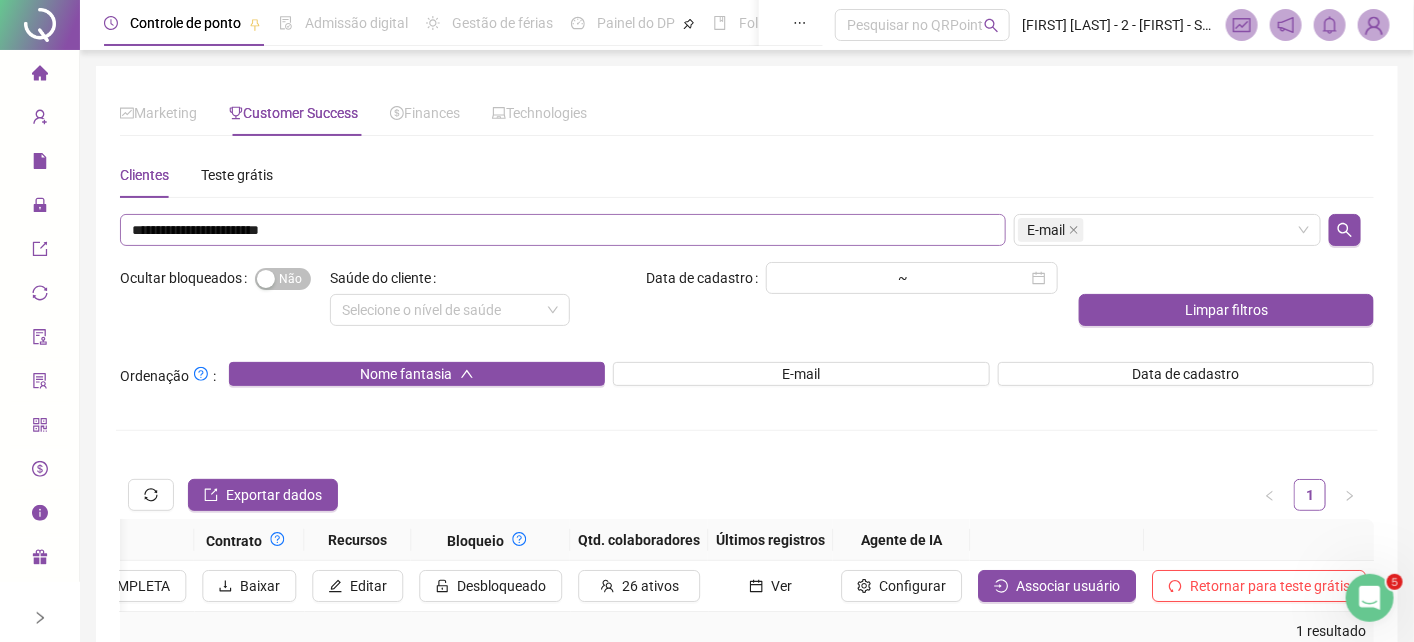 scroll, scrollTop: 0, scrollLeft: 1882, axis: horizontal 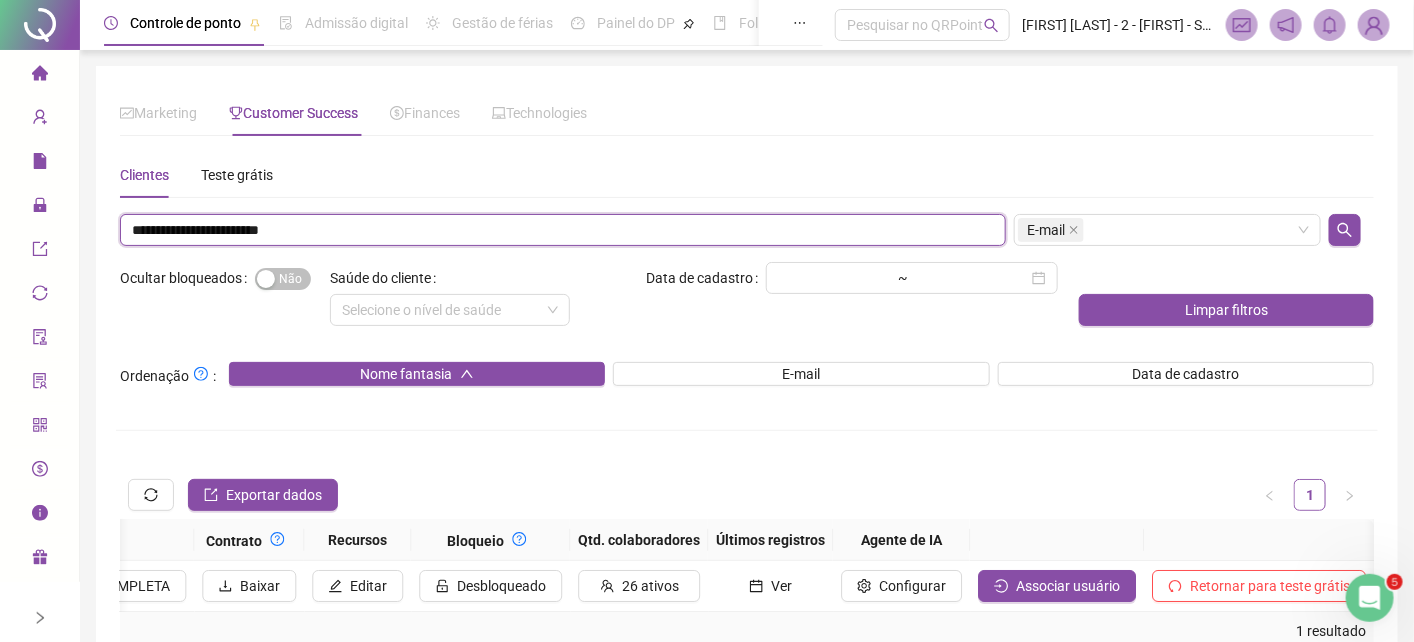 click on "**********" at bounding box center (563, 230) 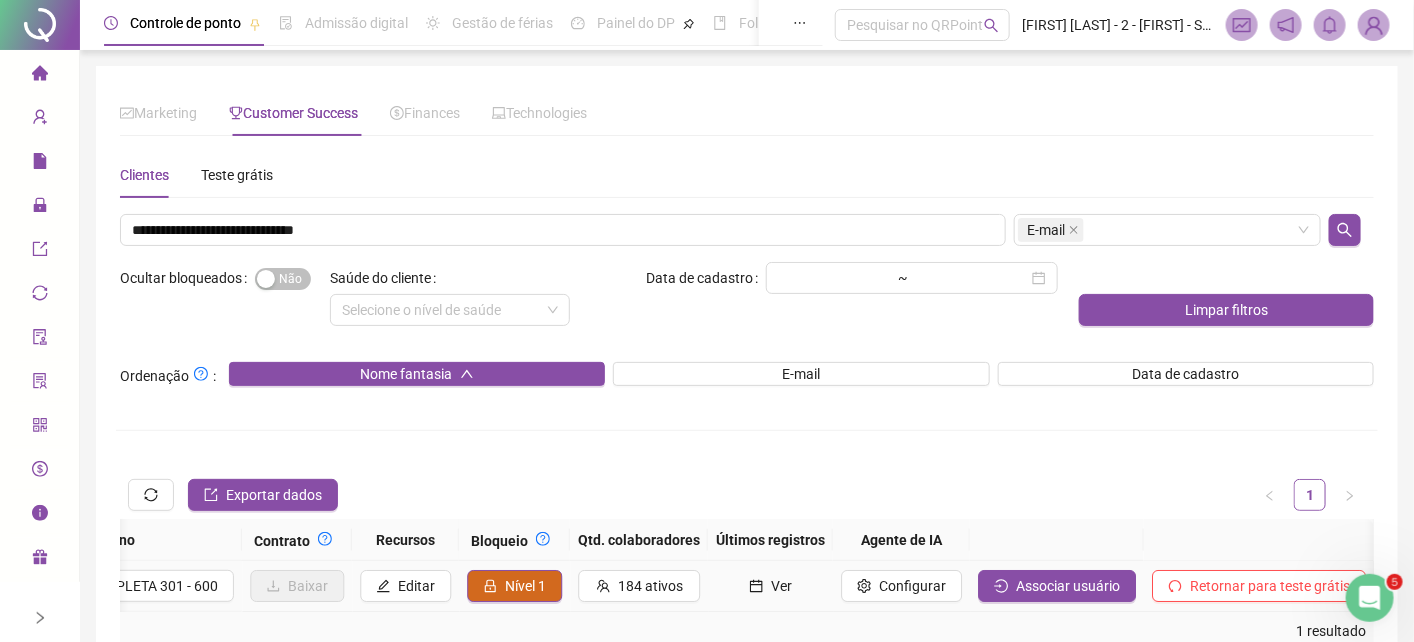 click on "Ver" at bounding box center (770, 586) 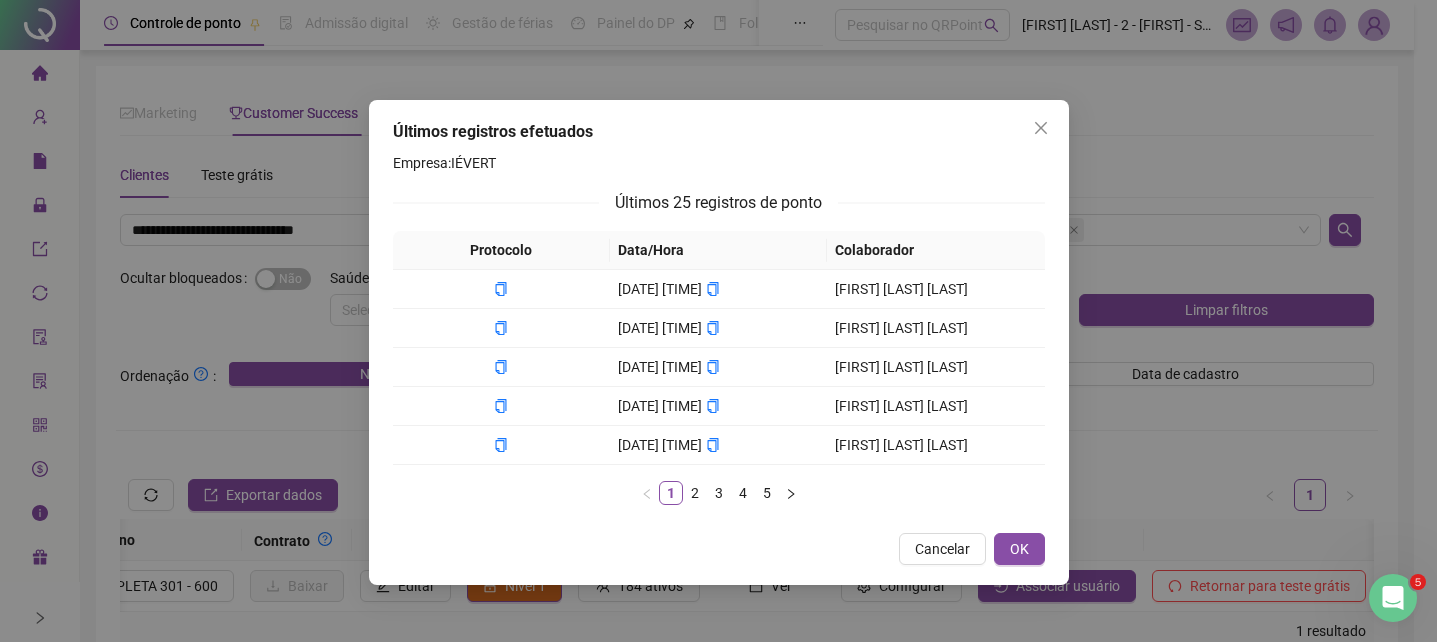 click on "Últimos registros efetuados Empresa:  IÉVERT  Últimos 25 registros de ponto Protocolo Data/Hora Colaborador 29/07/2025 07:06:20 DANIEL PEREIRA DA SILVA 23/07/2025 18:17:46 DANIEL PEREIRA DA SILVA 23/07/2025 06:59:27 DANIEL PEREIRA DA SILVA 16/06/2025 07:23:47 DANIEL PEREIRA DA SILVA 14/06/2025 02:37:04 DANIEL PEREIRA DA SILVA 1 2 3 4 5 Cancelar OK" at bounding box center (718, 321) 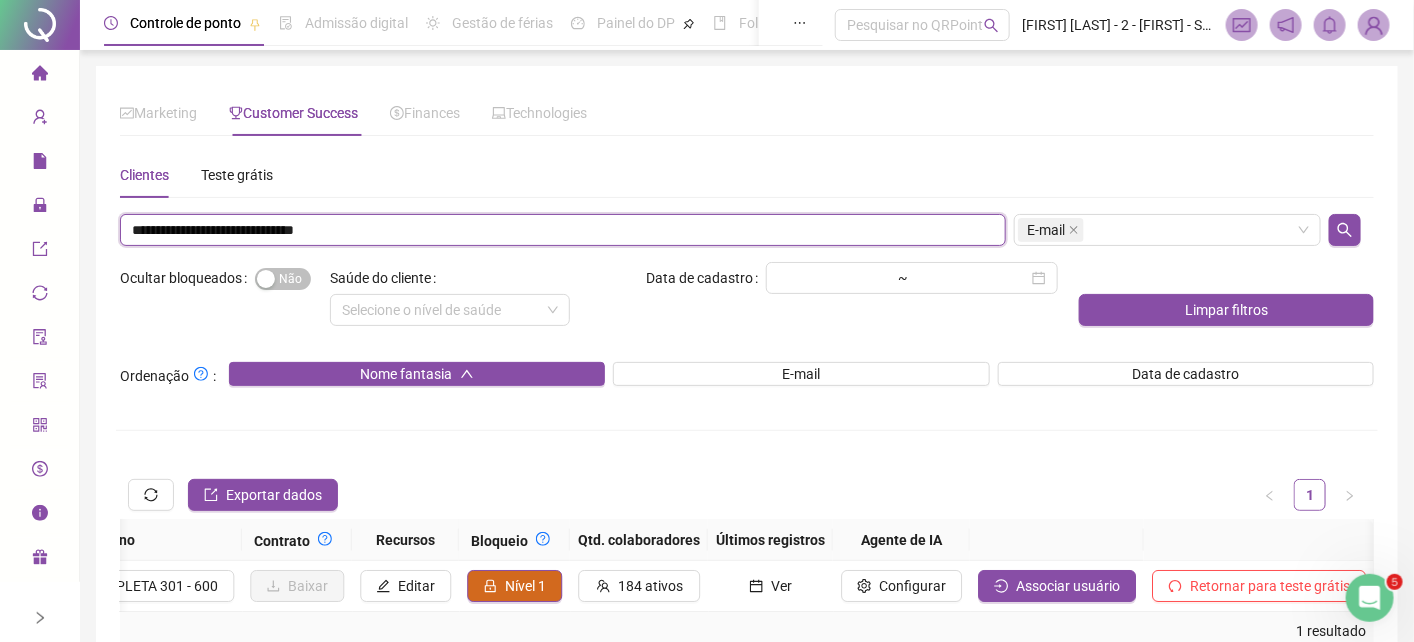 click on "**********" at bounding box center [563, 230] 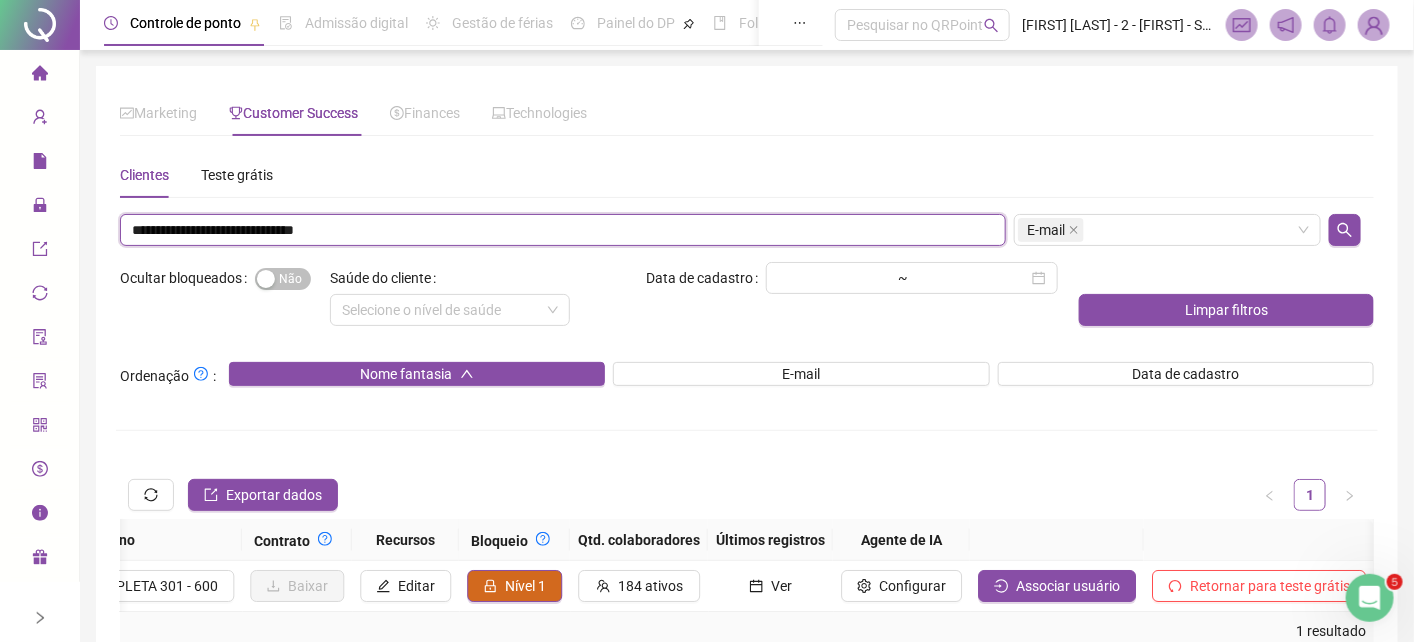 click on "**********" at bounding box center (563, 230) 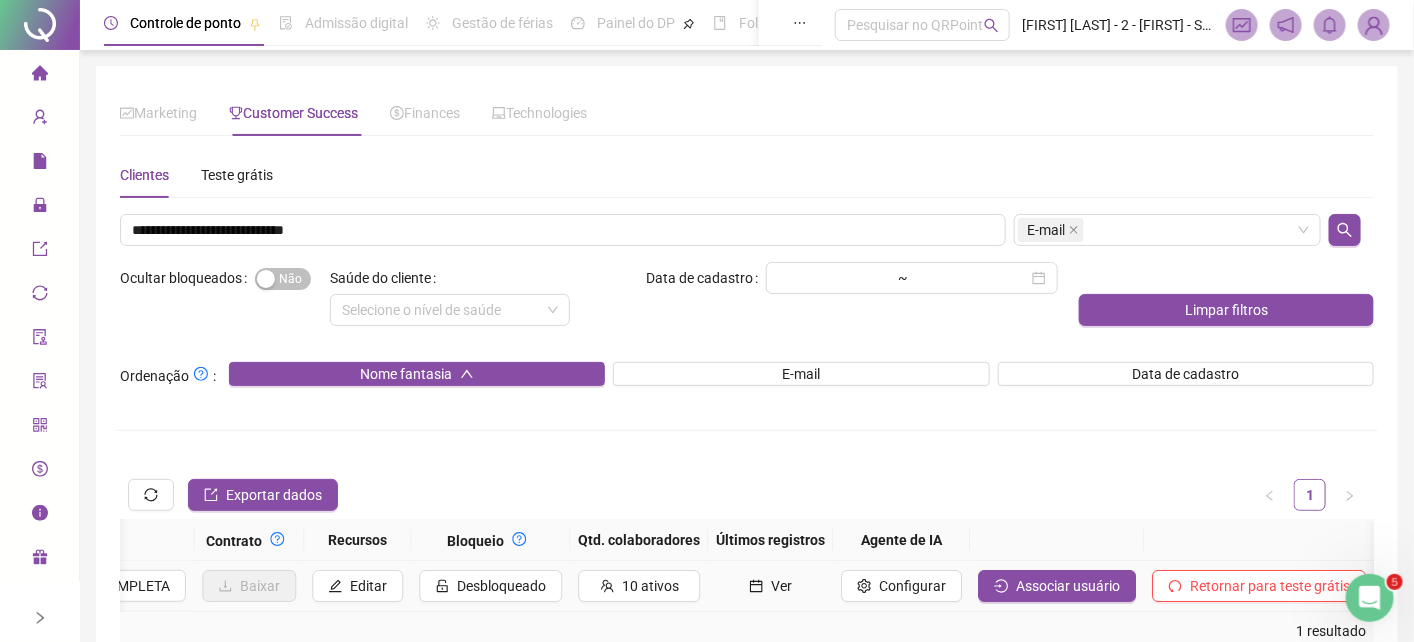 click on "Ver" at bounding box center (781, 586) 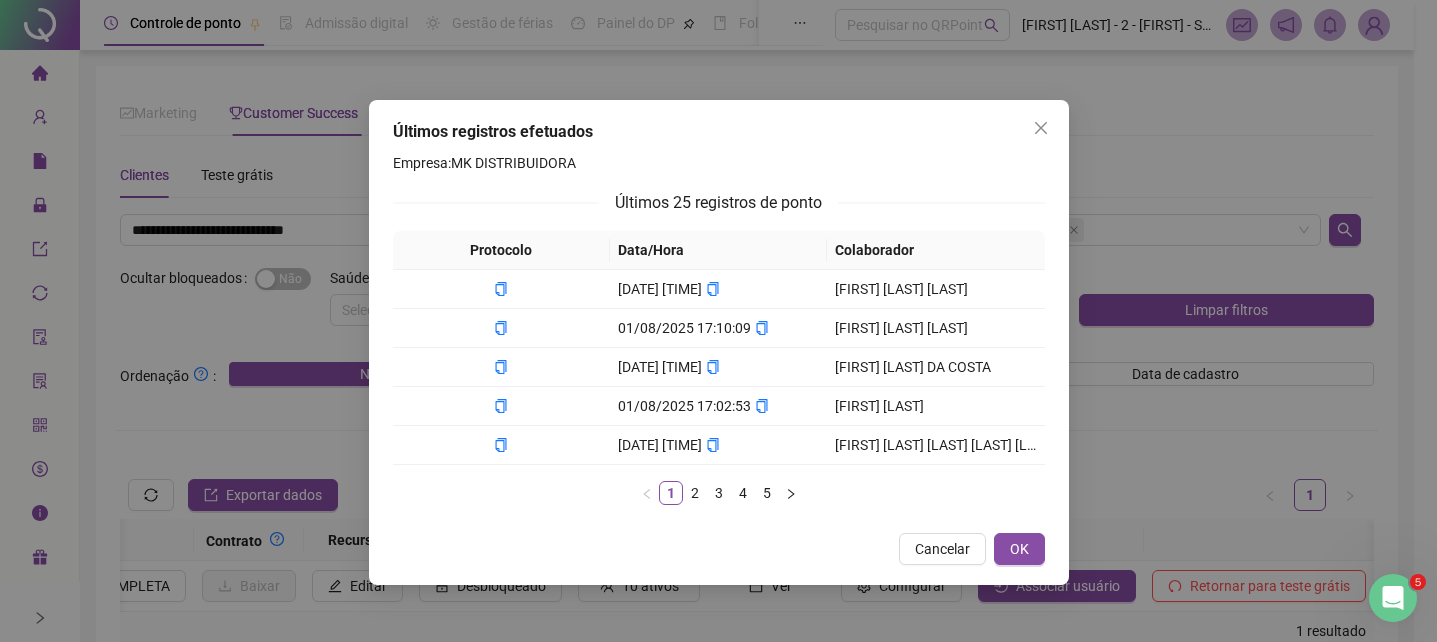 click on "Últimos registros efetuados Empresa:  MK DISTRIBUIDORA Últimos 25 registros de ponto Protocolo Data/Hora Colaborador 01/08/2025 17:10:53 CLAUDIA HONÓRIO DA SILVA 01/08/2025 17:10:09 ALEX OLIVEIRA DA ROCHA 01/08/2025 17:09:11 GILMAR DE PAULA DA COSTA 01/08/2025 17:02:53 HENRY ANTENOR JUNIOR 01/08/2025 14:25:19 MARILU MADALENA DO CARMO RIBEIRO DA SILVA 1 2 3 4 5 Cancelar OK" at bounding box center [718, 321] 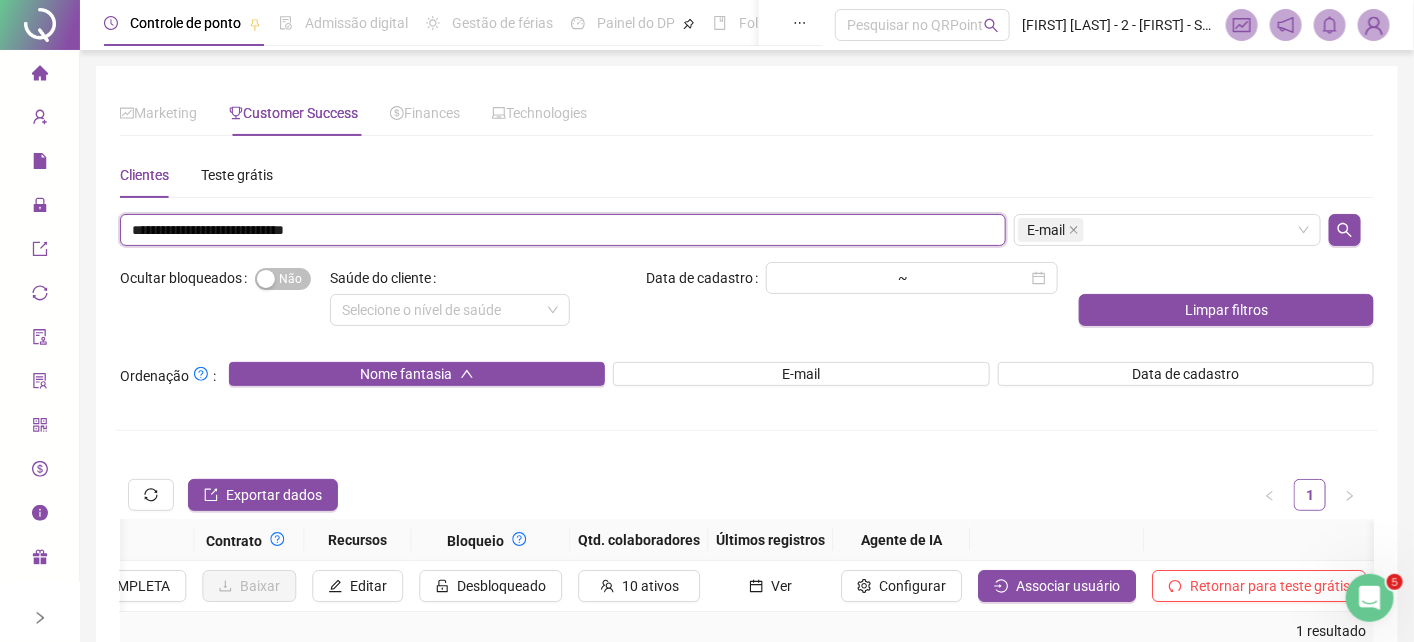click on "**********" at bounding box center (563, 230) 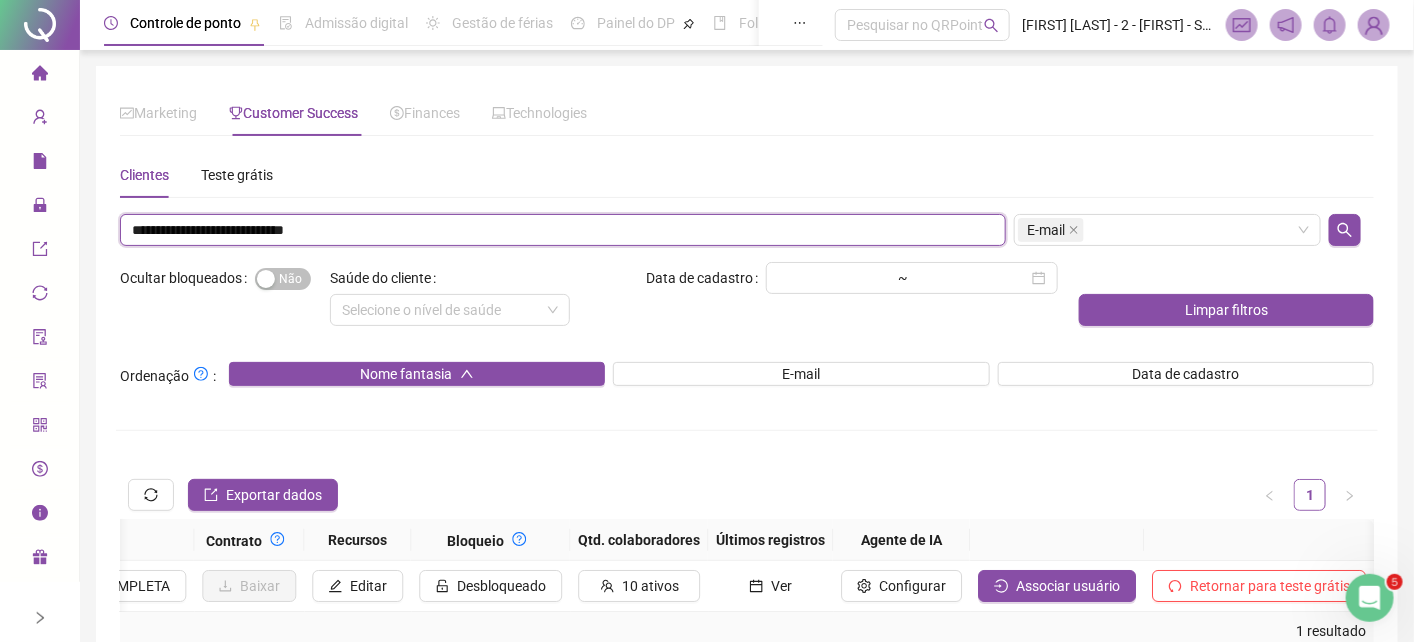 click on "**********" at bounding box center (563, 230) 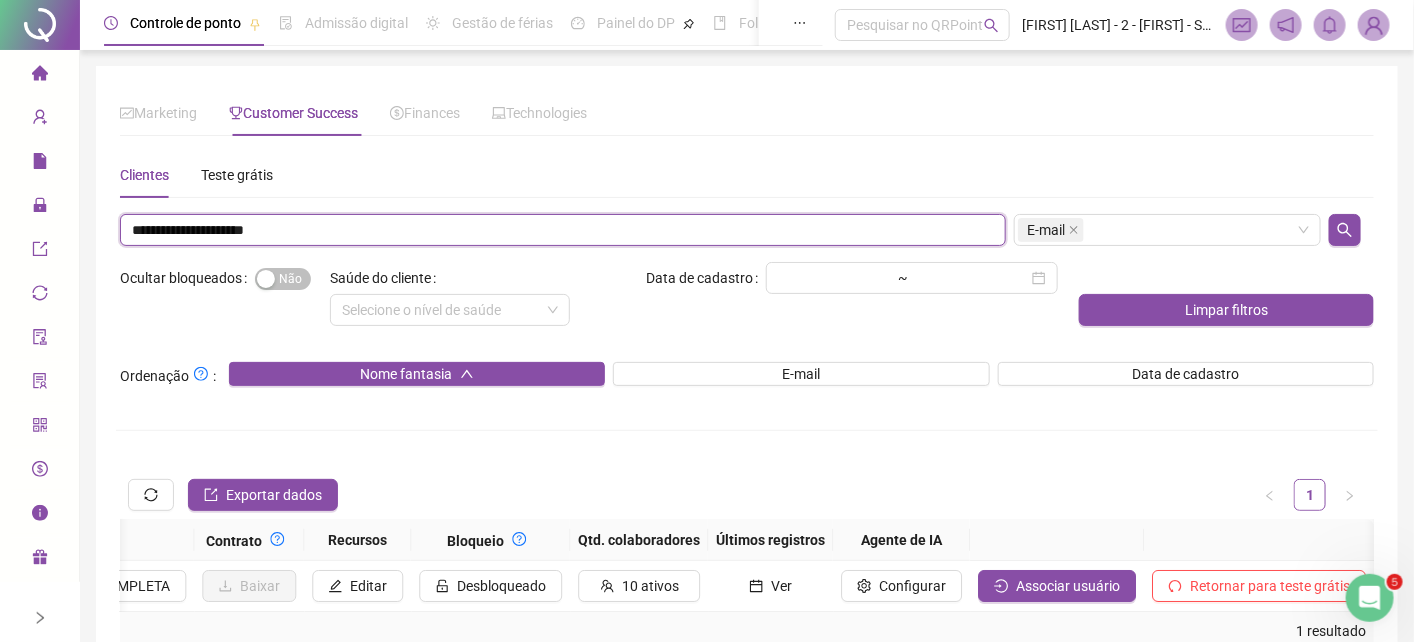 type on "**********" 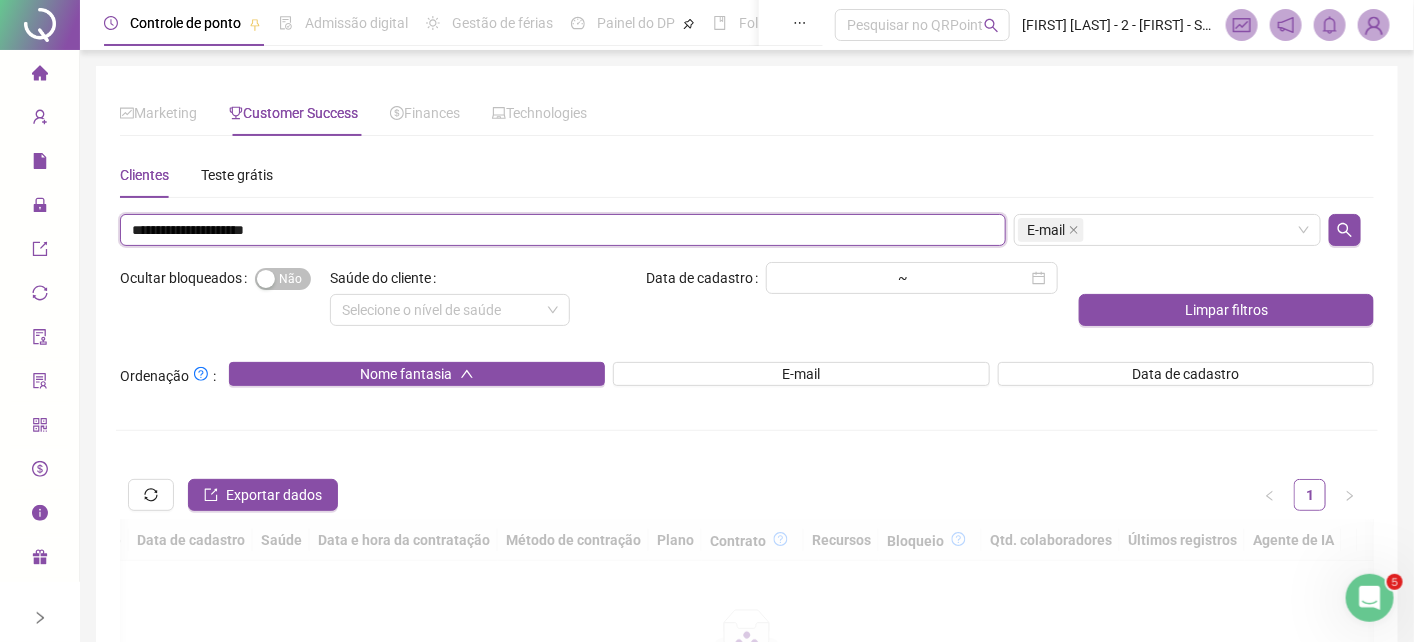 scroll, scrollTop: 0, scrollLeft: 1056, axis: horizontal 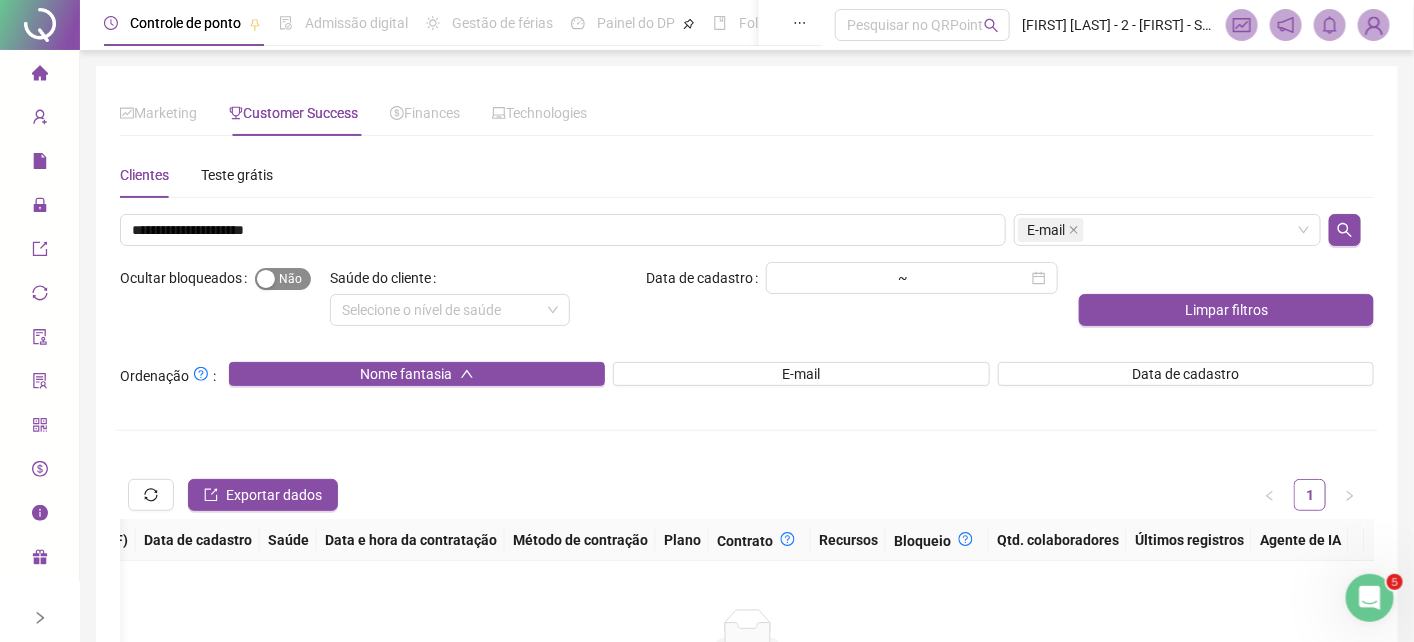 click on "Sim Não" at bounding box center [283, 279] 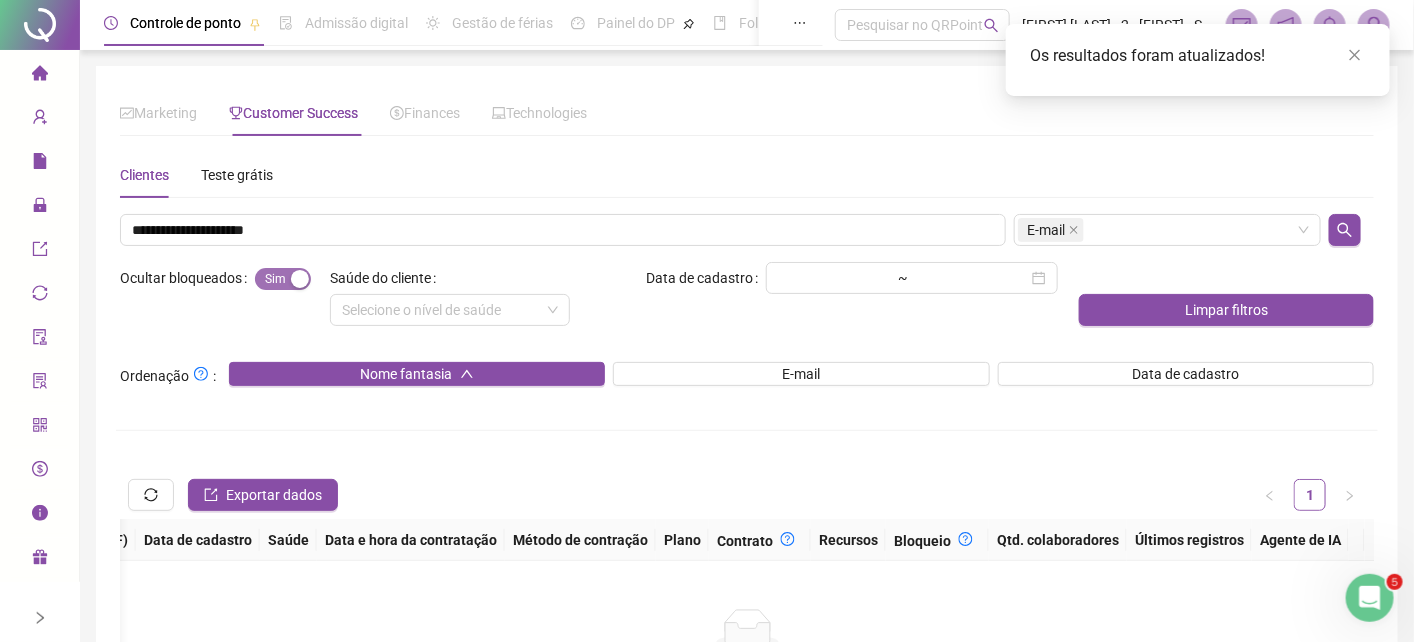 click on "Sim Não" at bounding box center [283, 279] 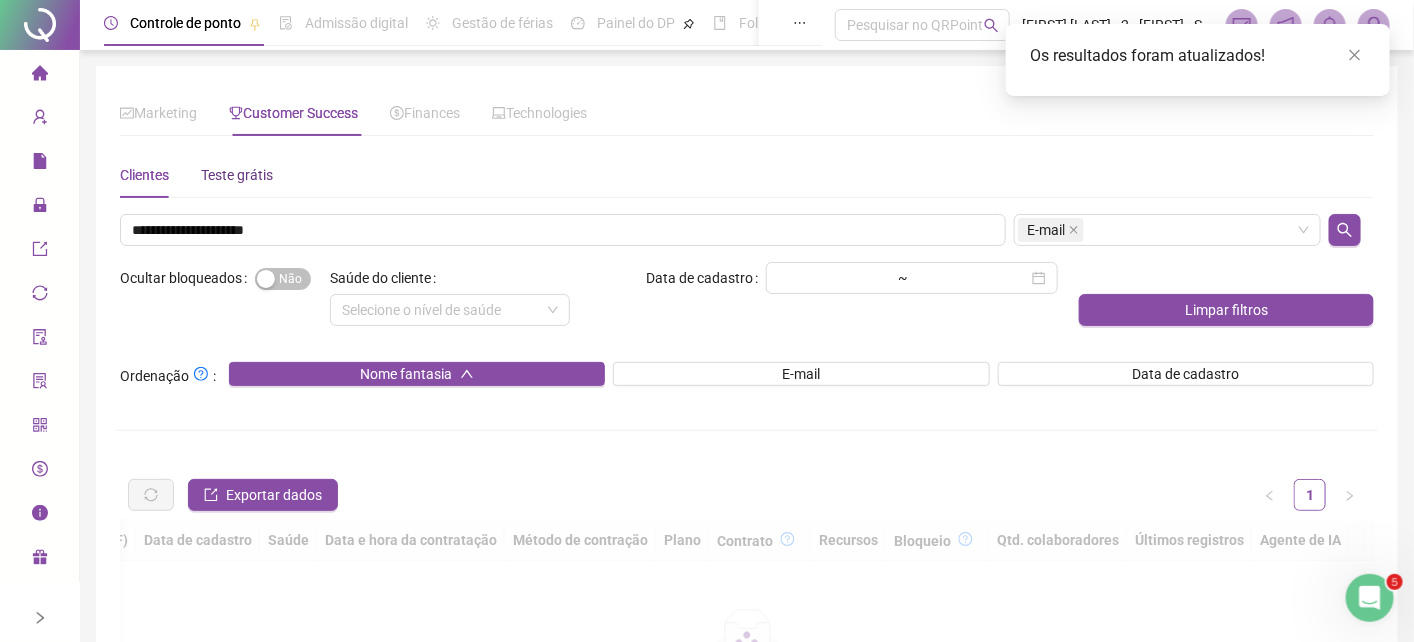 click on "Teste grátis" at bounding box center (237, 175) 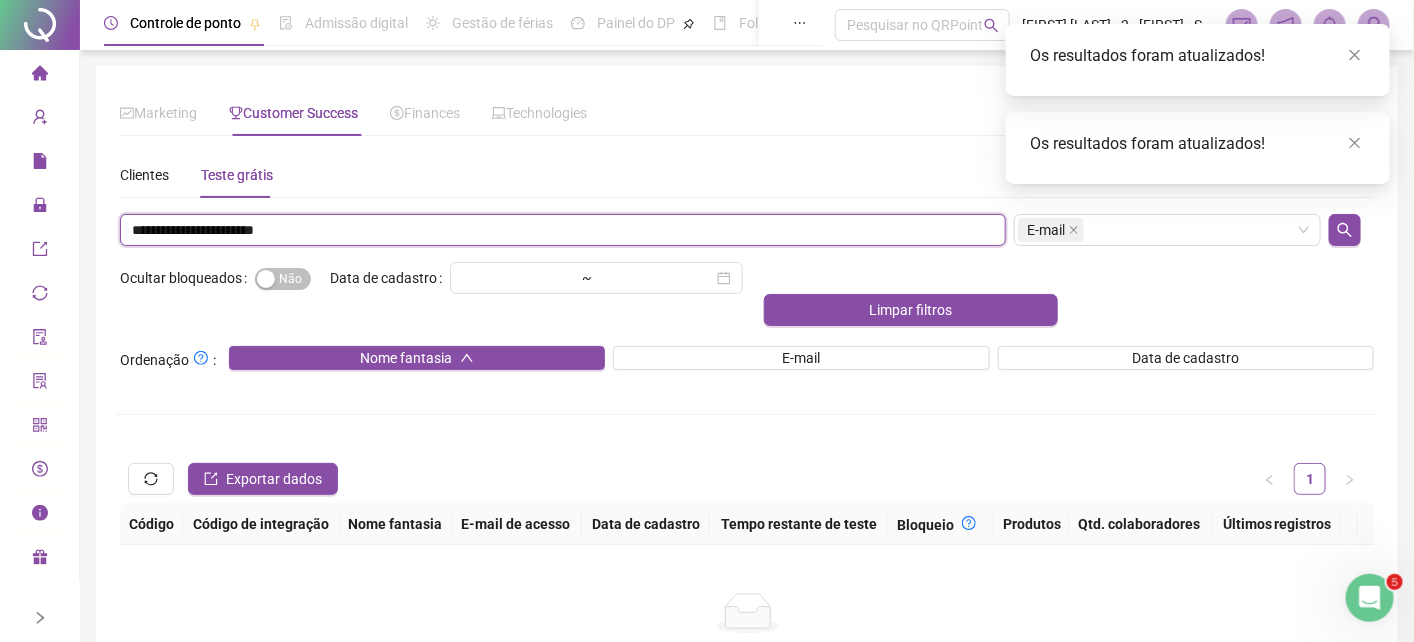 click on "**********" at bounding box center [563, 230] 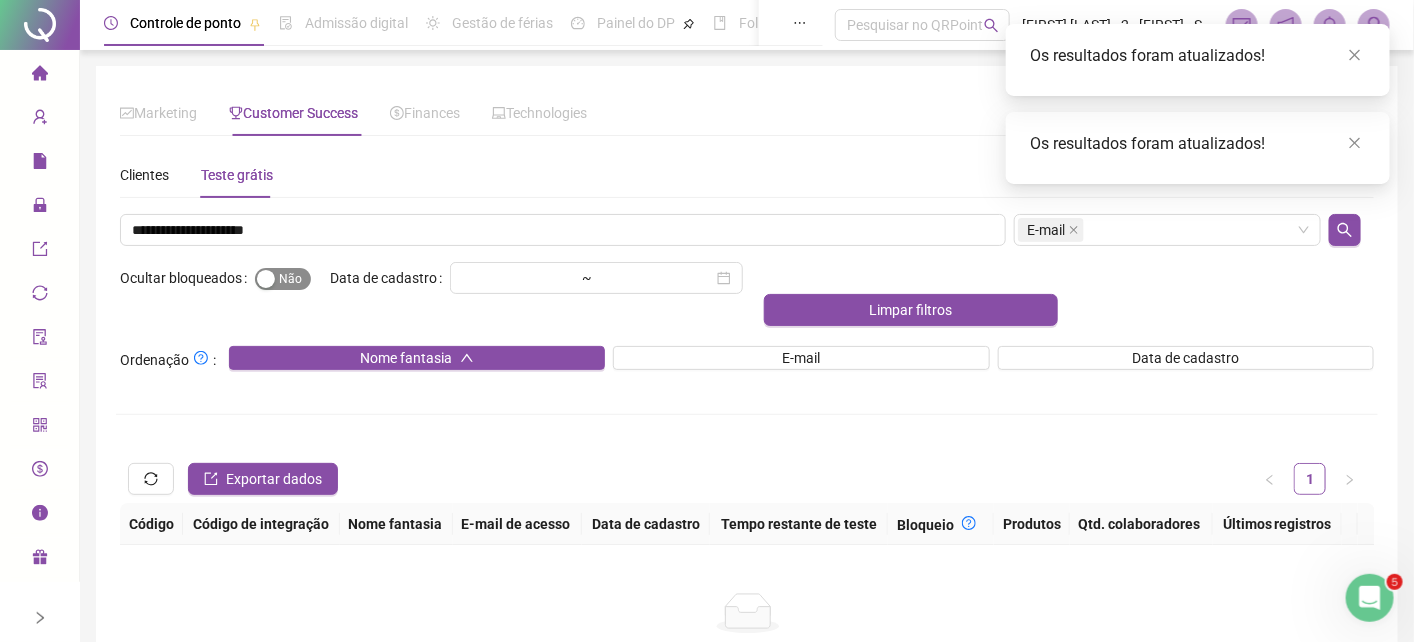 click on "Sim Não" at bounding box center [283, 279] 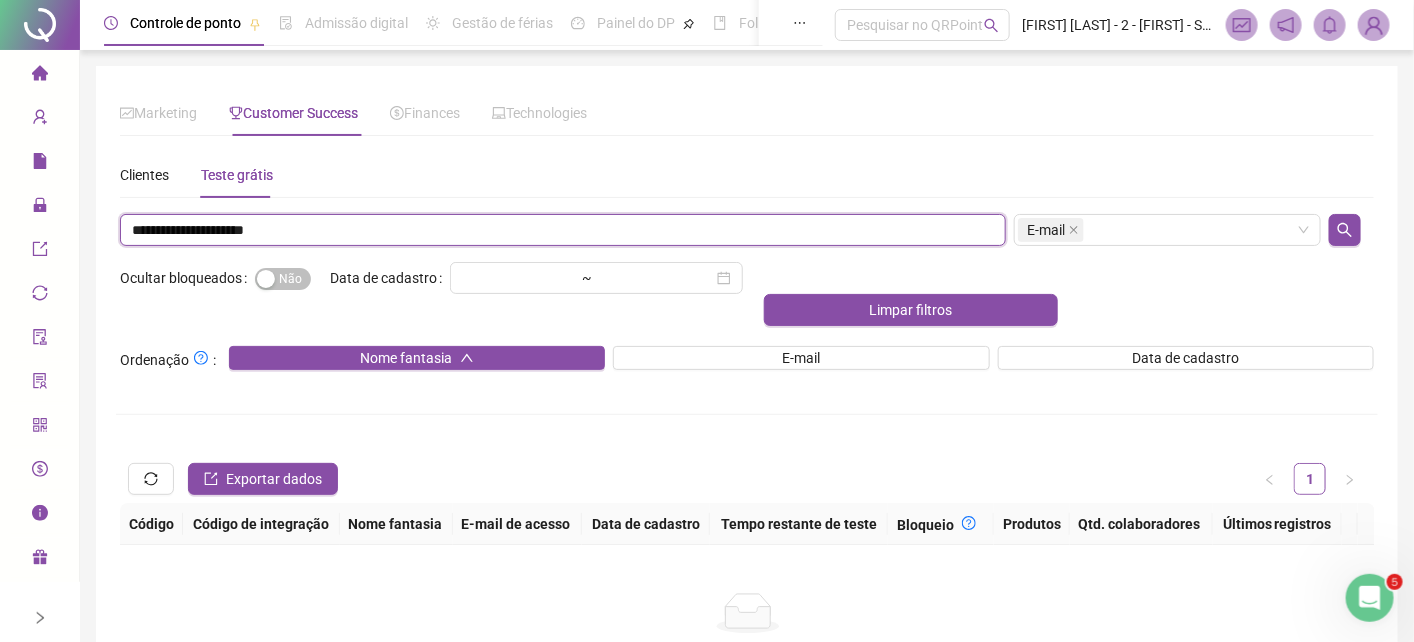 click on "**********" at bounding box center (563, 230) 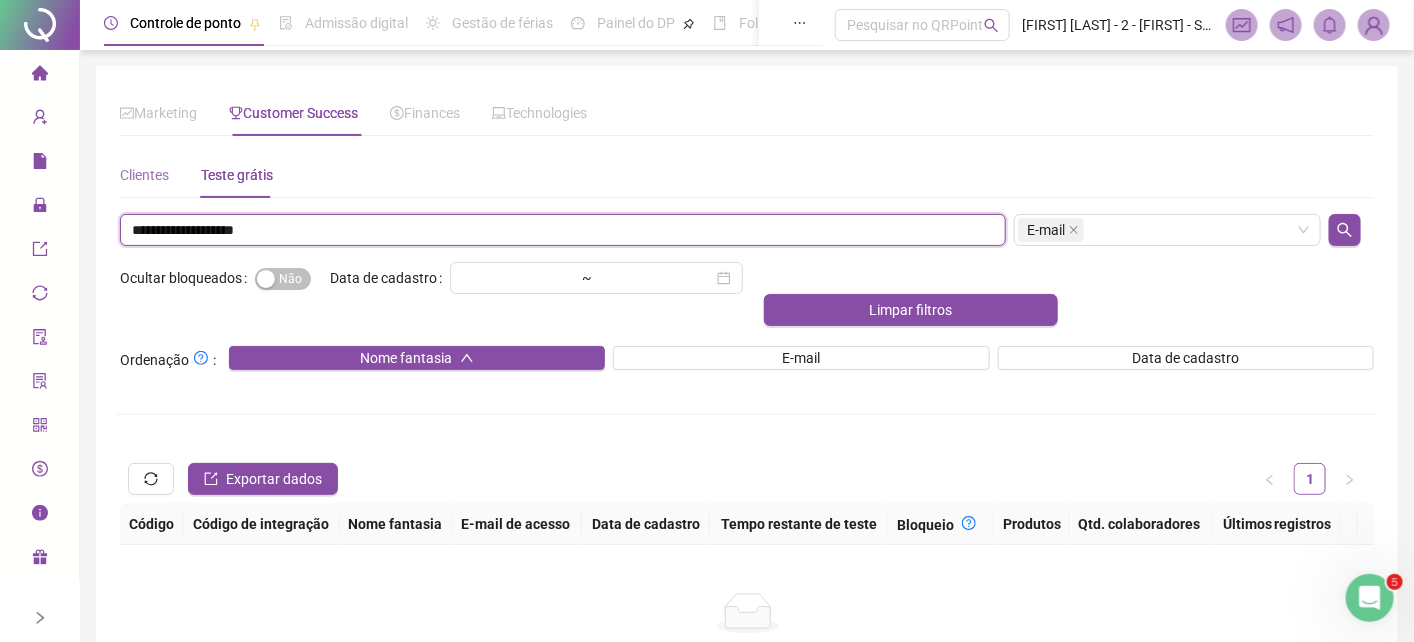 type on "**********" 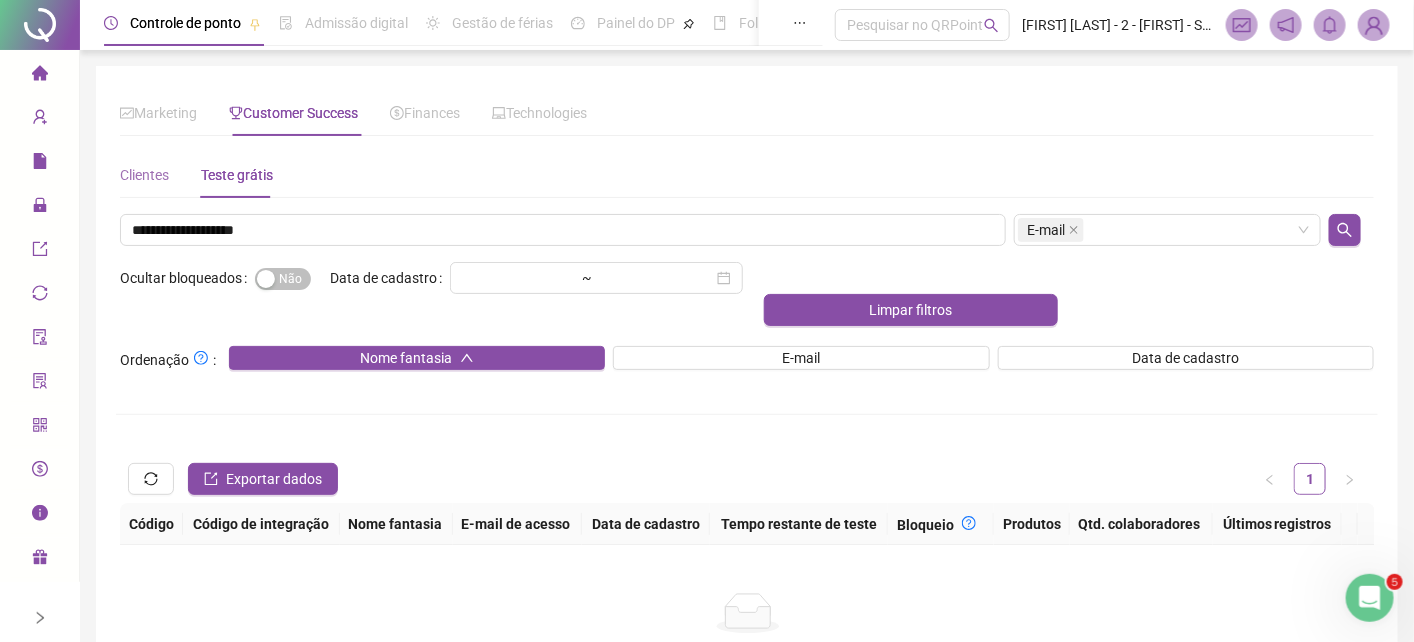 click on "Clientes" at bounding box center (144, 175) 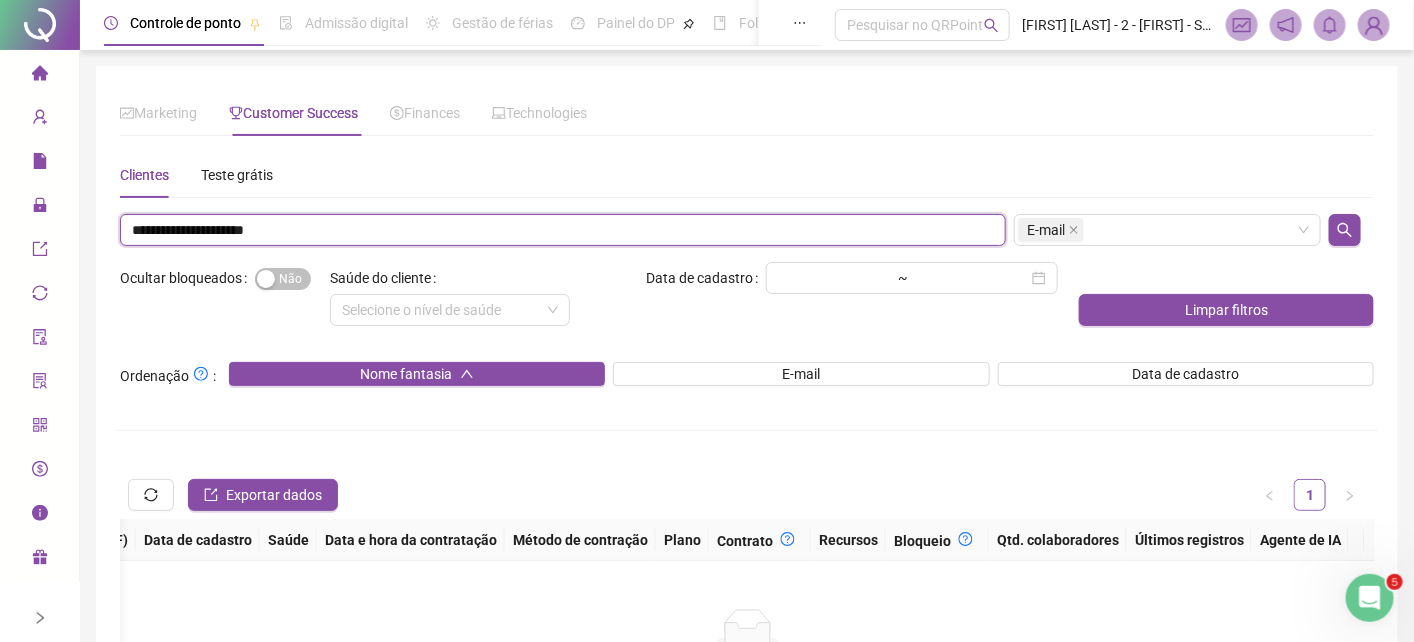 click on "**********" at bounding box center [563, 230] 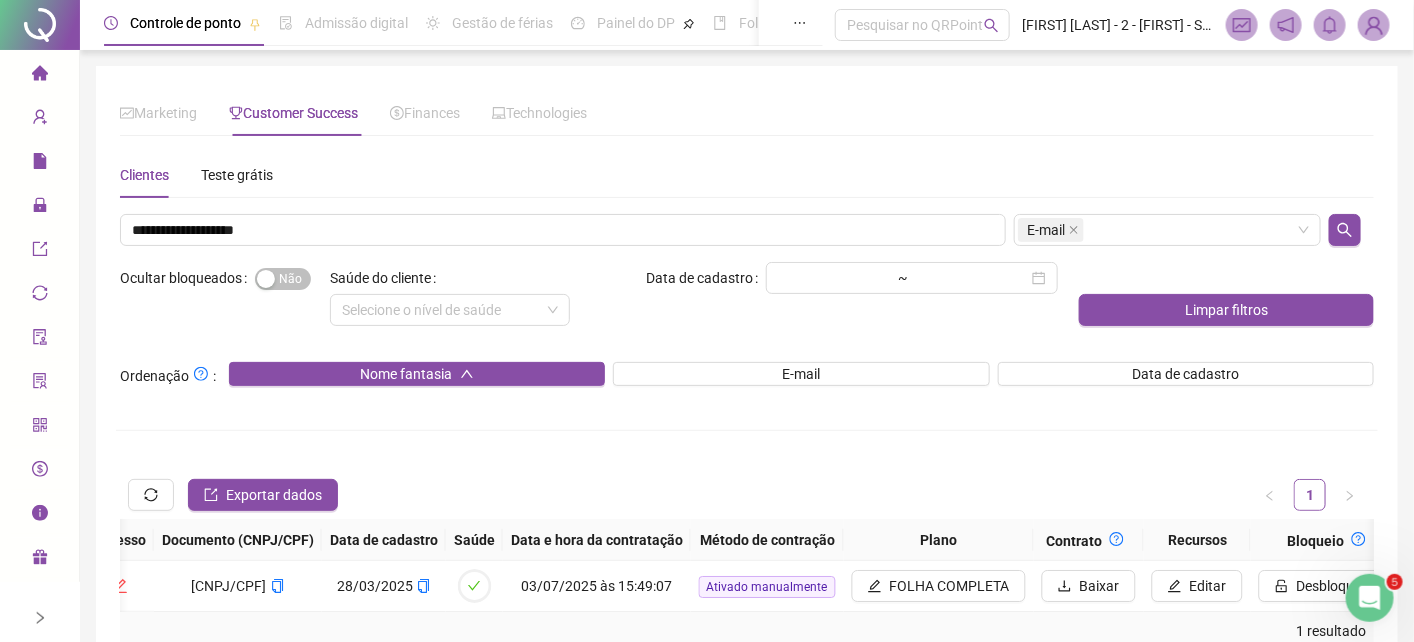 scroll, scrollTop: 0, scrollLeft: 1953, axis: horizontal 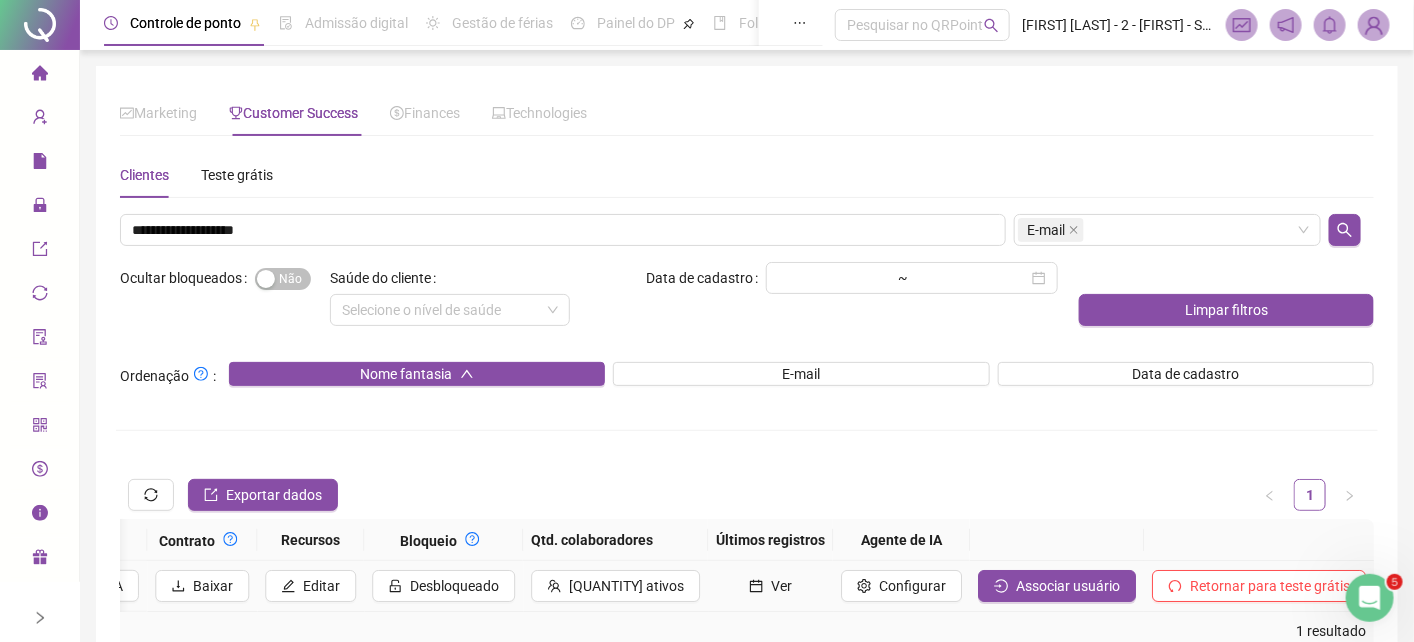 click on "Ver" at bounding box center (770, 586) 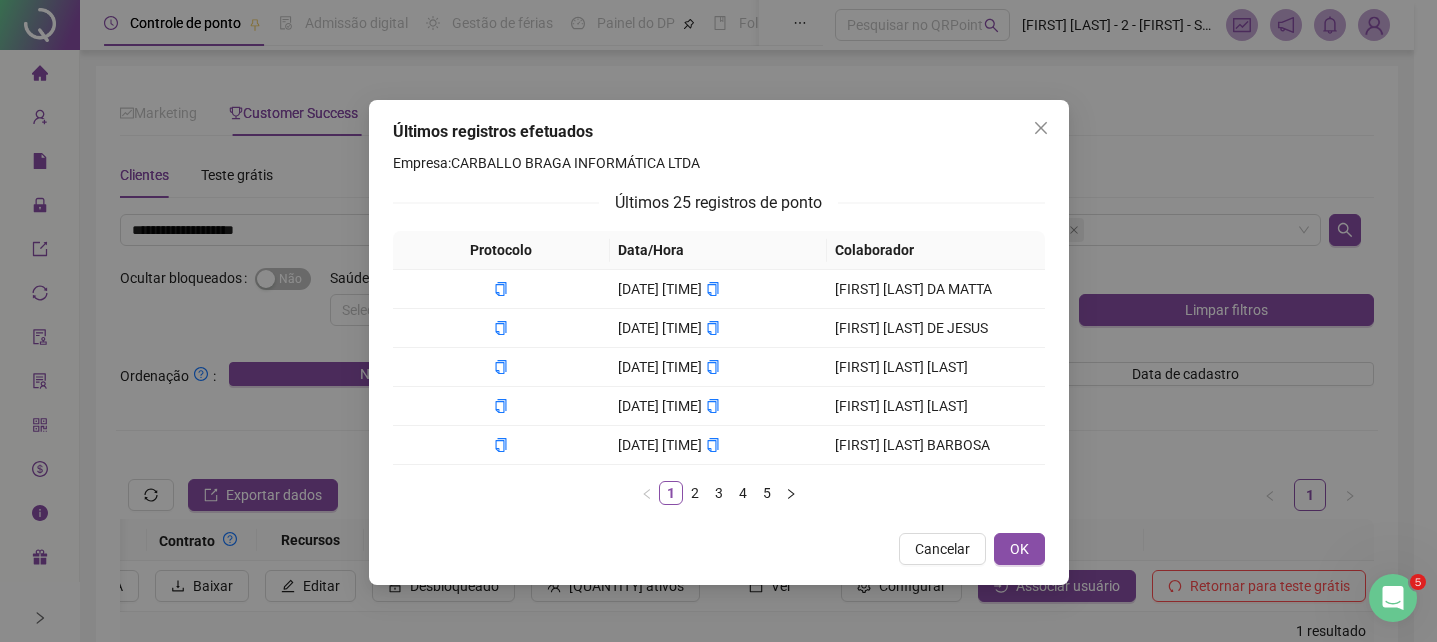click on "Últimos registros efetuados Empresa:  CARBALLO BRAGA INFORMÁTICA LTDA  Últimos 25 registros de ponto Protocolo Data/Hora Colaborador 01/08/2025 19:16:00 HELENO GAVAZZA DA MATTA 01/08/2025 17:30:58 RODRIGO SANTANA DE JESUS  01/08/2025 17:23:56 LAMECK PINHEIRO DE OLIVEIRA 01/08/2025 17:07:47 REGINALDO CARLOS DE JESUS SANTOS  01/08/2025 17:05:23 RICARDO AUGUSTO BEZERRA BARBOSA 1 2 3 4 5 Cancelar OK" at bounding box center (718, 321) 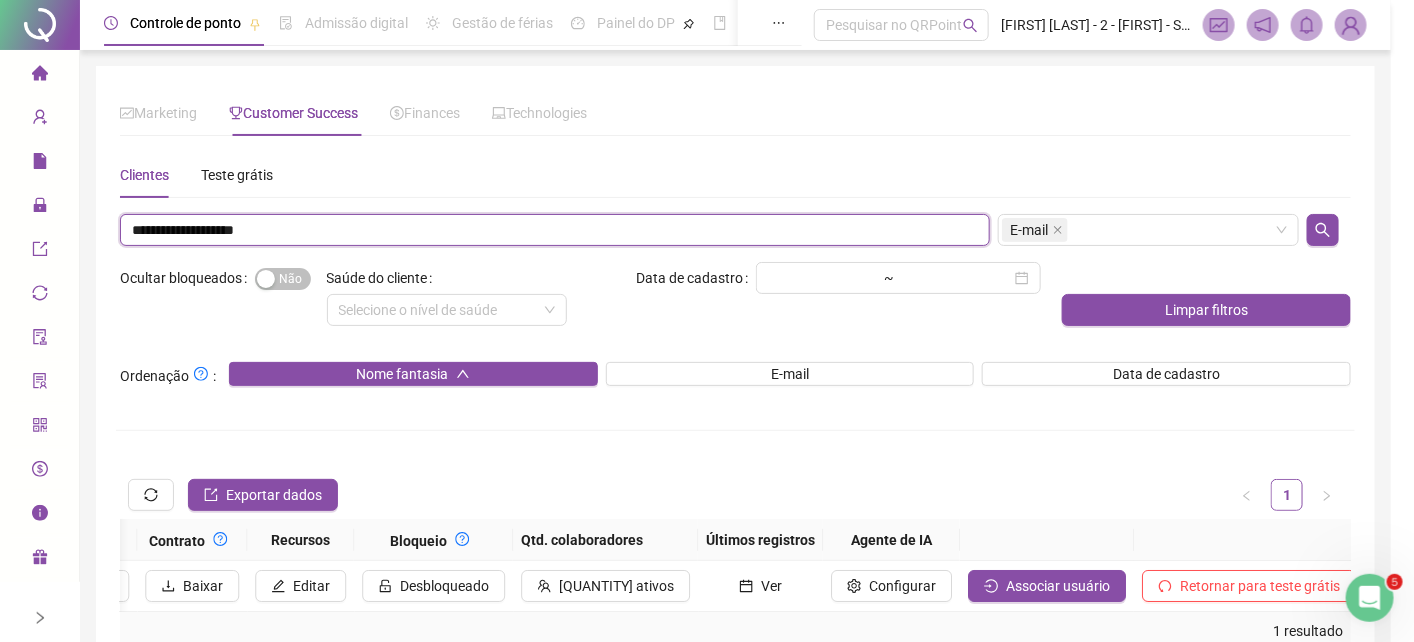 scroll, scrollTop: 0, scrollLeft: 1930, axis: horizontal 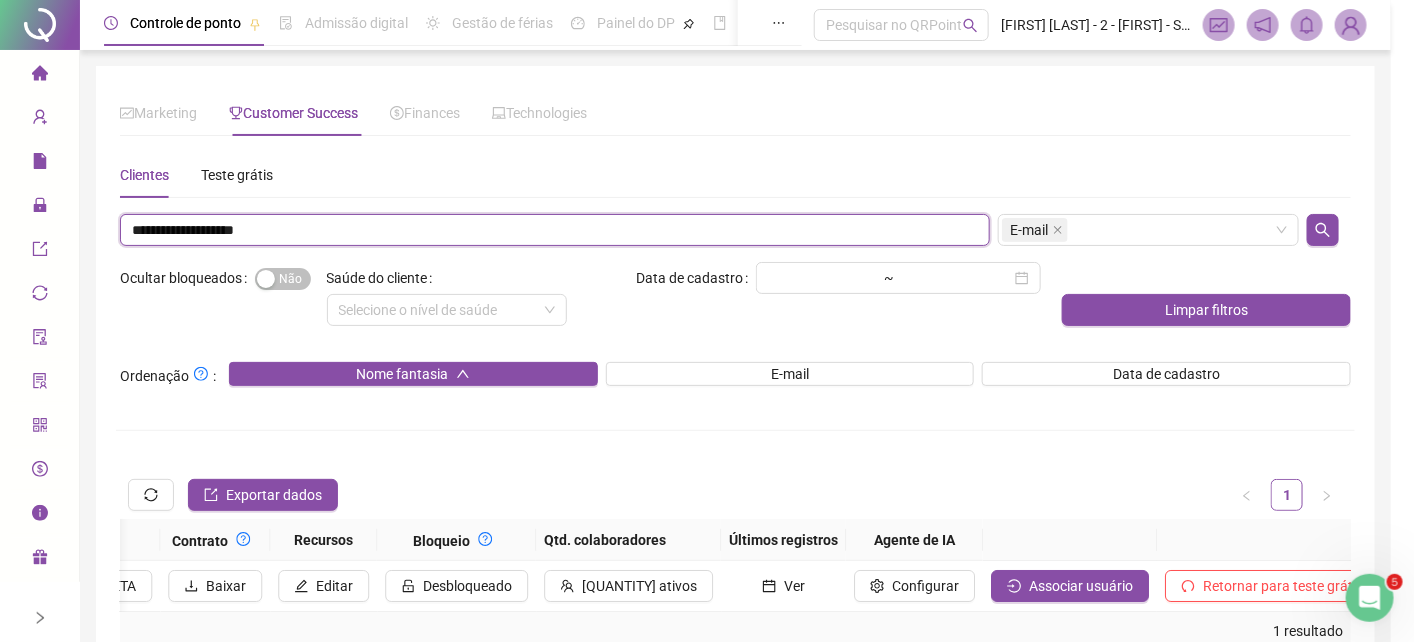 click on "**********" at bounding box center (555, 230) 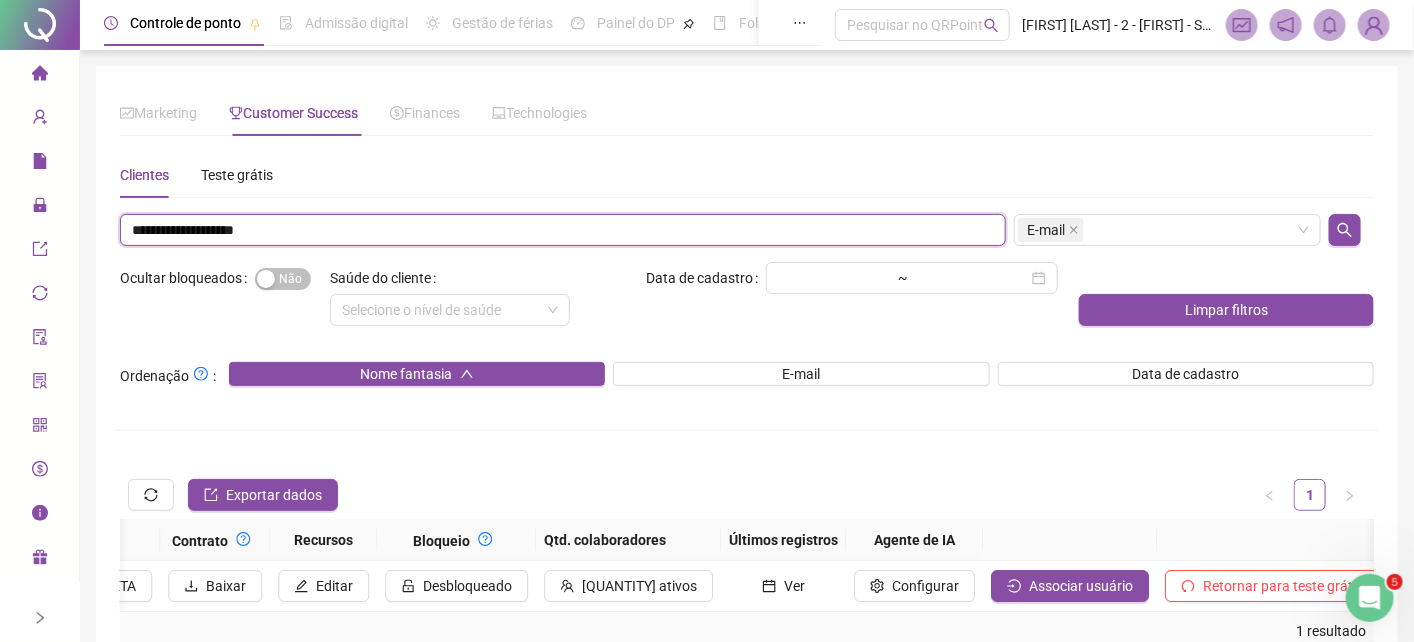 click on "**********" at bounding box center [563, 230] 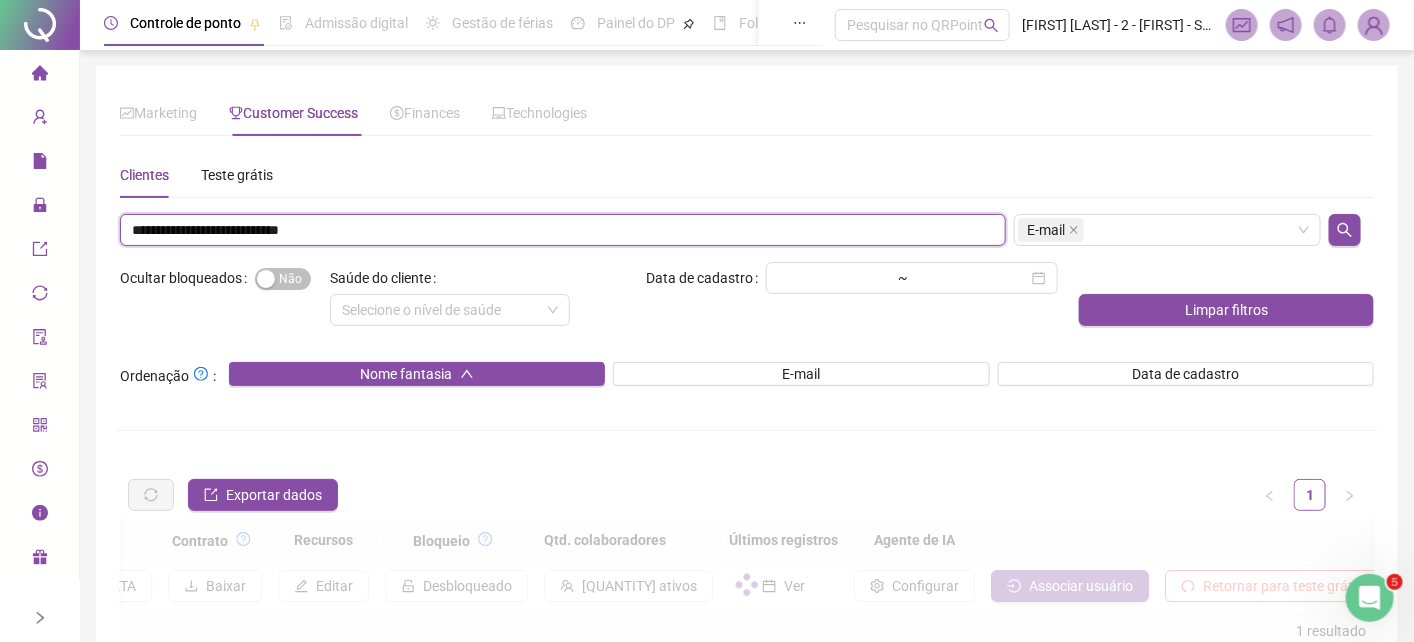 scroll, scrollTop: 0, scrollLeft: 1900, axis: horizontal 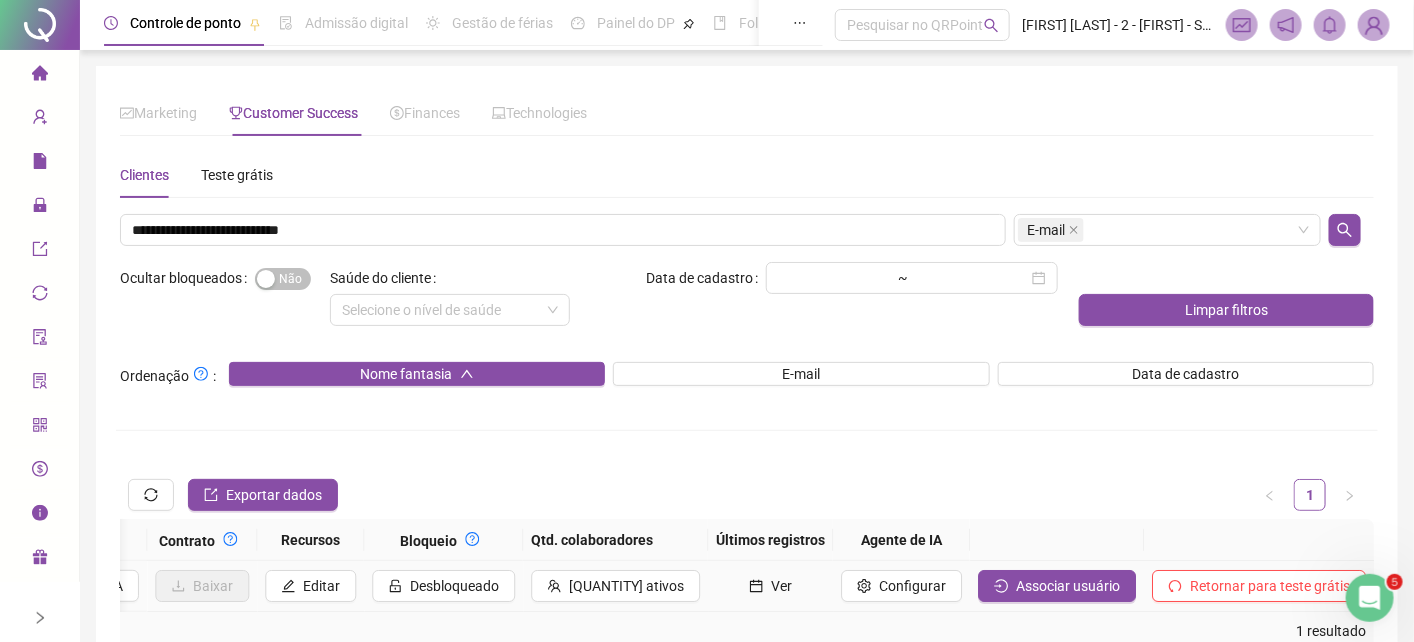 click on "Ver" at bounding box center (781, 586) 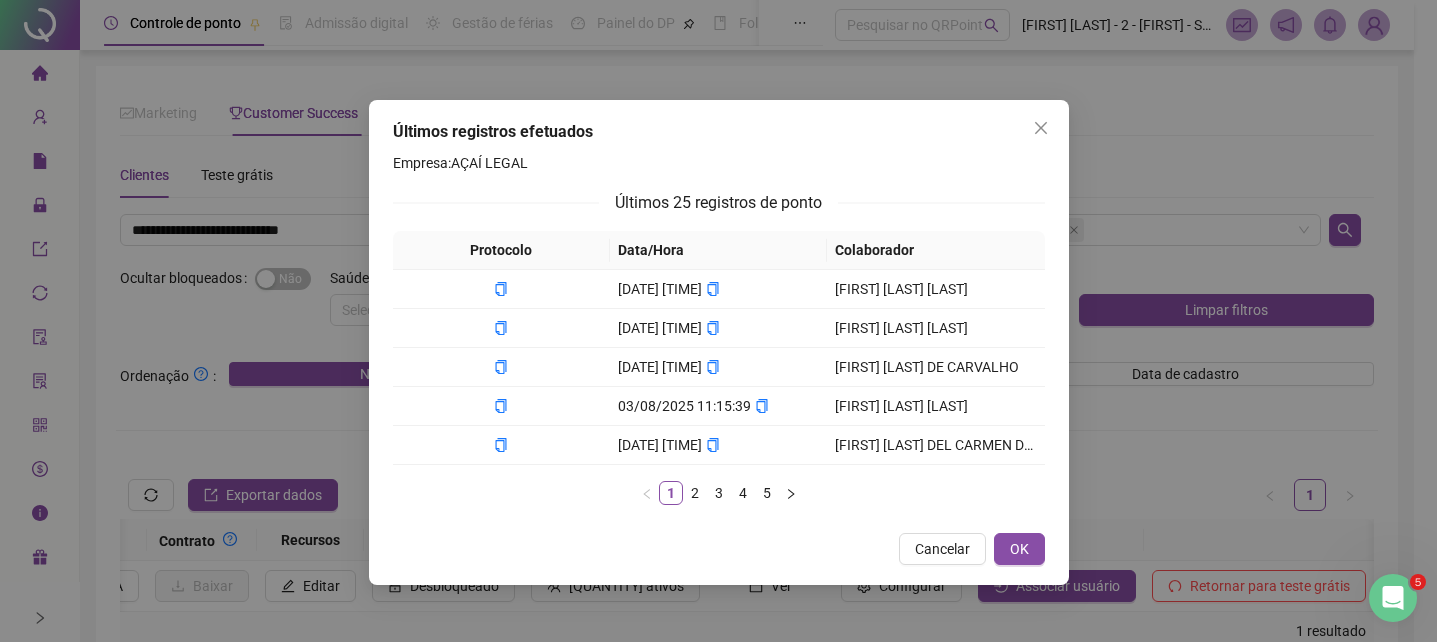 drag, startPoint x: 238, startPoint y: 327, endPoint x: 237, endPoint y: 277, distance: 50.01 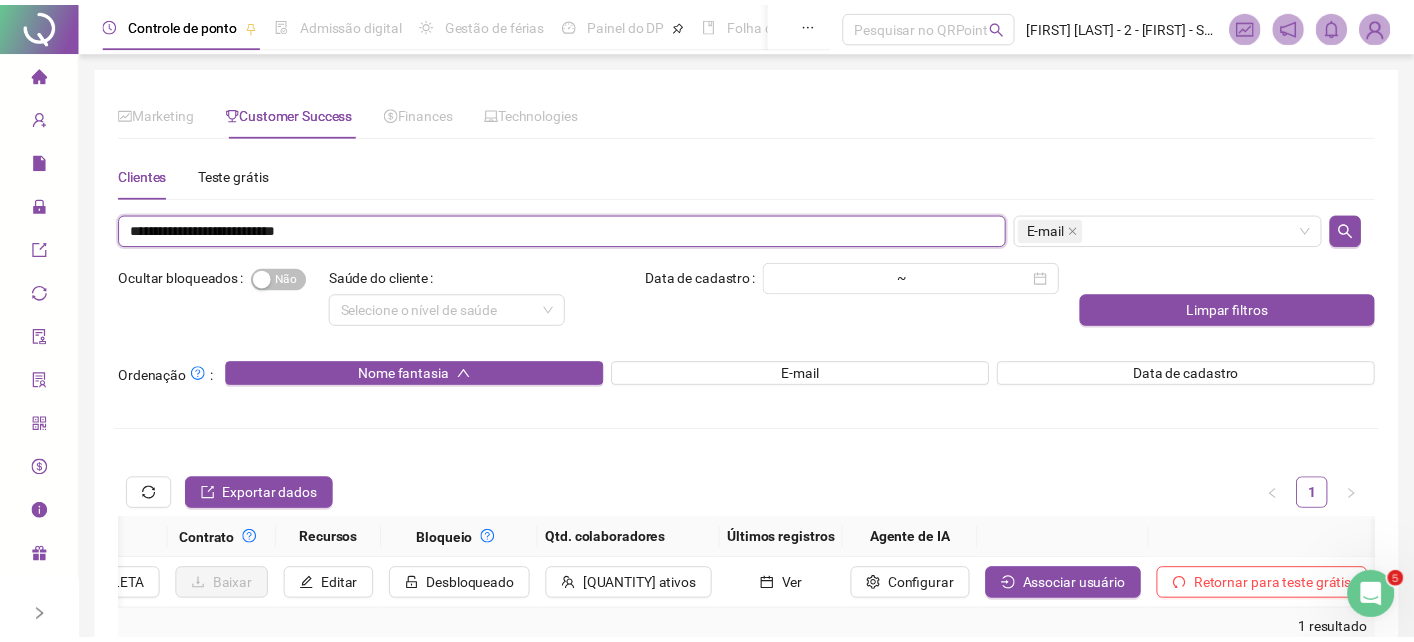 scroll, scrollTop: 0, scrollLeft: 1878, axis: horizontal 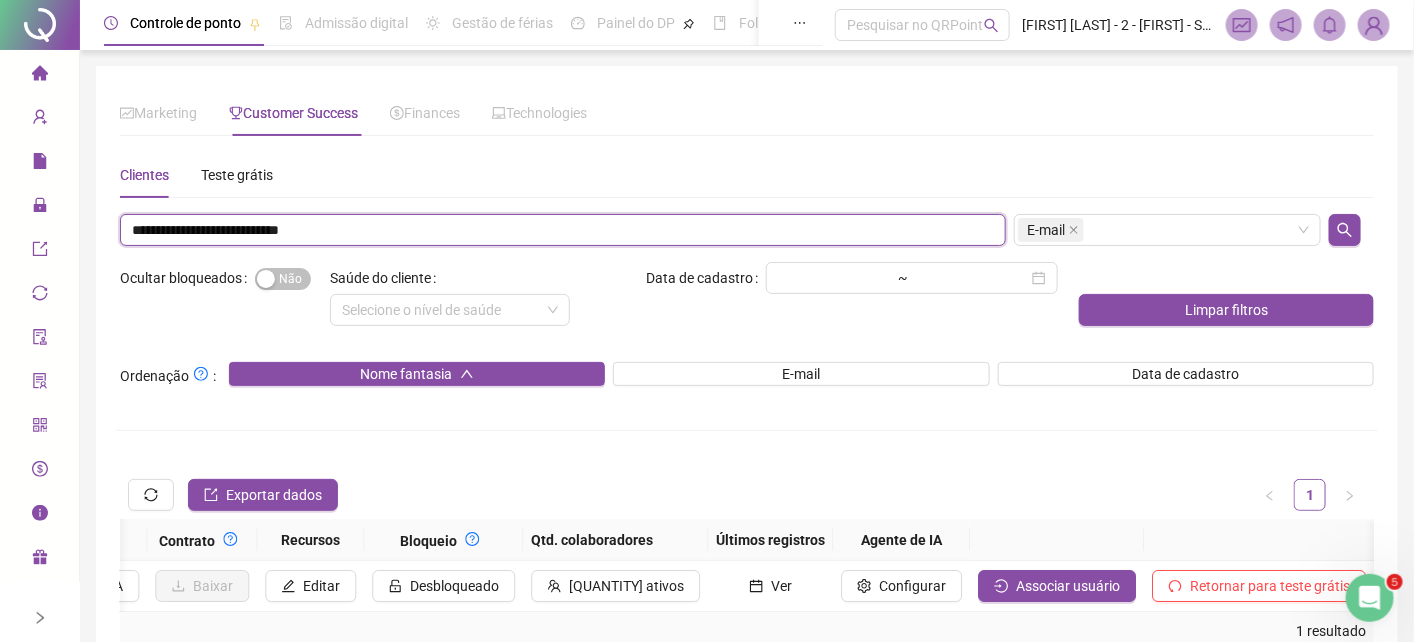 click on "**********" at bounding box center [563, 230] 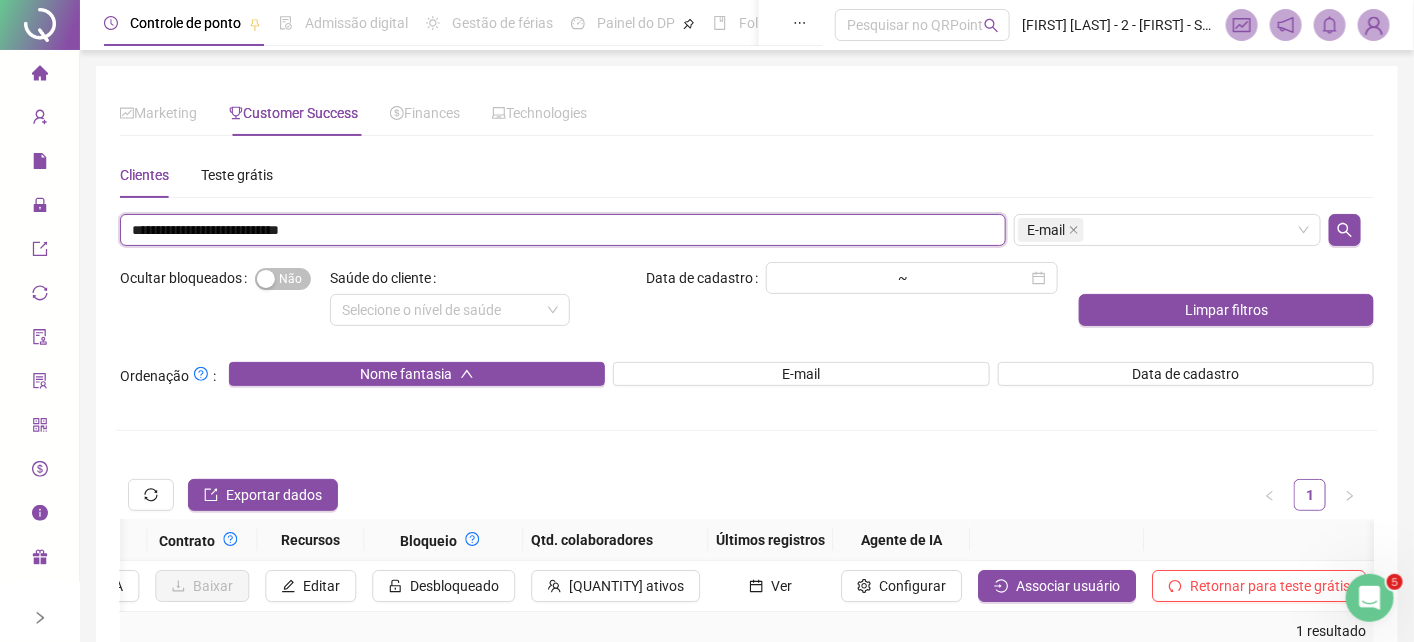 click on "**********" at bounding box center (563, 230) 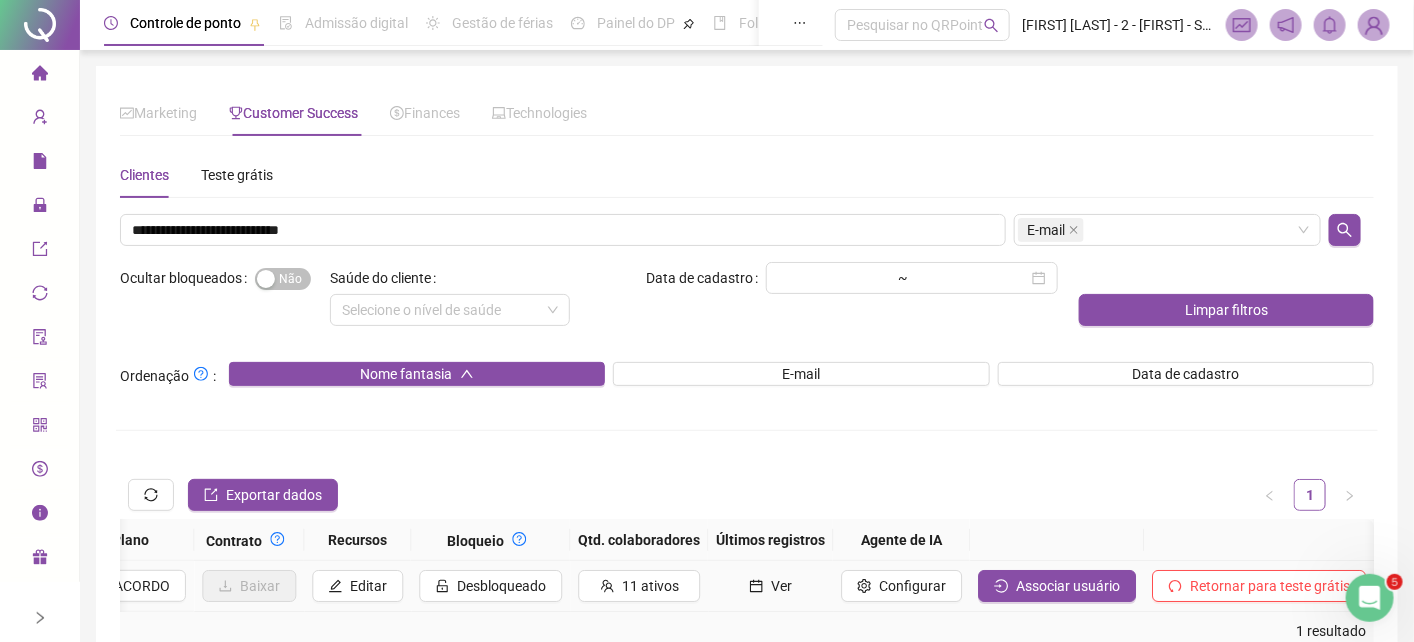 click 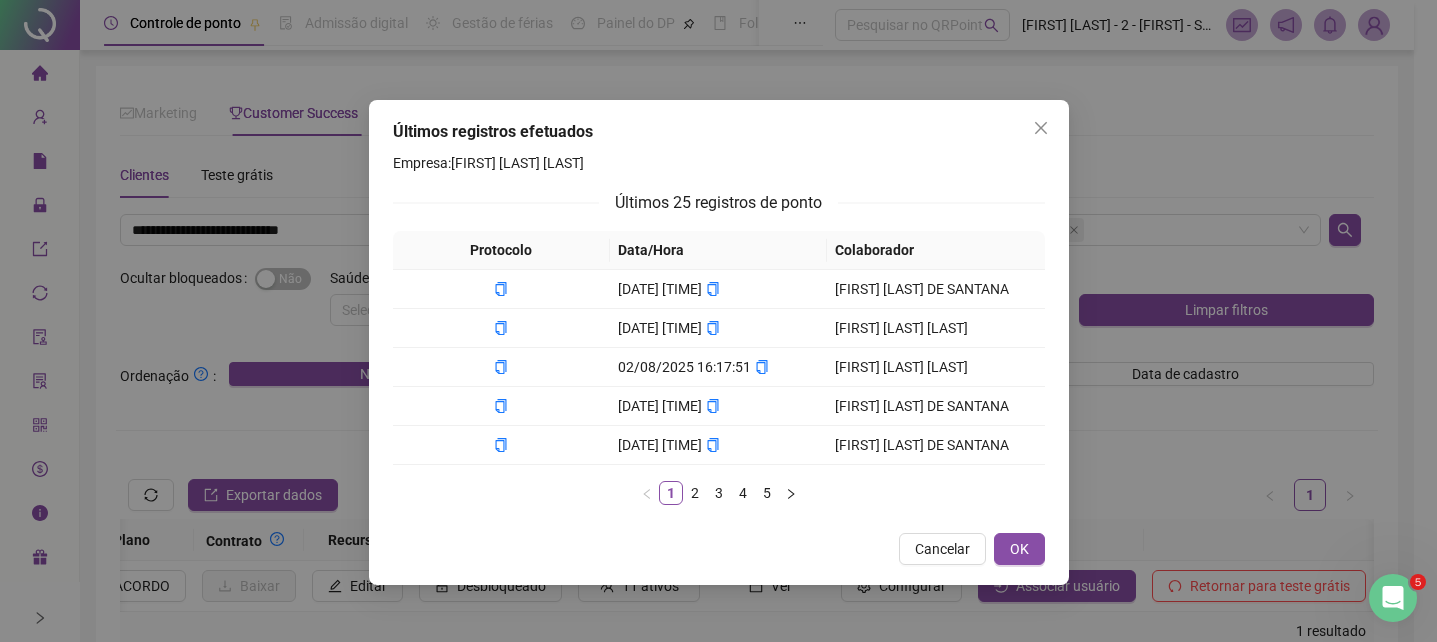 click on "Últimos registros efetuados Empresa:  DONA BONITA SALVADOR  Últimos 25 registros de ponto Protocolo Data/Hora Colaborador 02/08/2025 16:38:01 GISELE SANTOS DE SANTANA 02/08/2025 16:37:39 ALEXSANDRA SANTOS MACHADO  02/08/2025 16:17:51 ADRIANA PATRICIA O. SOUZA 02/08/2025 13:46:22 GISELE SANTOS DE SANTANA 02/08/2025 13:17:38 GISELE SANTOS DE SANTANA 1 2 3 4 5 Cancelar OK" at bounding box center (718, 321) 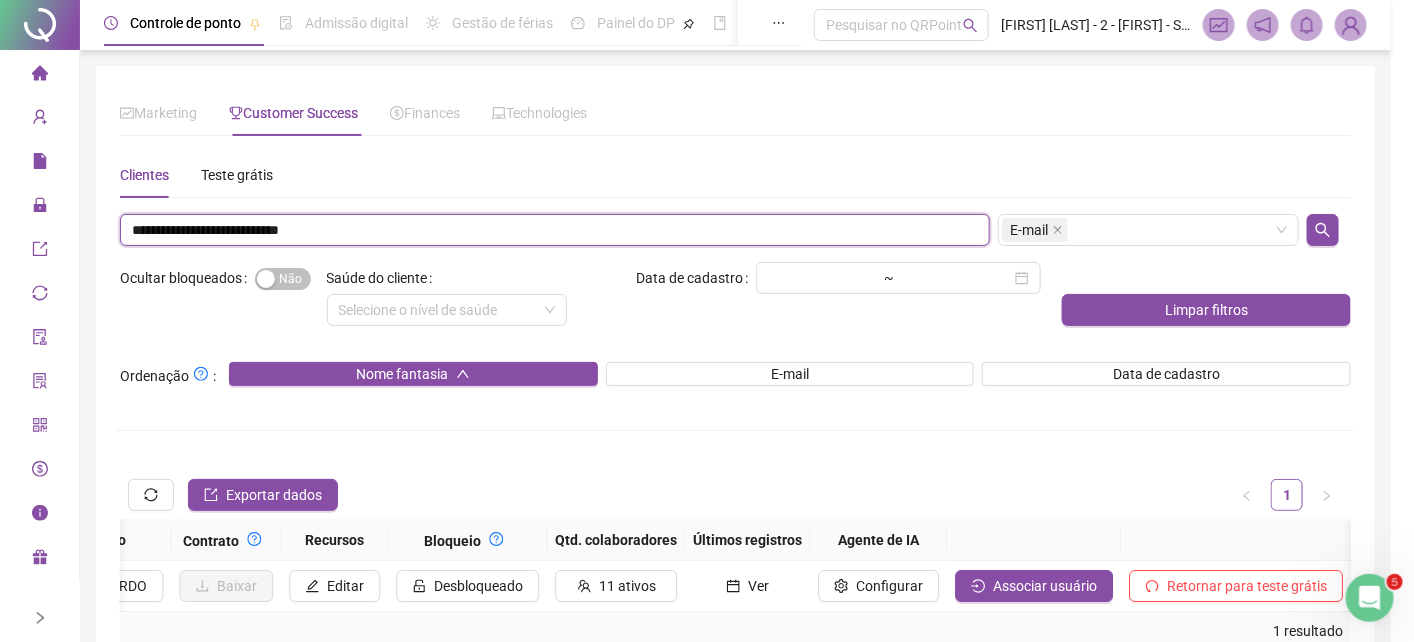 click on "**********" at bounding box center (555, 230) 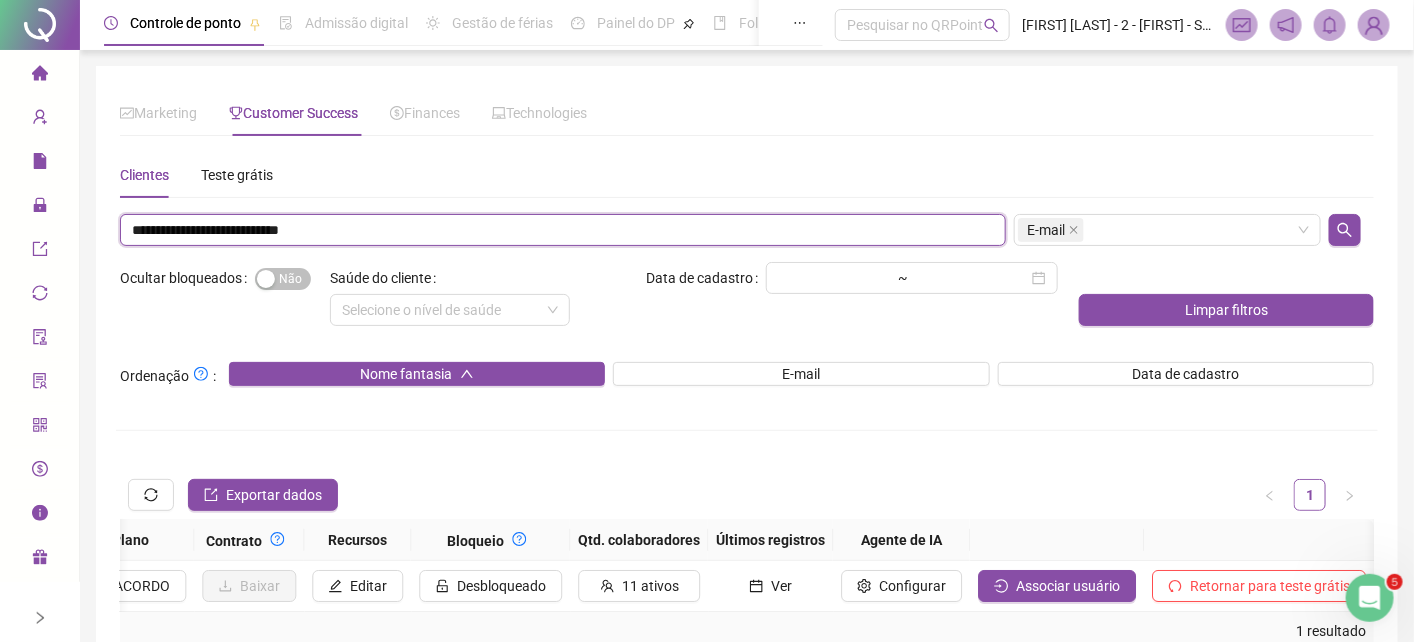 click on "**********" at bounding box center (563, 230) 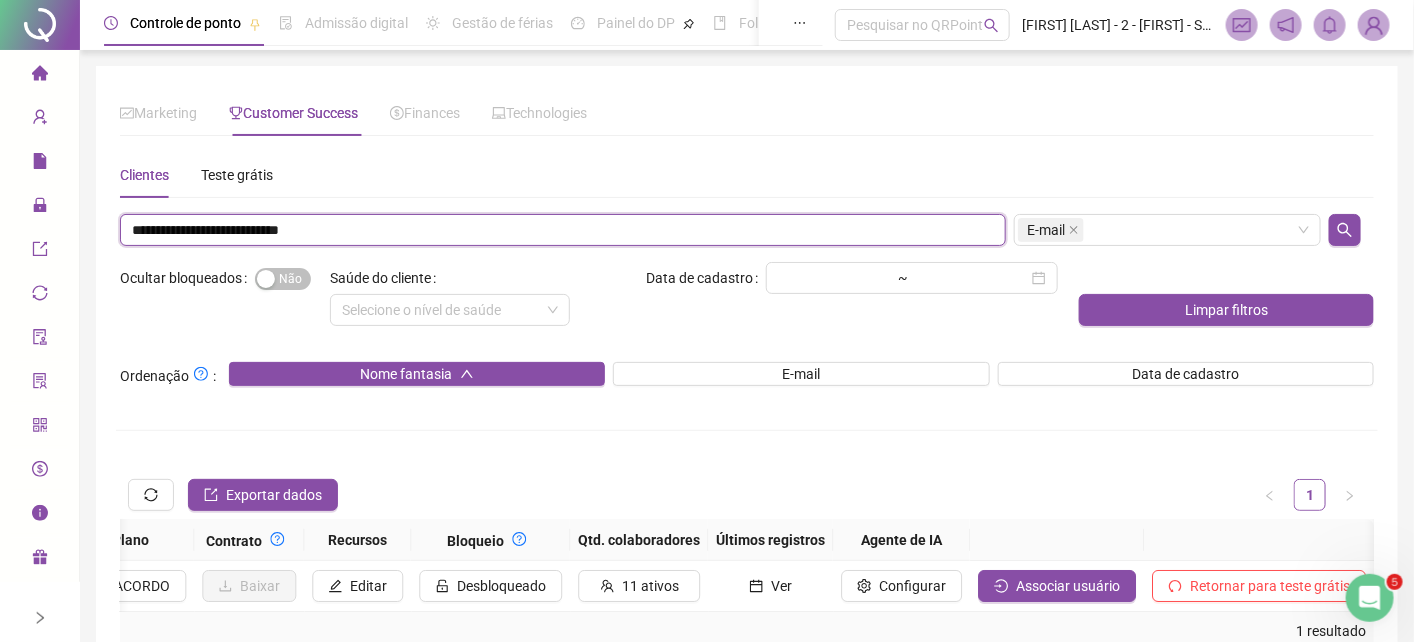 click on "**********" at bounding box center (563, 230) 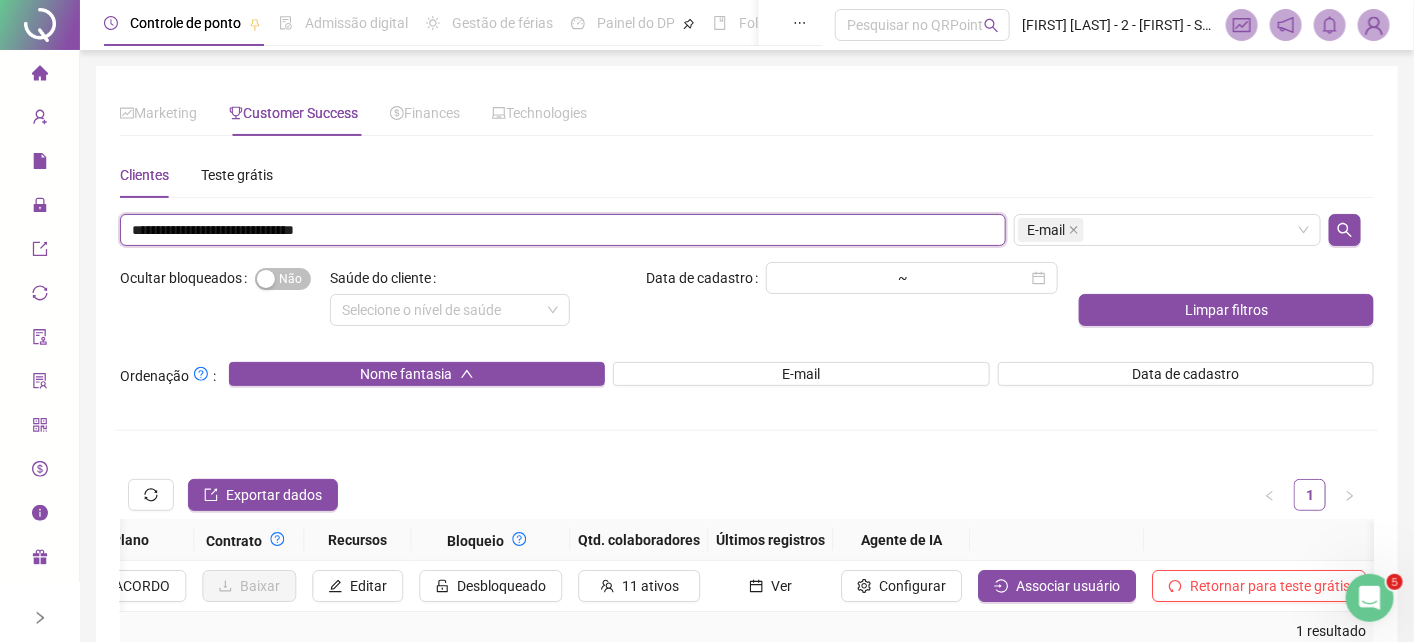 type on "**********" 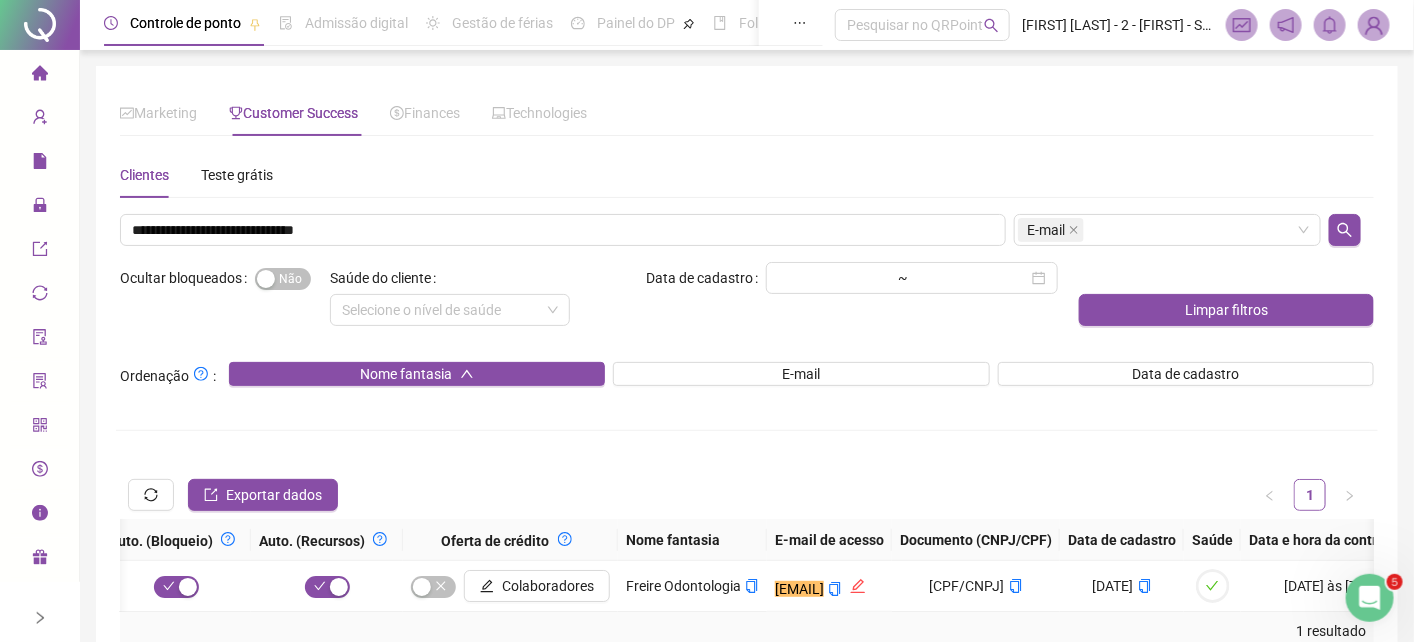 scroll, scrollTop: 0, scrollLeft: 1878, axis: horizontal 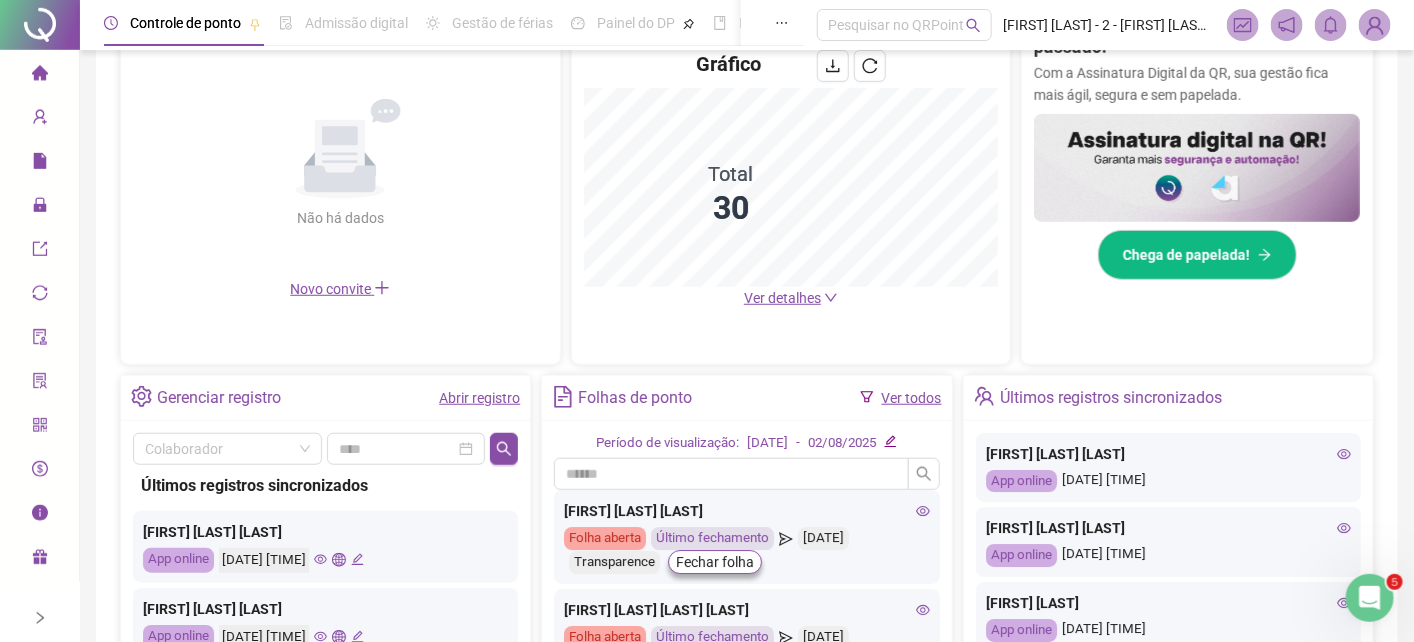click at bounding box center (1375, 25) 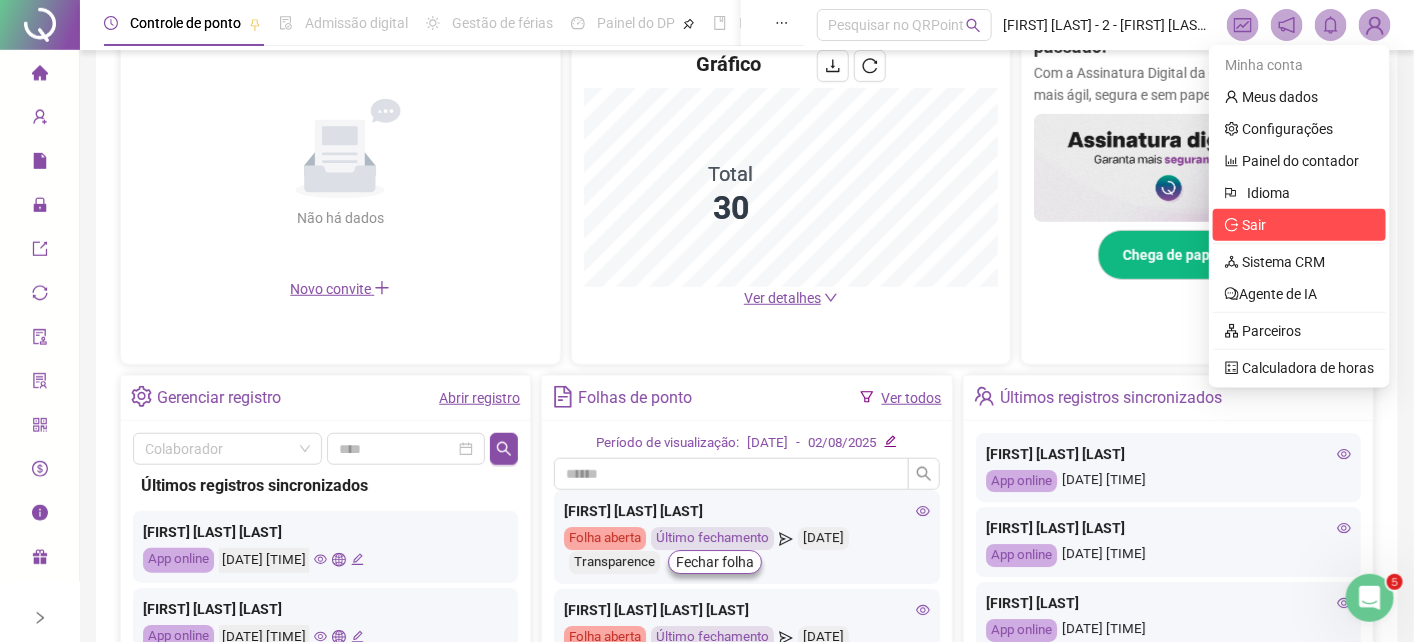 click on "Sair" at bounding box center [1254, 225] 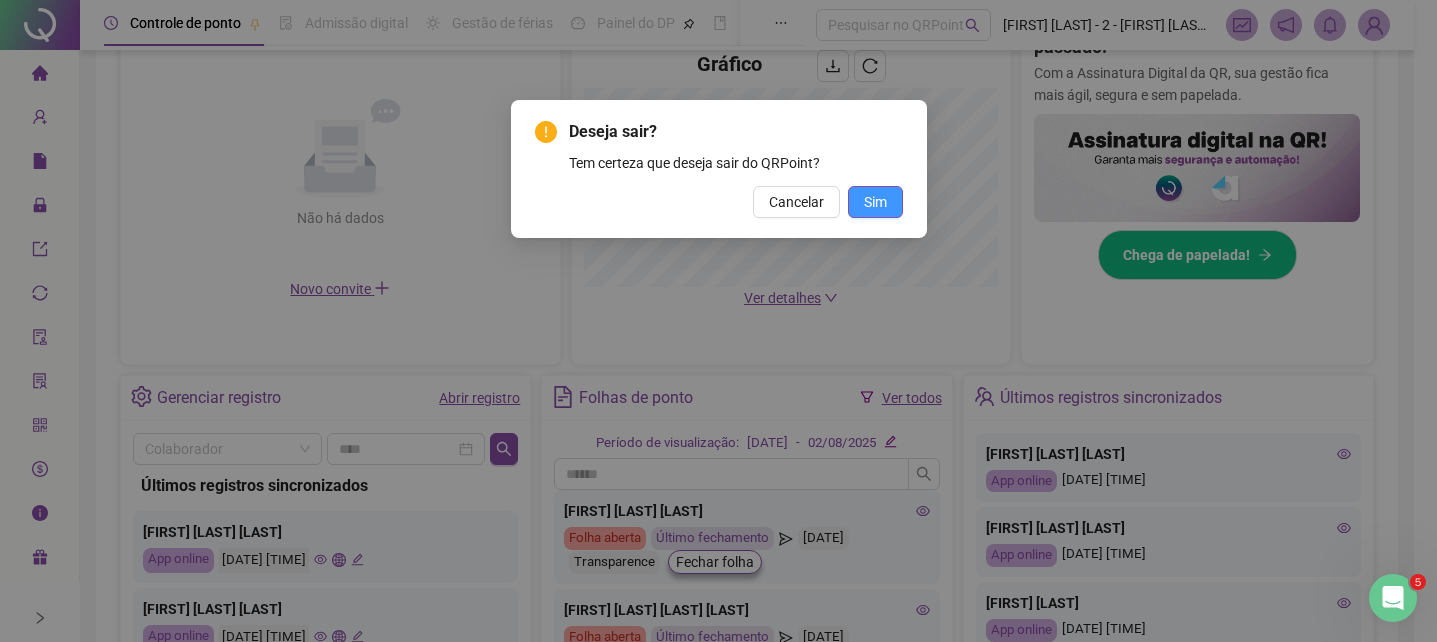 click on "Sim" at bounding box center [875, 202] 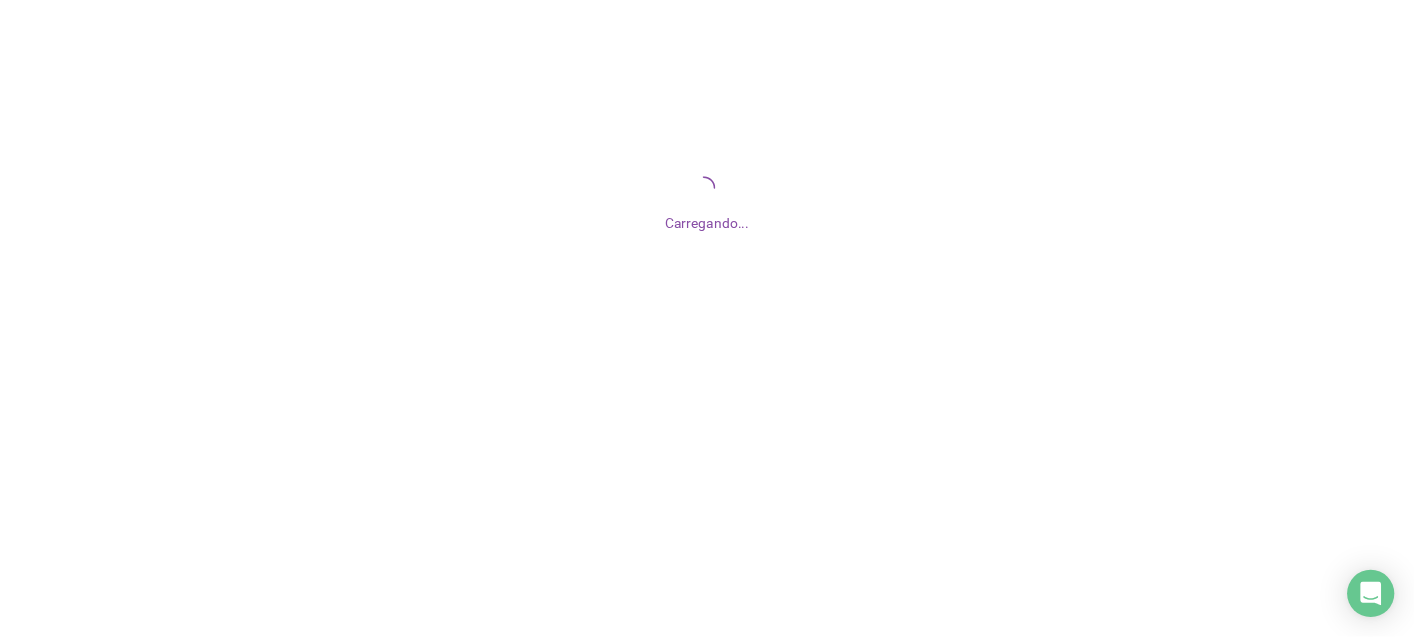 scroll, scrollTop: 0, scrollLeft: 0, axis: both 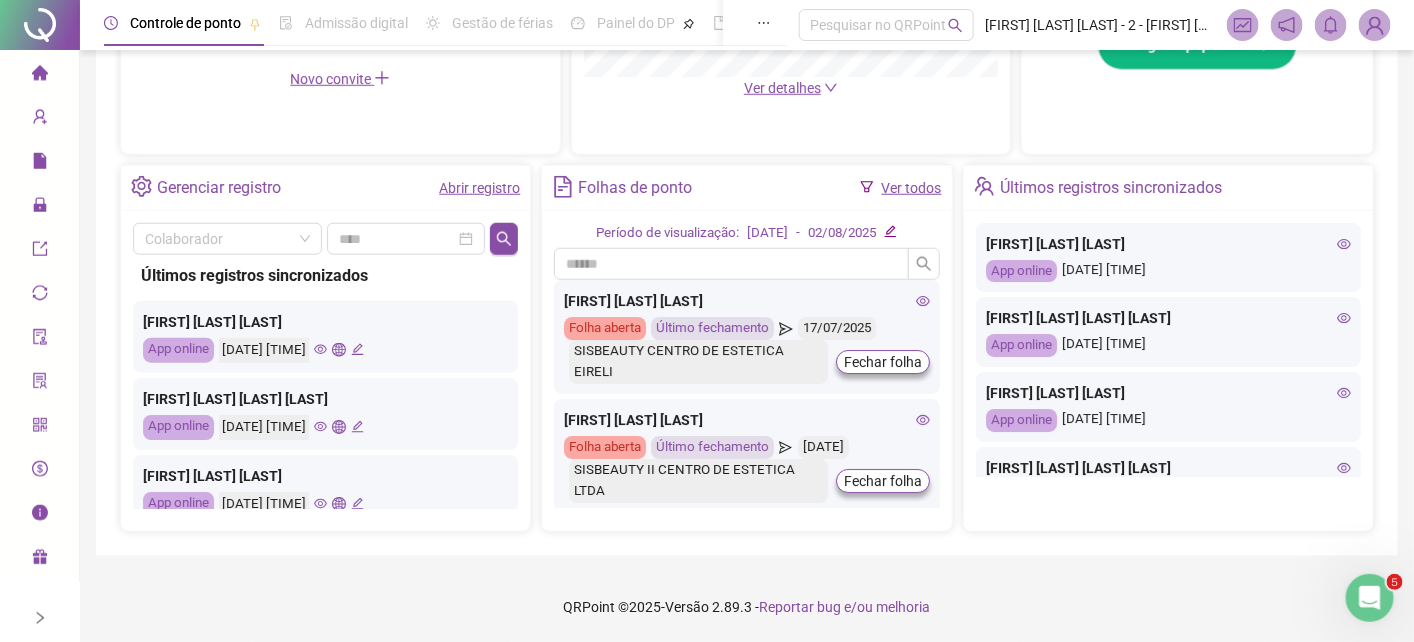 click at bounding box center [1375, 25] 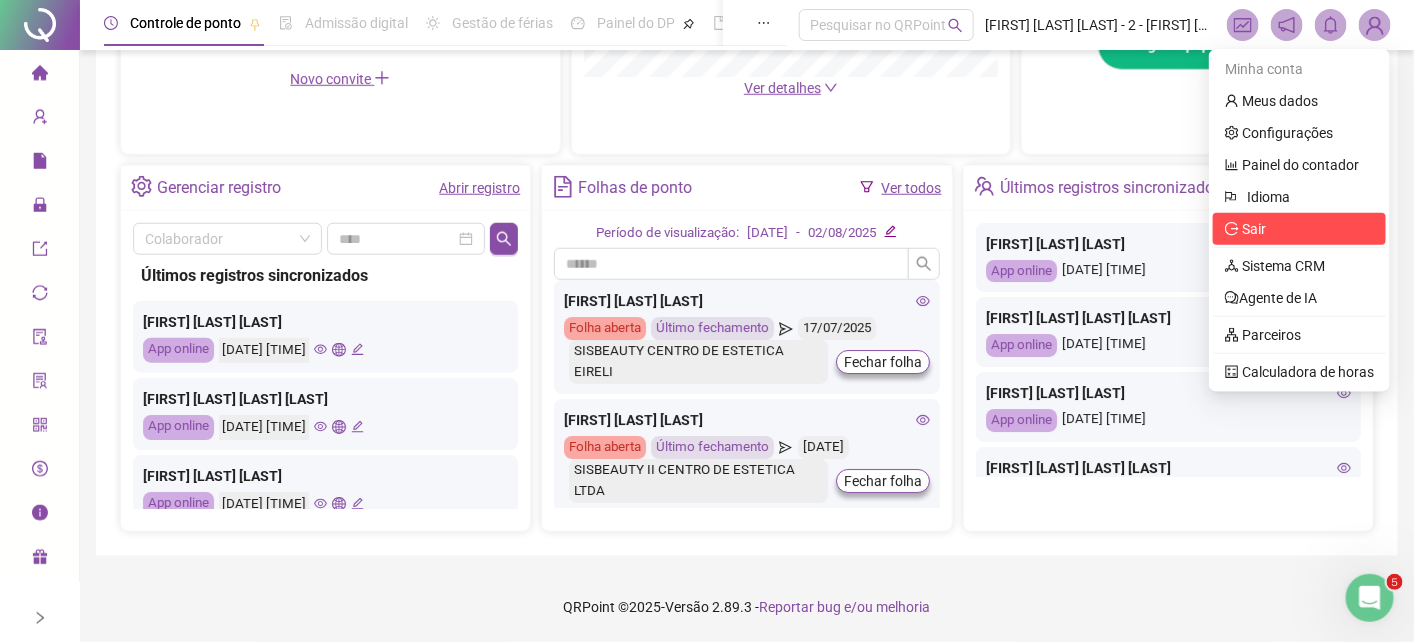 click on "Sair" at bounding box center (1299, 229) 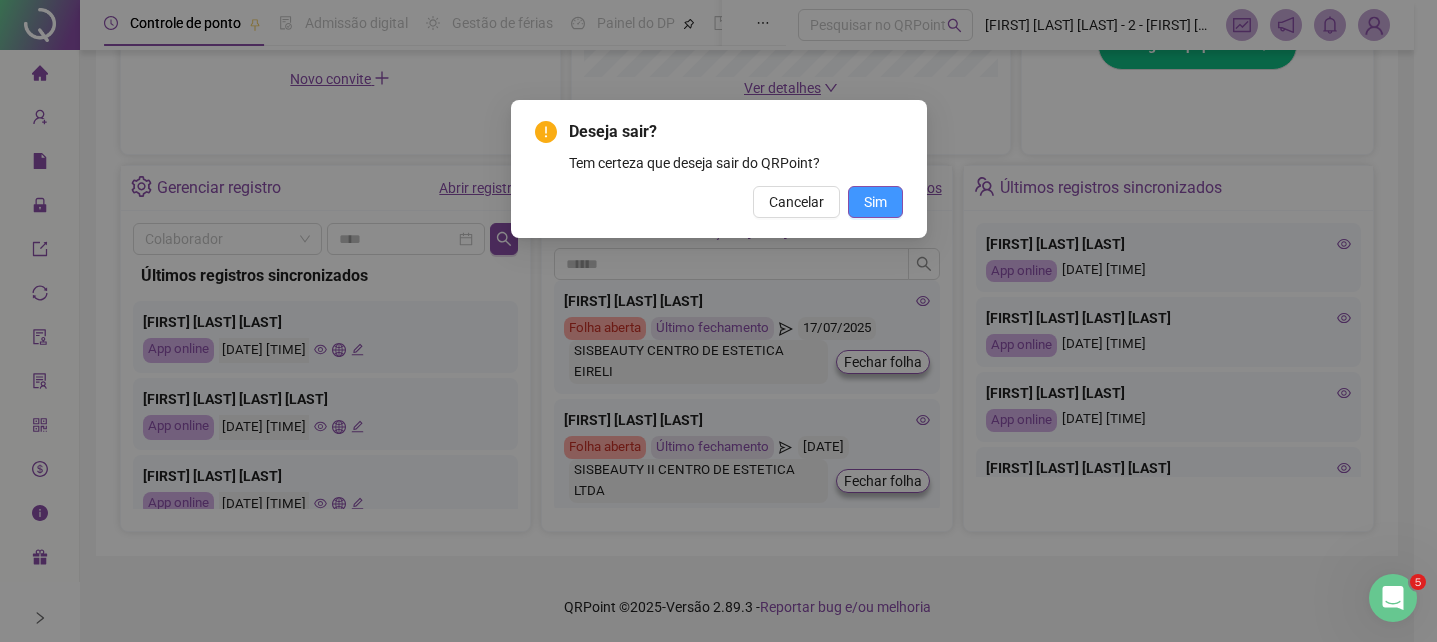 click on "Sim" at bounding box center (875, 202) 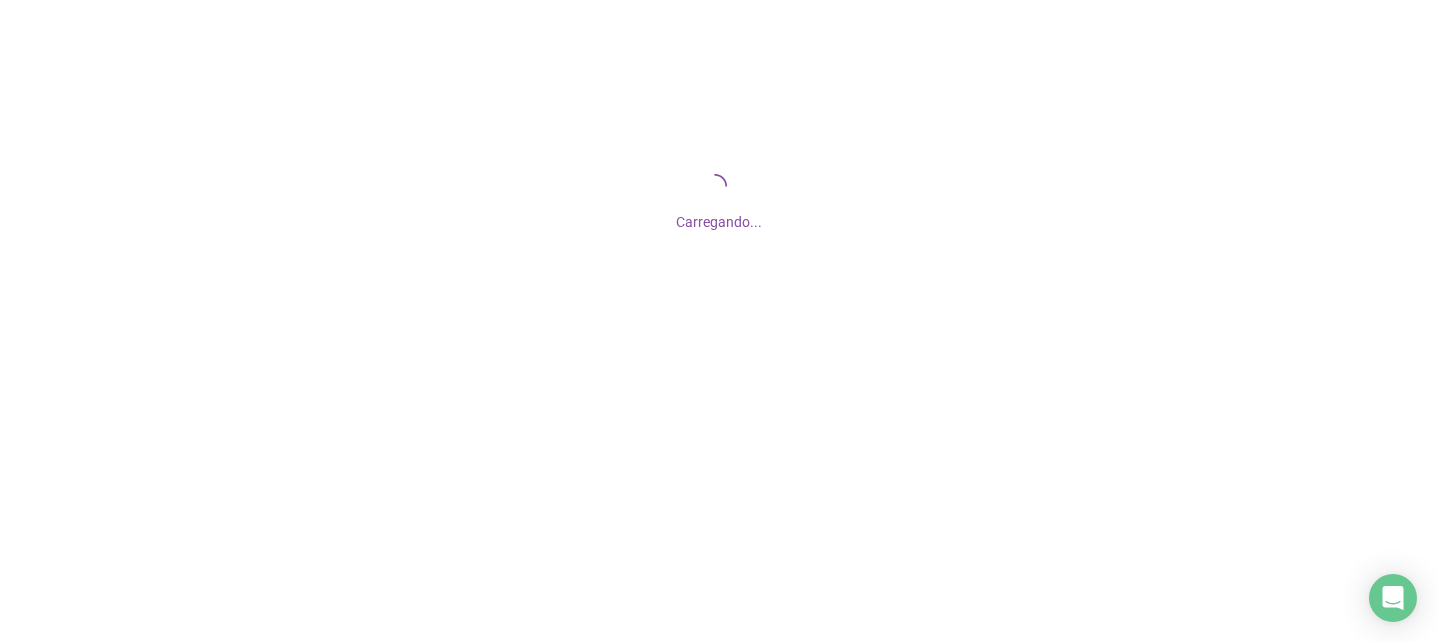 scroll, scrollTop: 0, scrollLeft: 0, axis: both 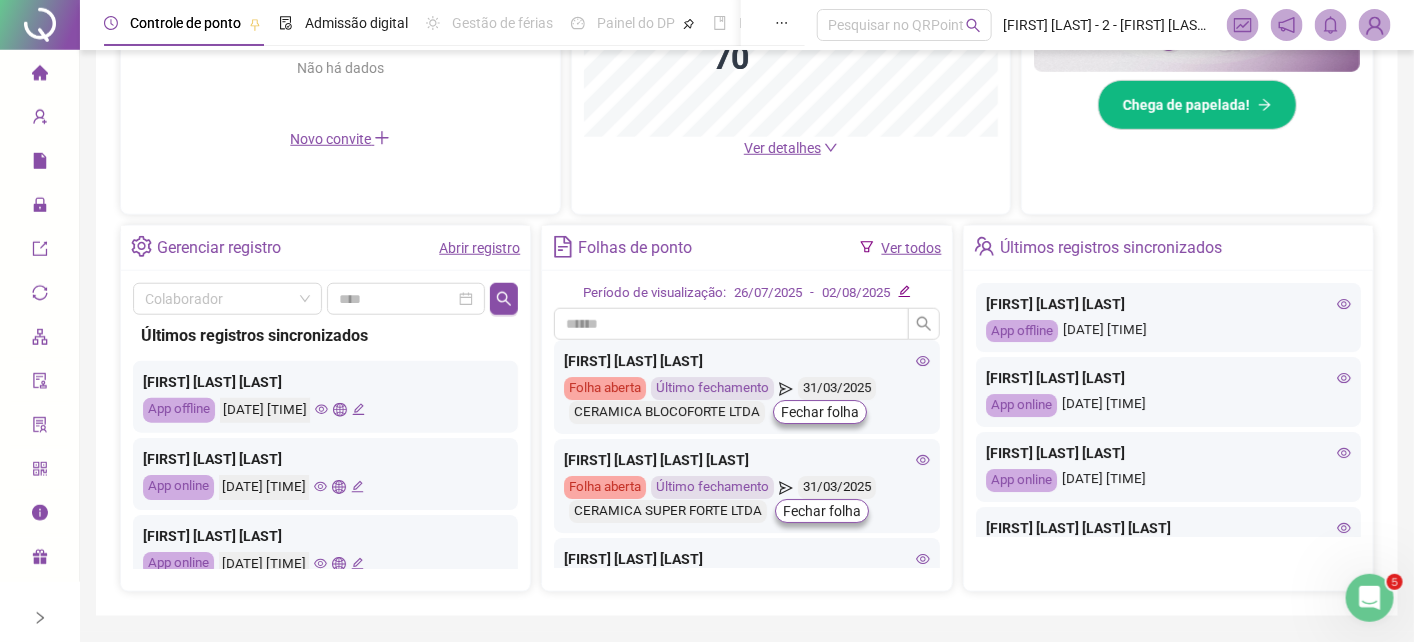 click at bounding box center (1375, 25) 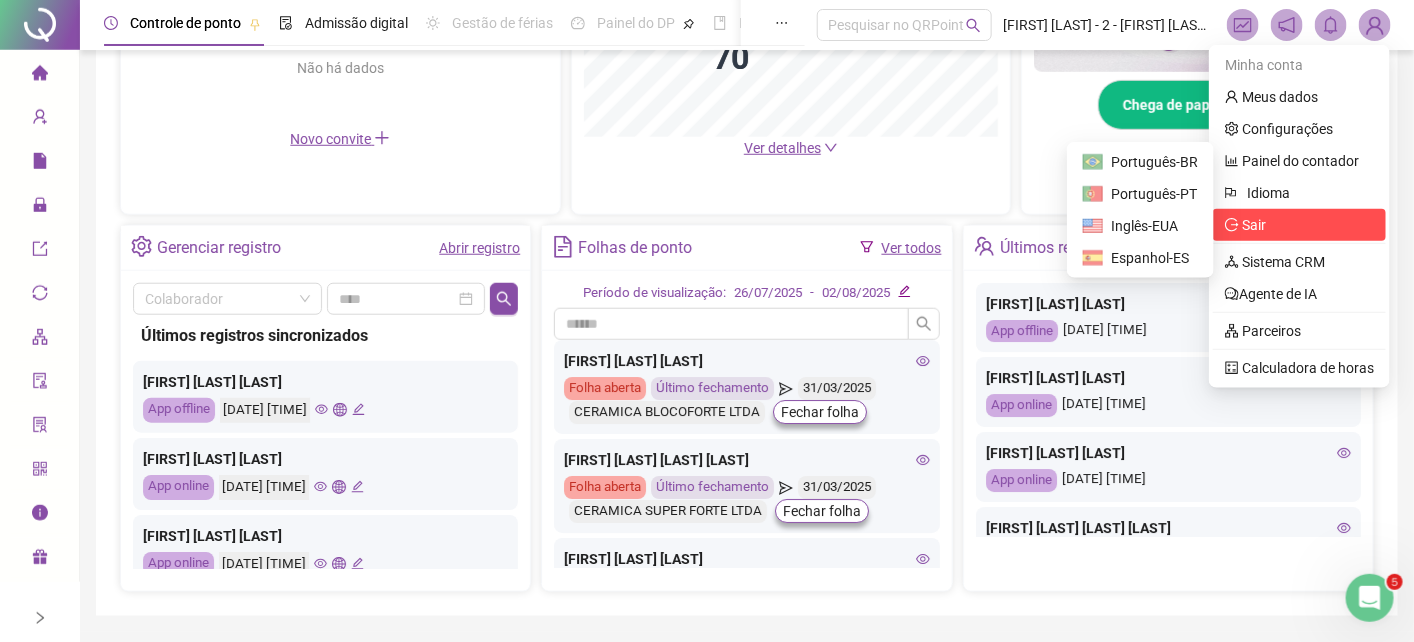 click on "Sair" at bounding box center (1254, 225) 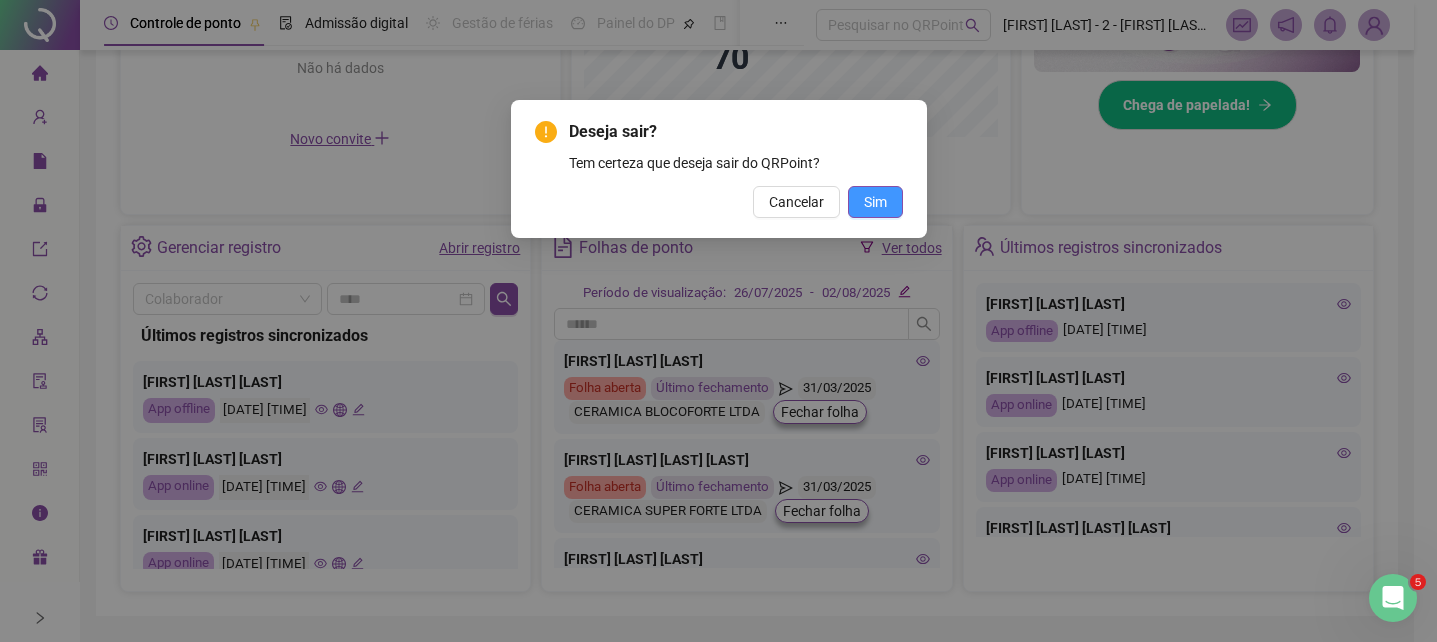 click on "Sim" at bounding box center (875, 202) 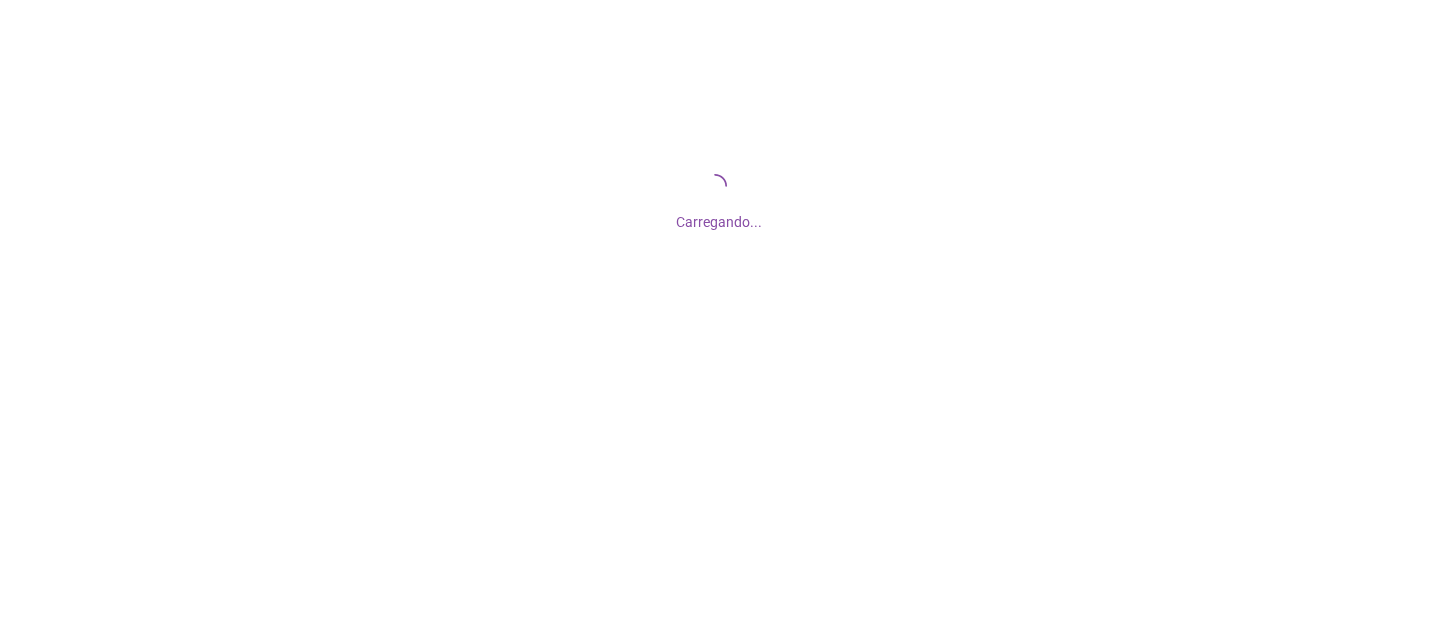 scroll, scrollTop: 0, scrollLeft: 0, axis: both 